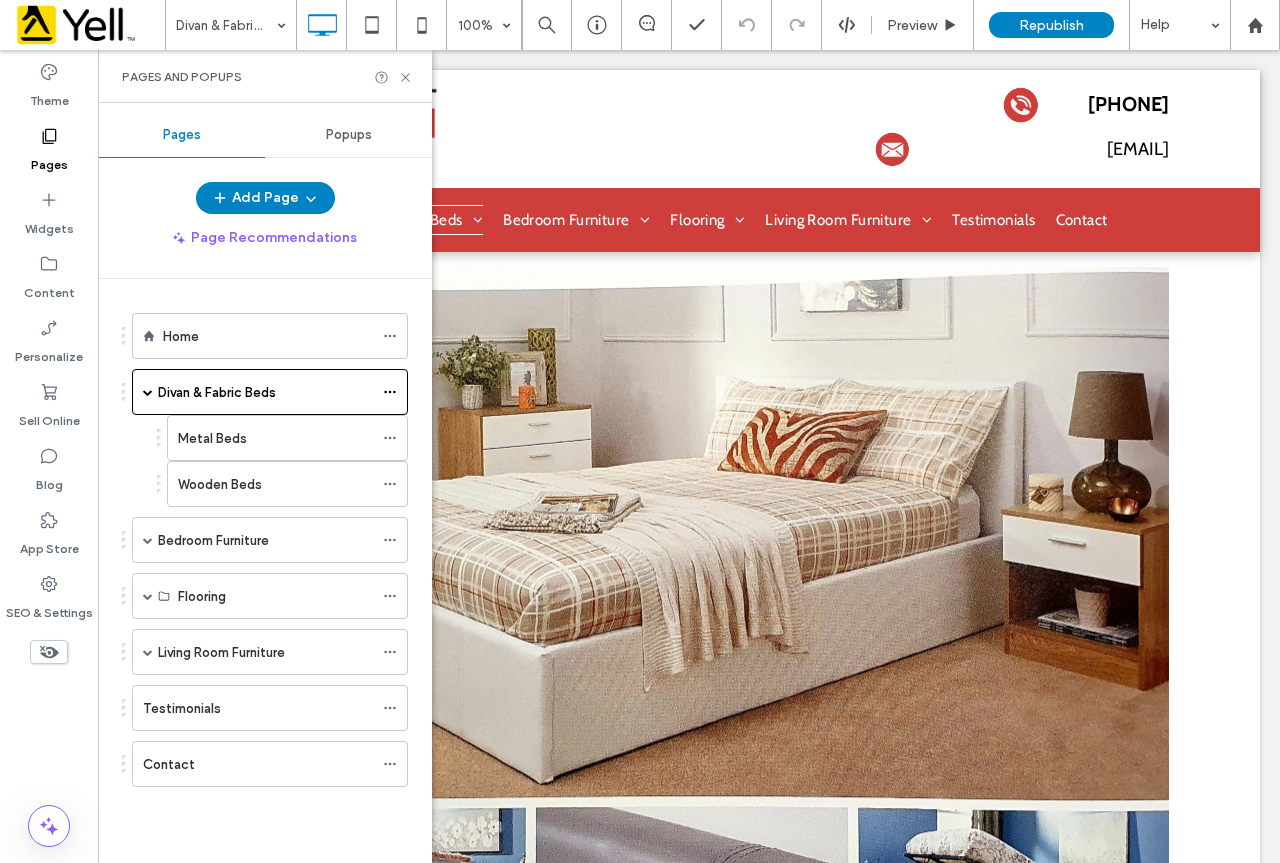 scroll, scrollTop: 0, scrollLeft: 0, axis: both 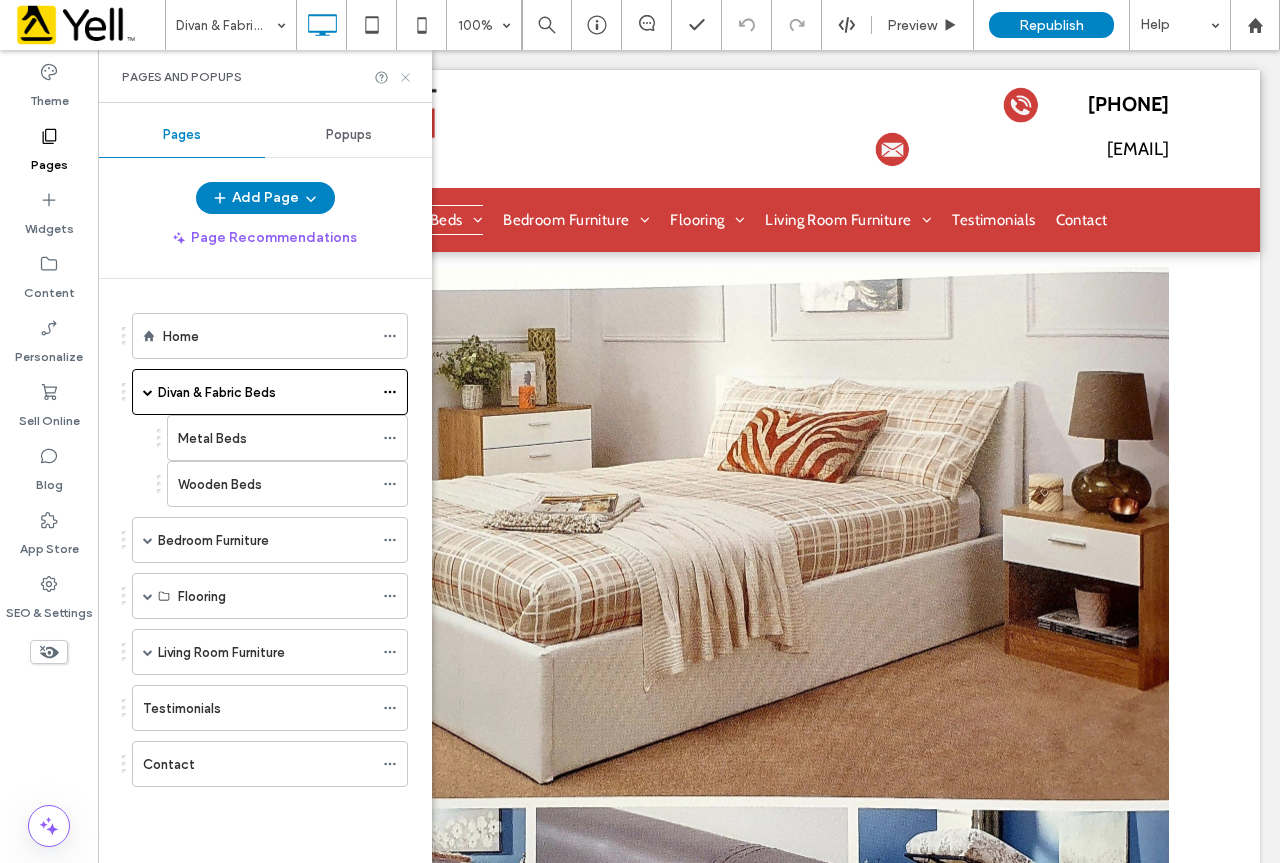 click 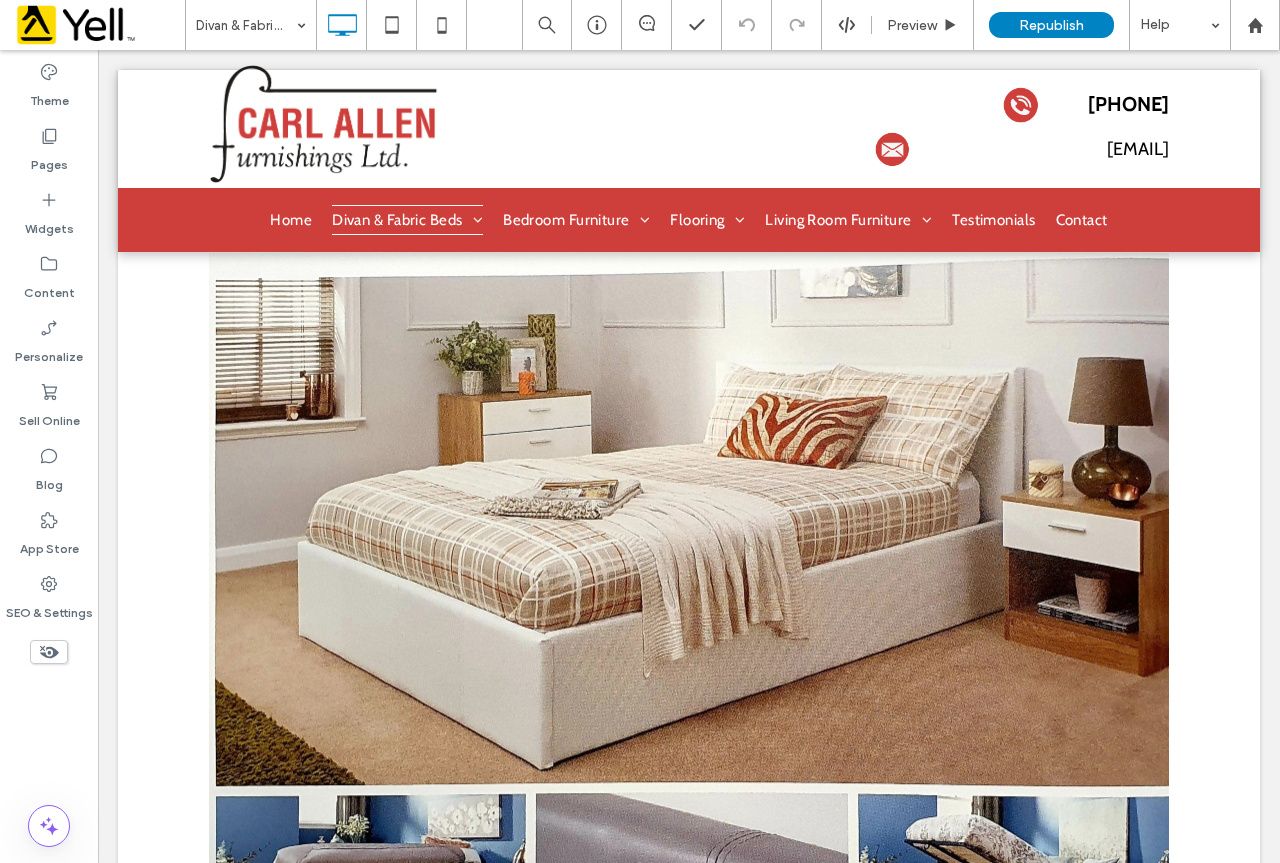 scroll, scrollTop: 0, scrollLeft: 0, axis: both 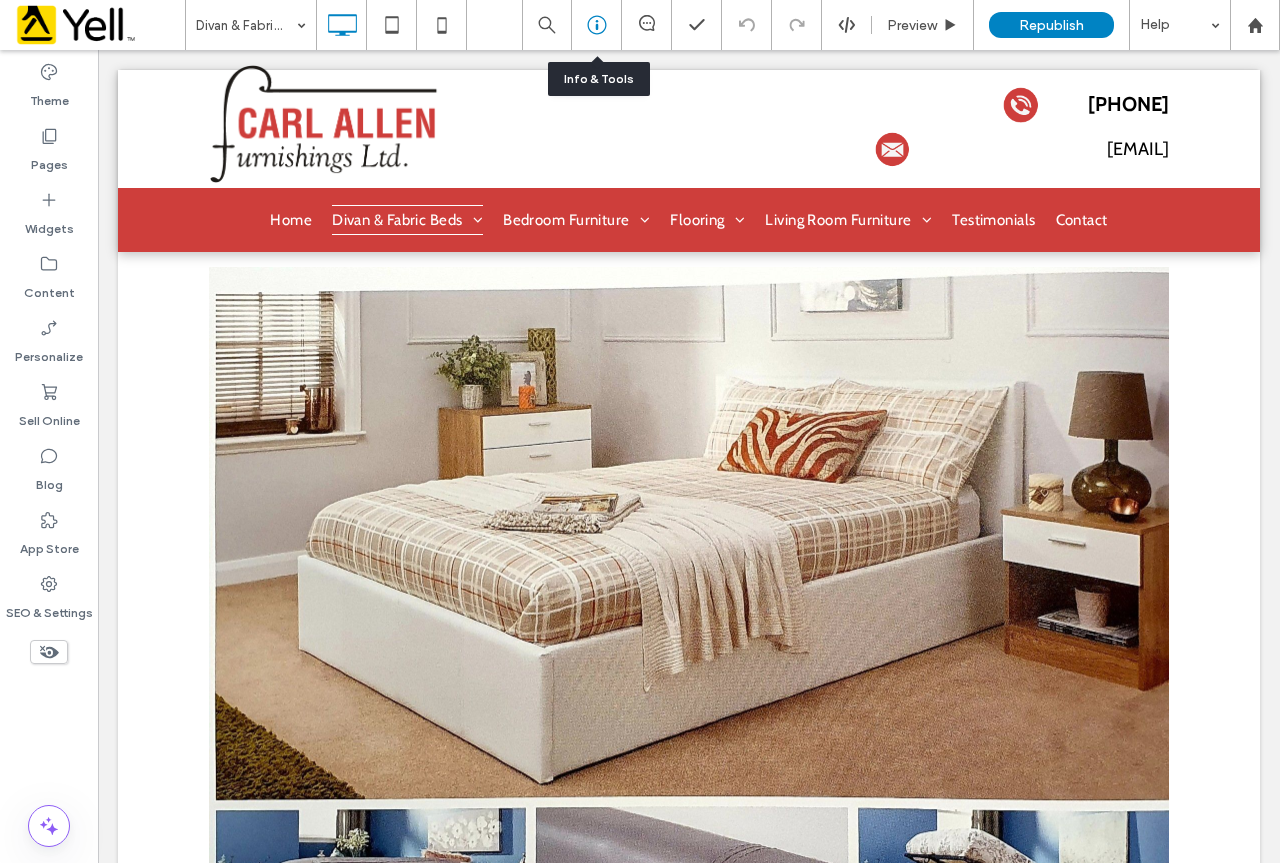 click 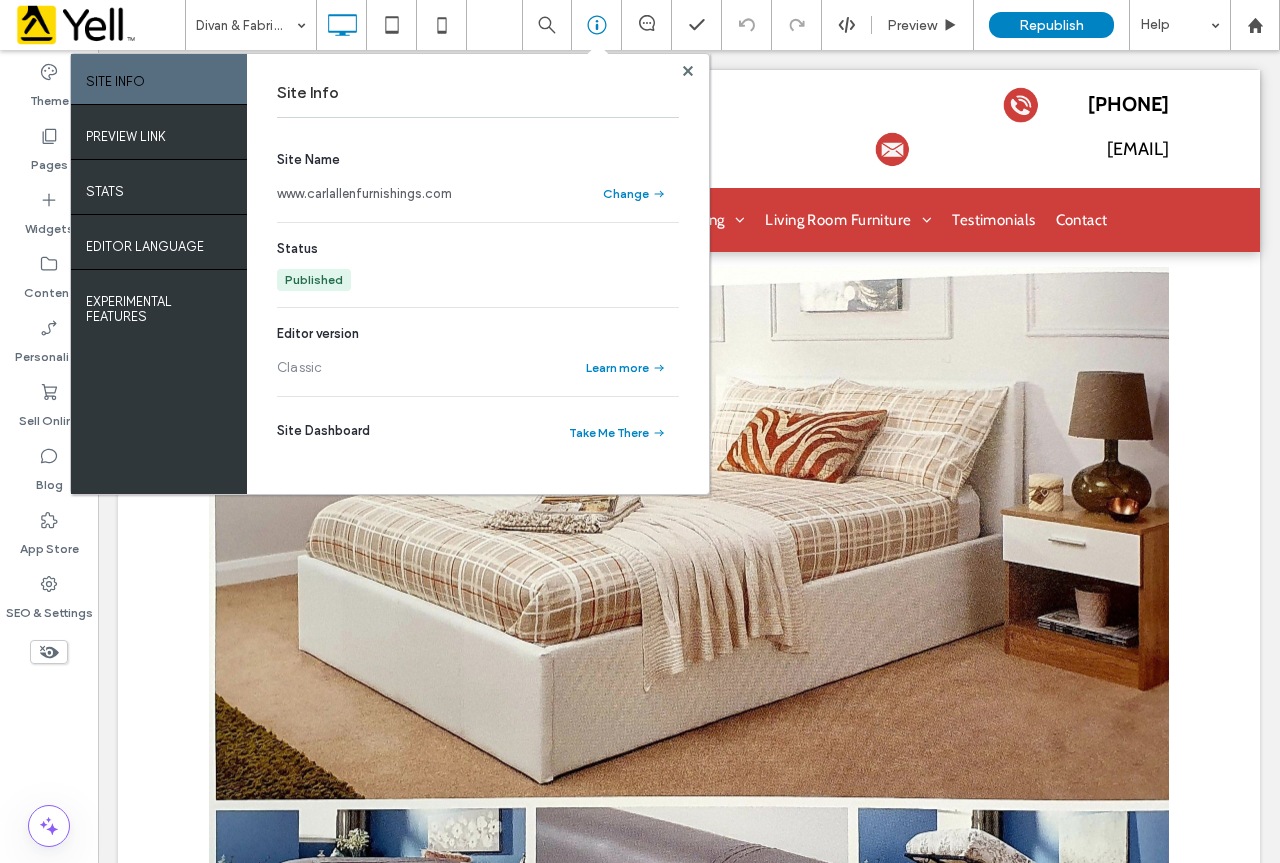 click on "www.carlallenfurnishings.com" at bounding box center [364, 194] 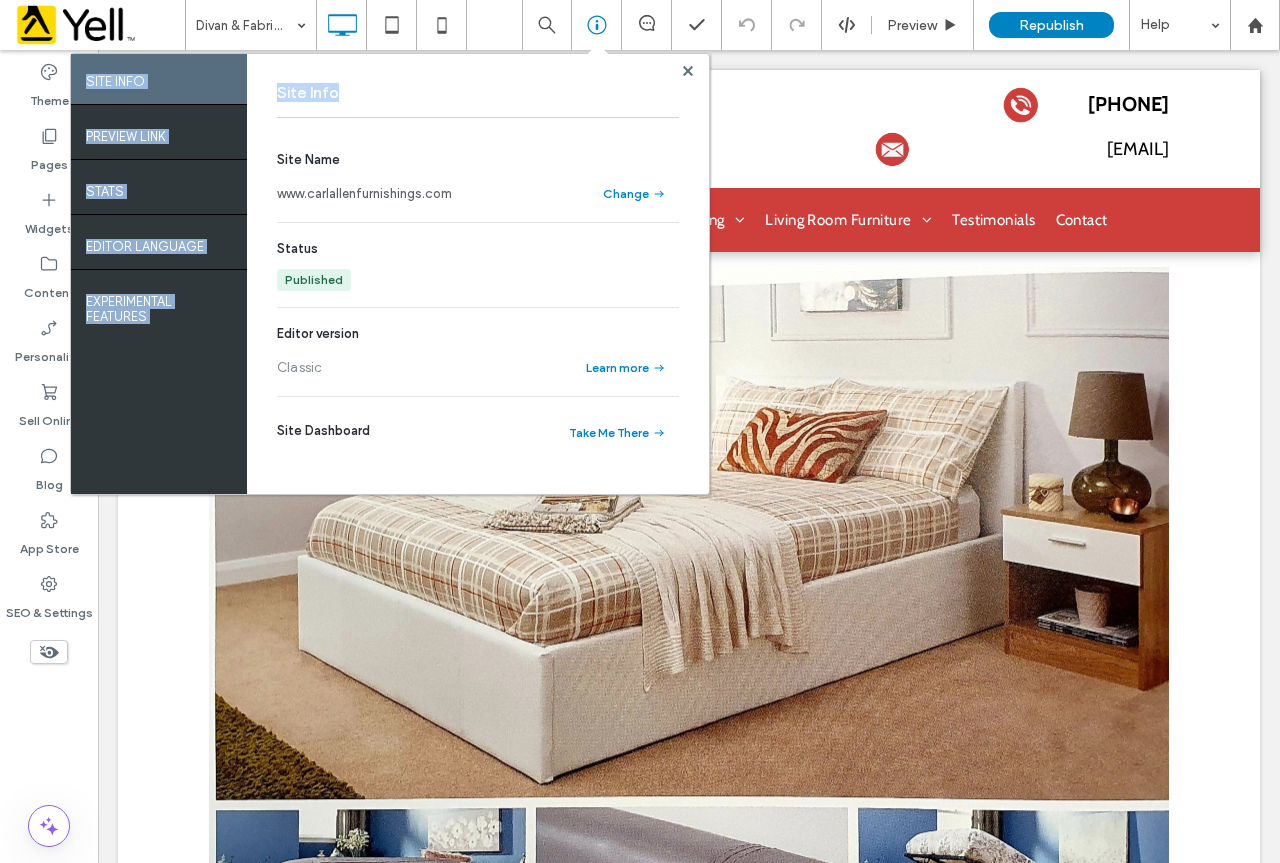 drag, startPoint x: 692, startPoint y: 68, endPoint x: 696, endPoint y: 86, distance: 18.439089 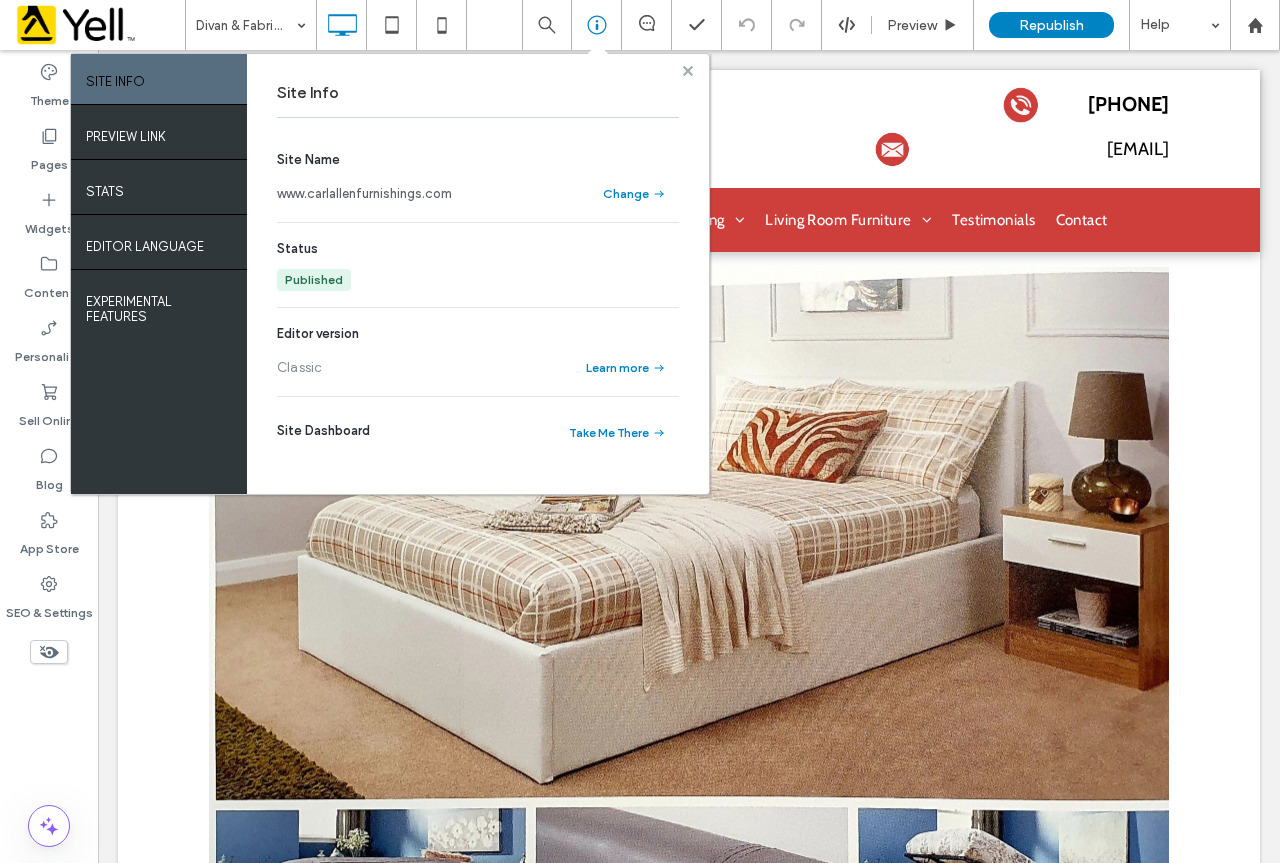 click at bounding box center (688, 70) 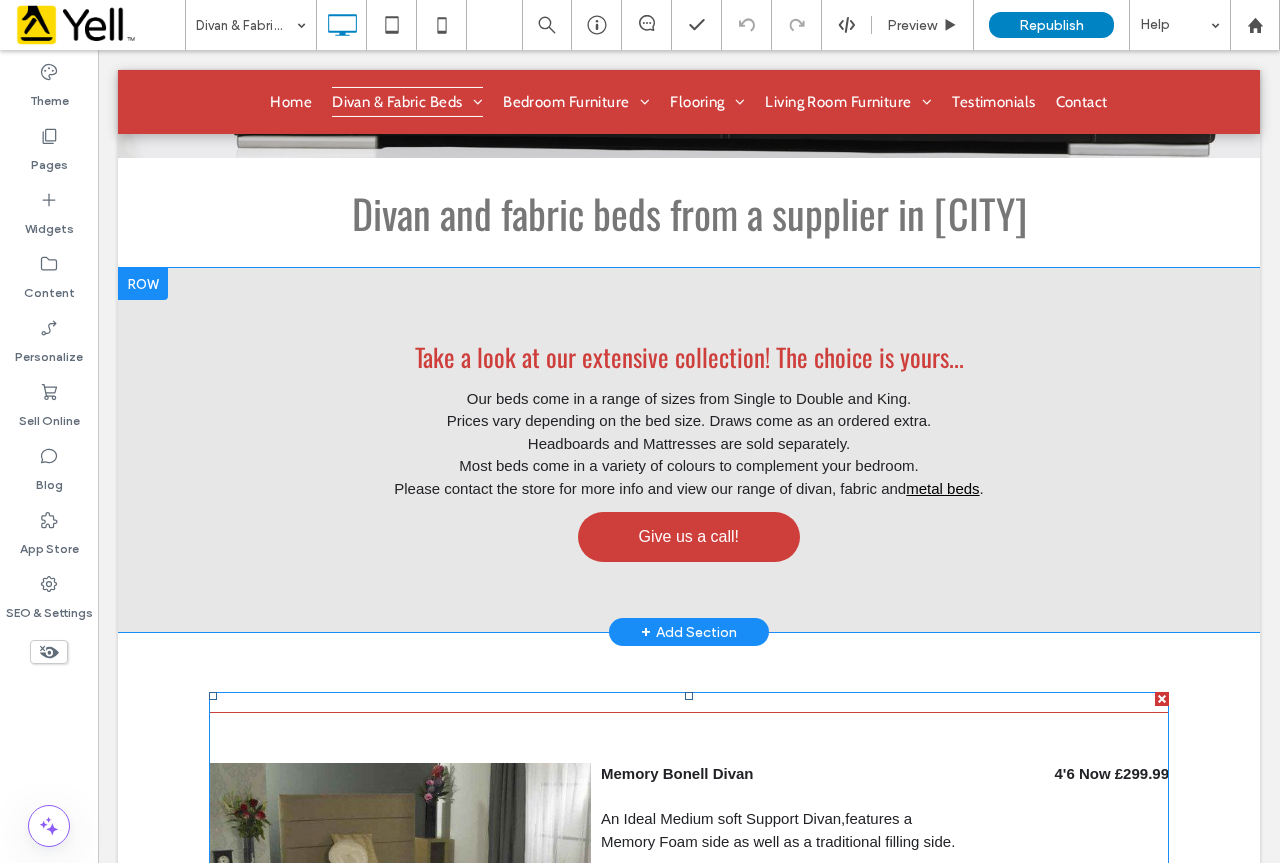 scroll, scrollTop: 1700, scrollLeft: 0, axis: vertical 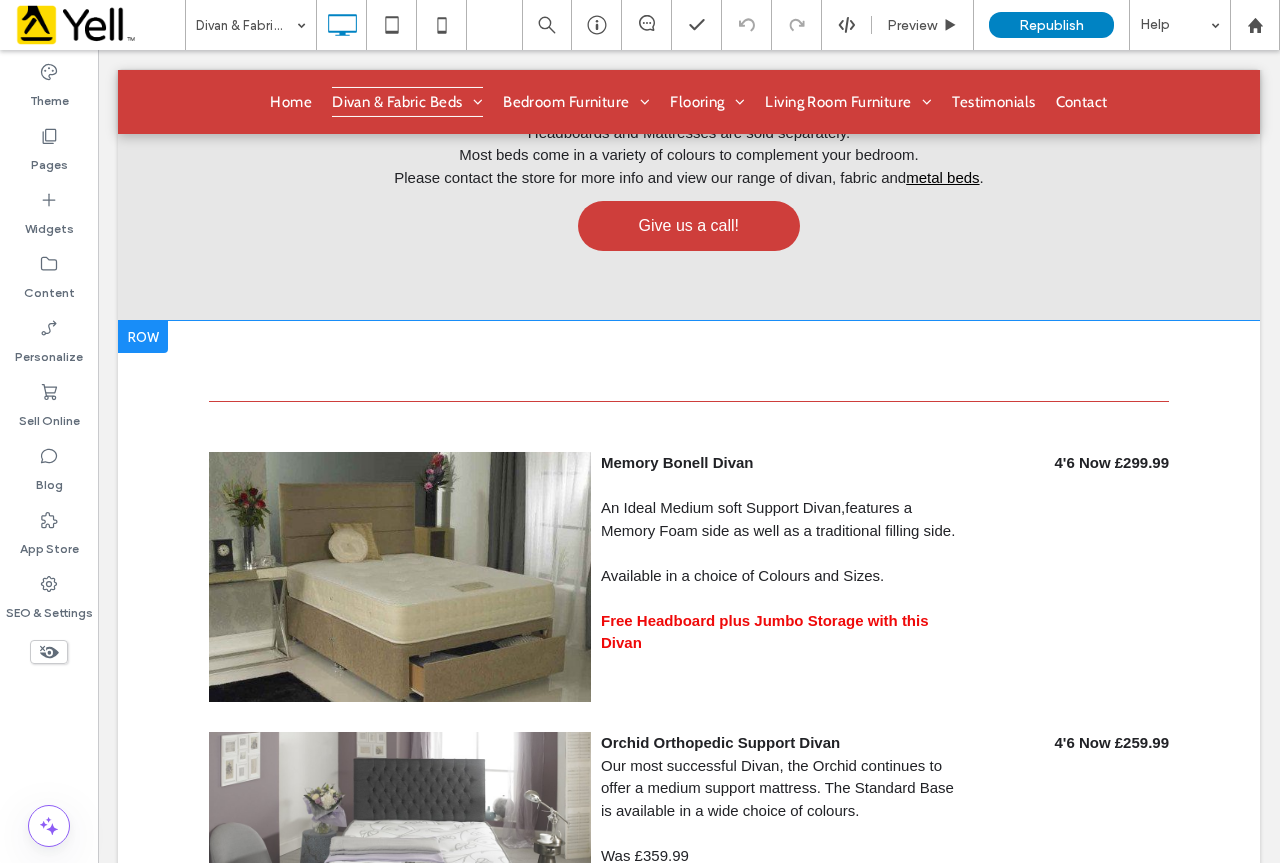 click on "Memory Bonell Divan
An Ideal Medium soft Support Divan,features a Memory Foam side as well as a traditional filling side.
Available in a choice of Colours and Sizes.
Free Headboard plus Jumbo Storage with this Divan
4'6 Now £299.99
Orchid Orthopedic Support Divan
Our most successful Divan, the Orchid continues to offer a medium support mattress. The Standard Base is available in a wide choice of colours.
Was £359.99
Headboard sold separatly
Storage Options available
4'6 Now £259.99
Tencel 1000 Pocket sprung Divan
This Divan features a Turn Free Luxurious Sleep System Matress. The Individually Pocketed springs are foam encapsulated for an edge to edge support.
Hypoallergenic, plus Anti Bacterial Properties.
Was £499.99
Headboard sold Separately
Storage options available
4'6 Now £379.99" at bounding box center (689, 3601) 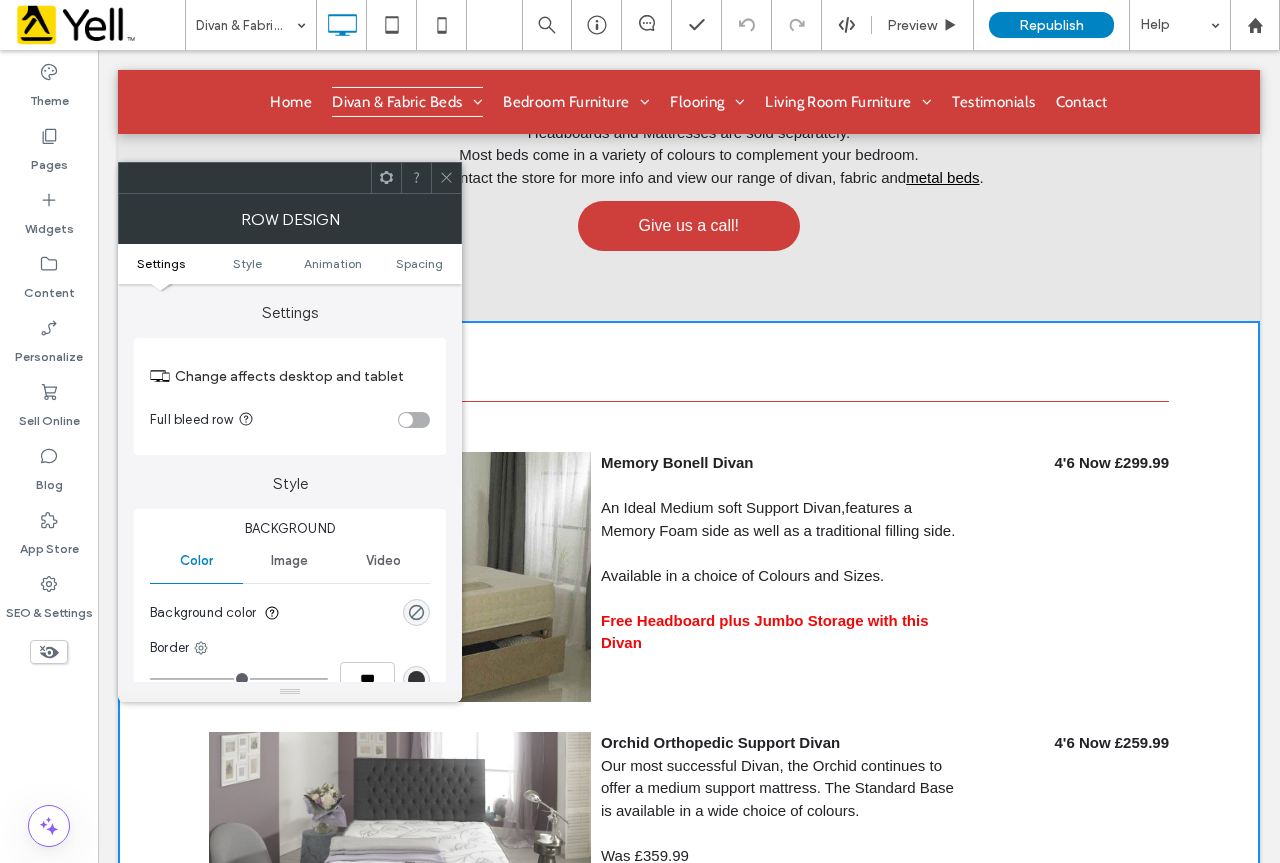 click 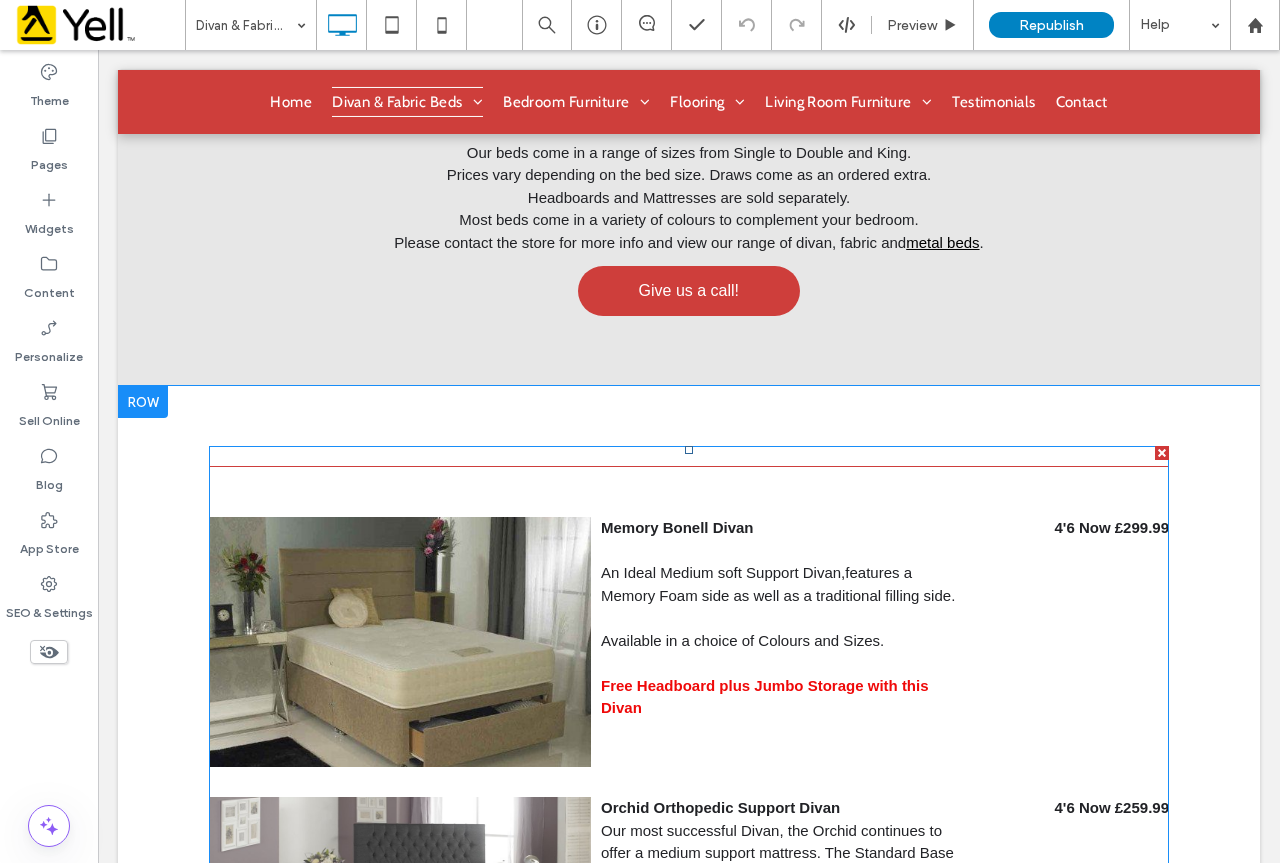 scroll, scrollTop: 1600, scrollLeft: 0, axis: vertical 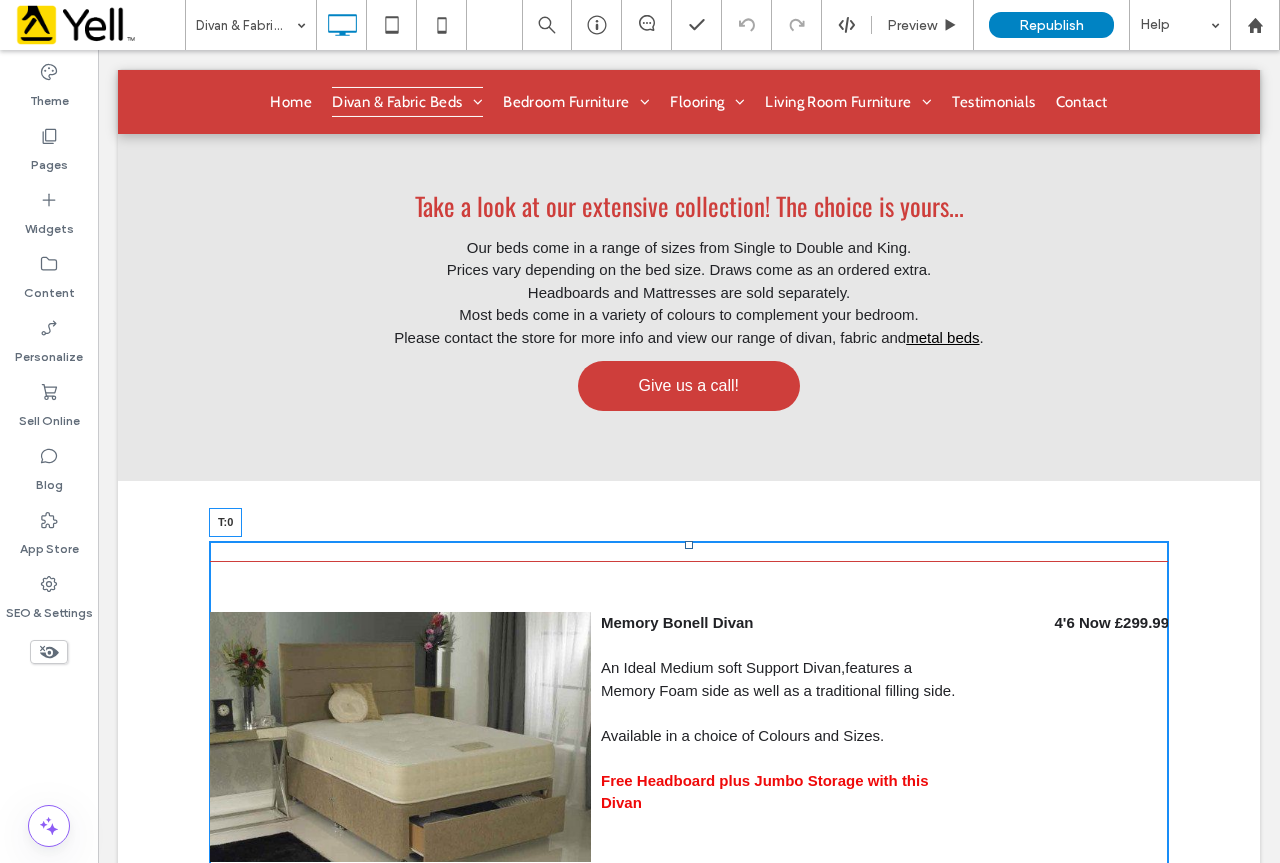 drag, startPoint x: 681, startPoint y: 489, endPoint x: 705, endPoint y: 552, distance: 67.41662 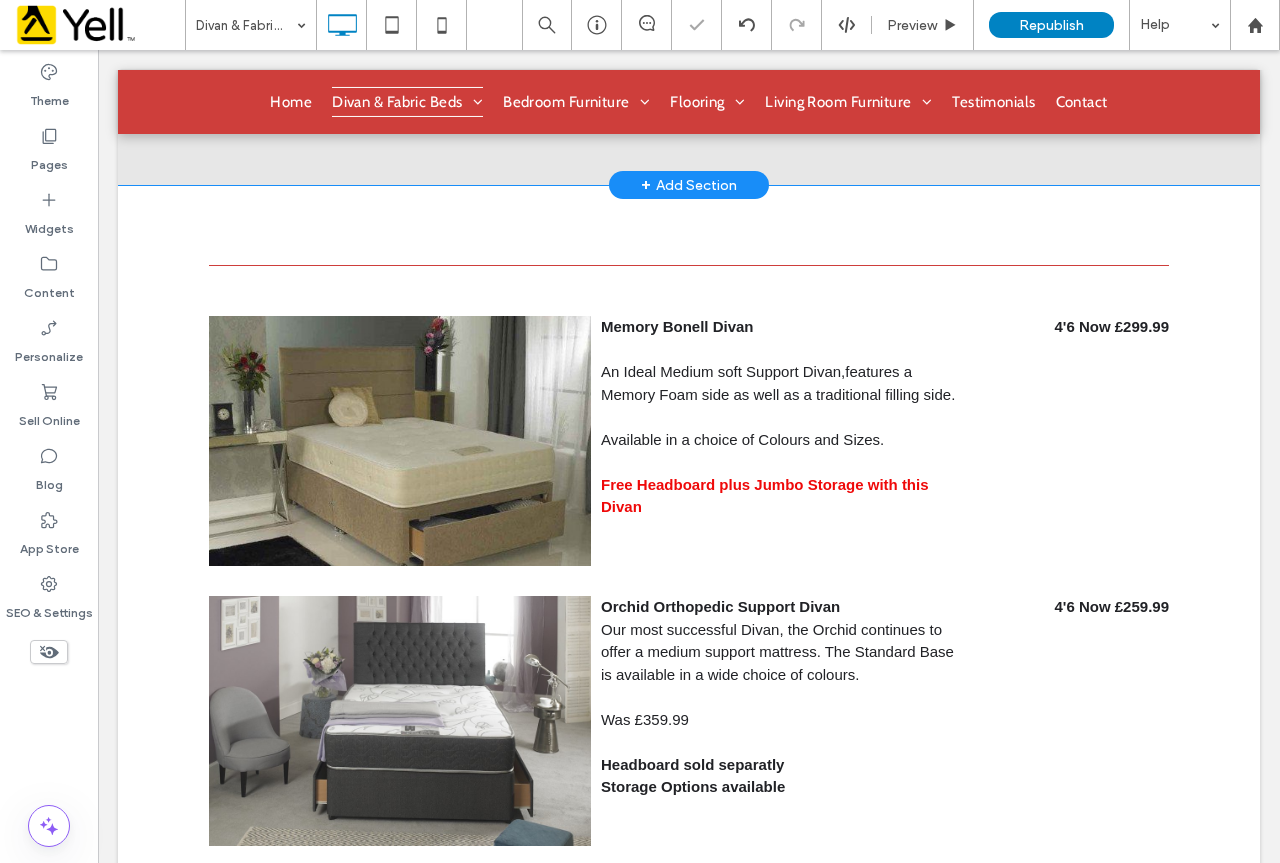 scroll, scrollTop: 1940, scrollLeft: 0, axis: vertical 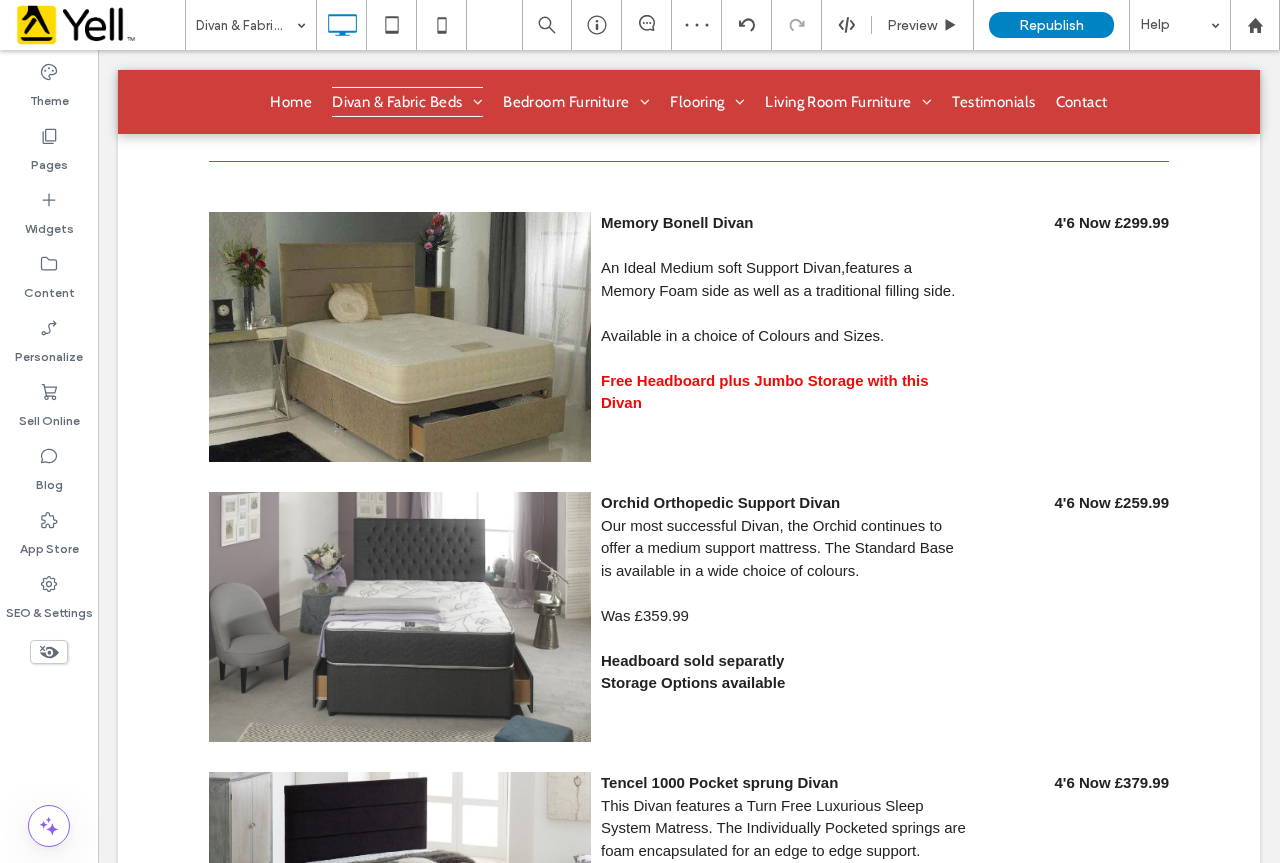 click 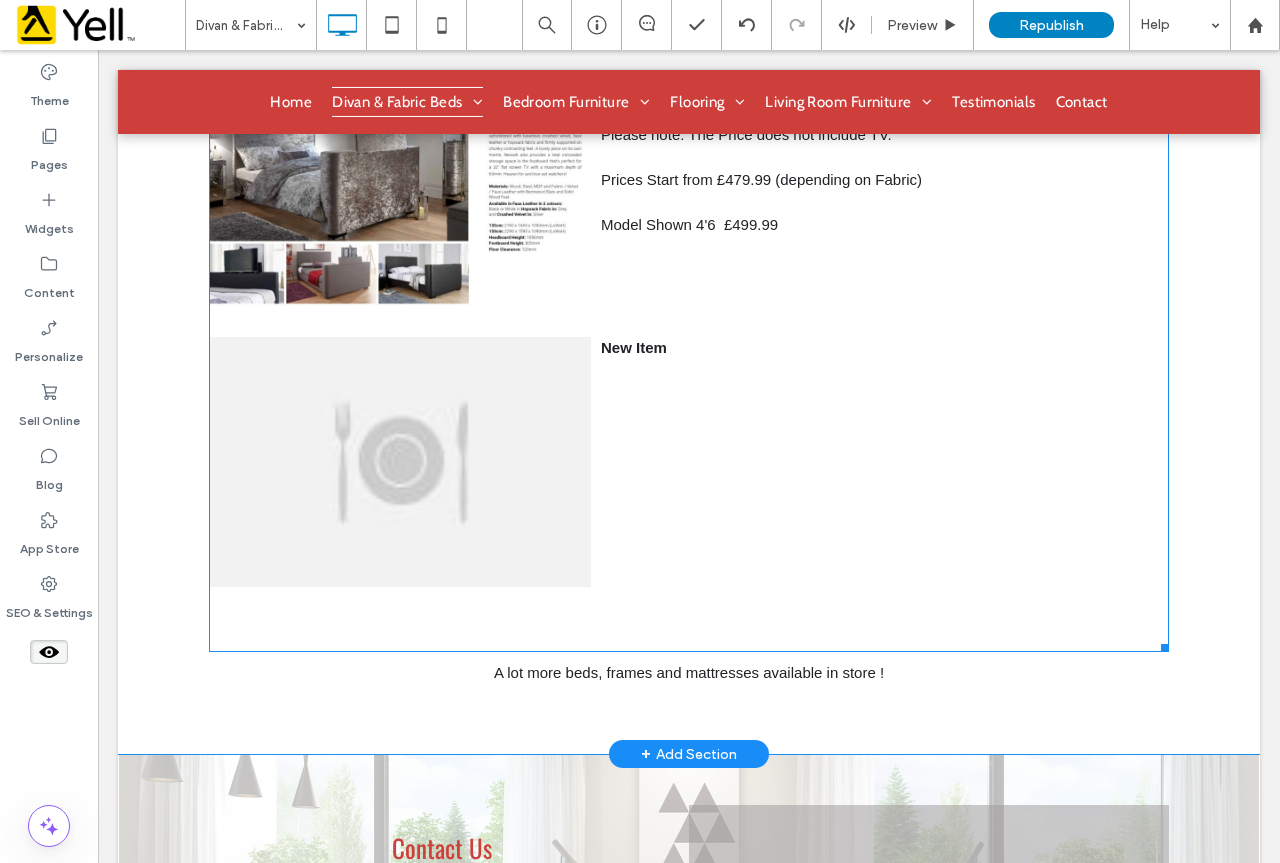 scroll, scrollTop: 7840, scrollLeft: 0, axis: vertical 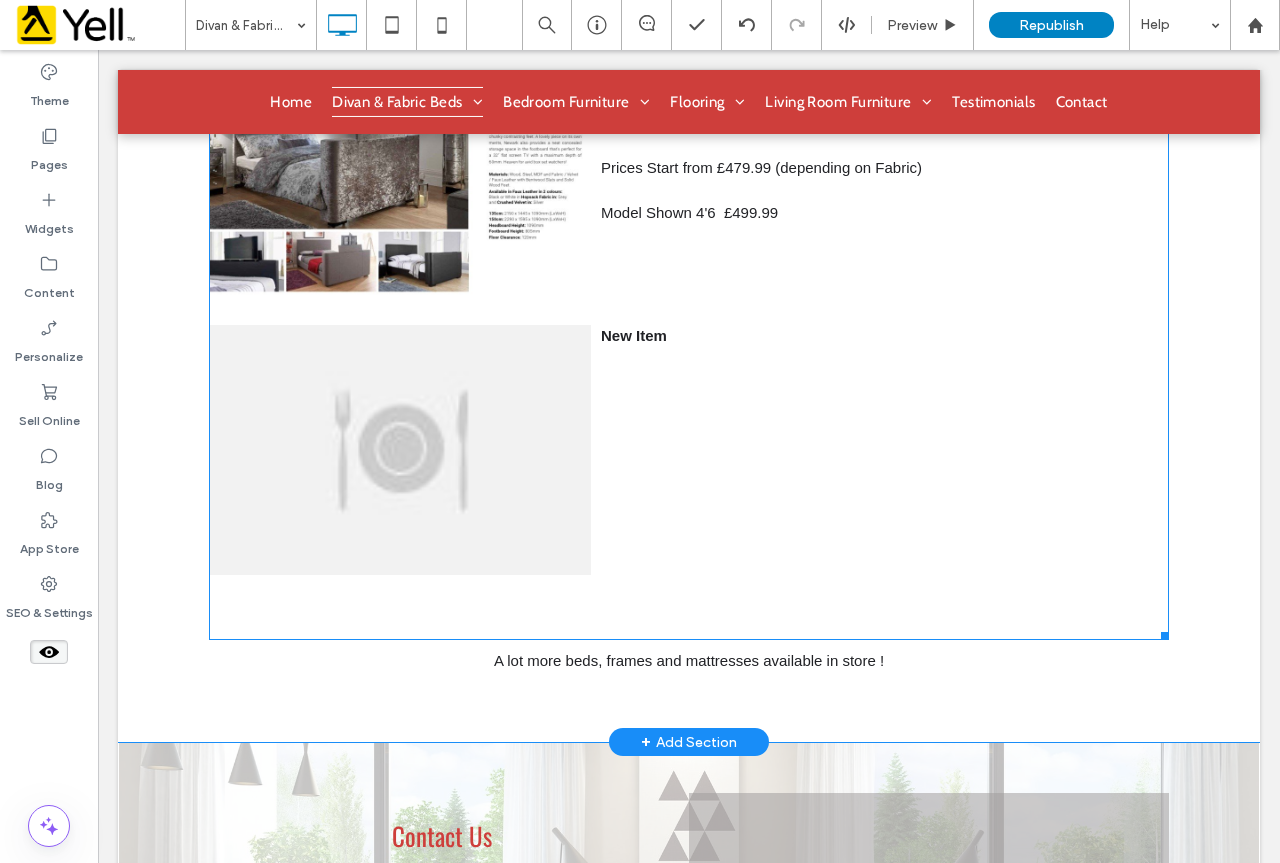 click at bounding box center [400, 450] 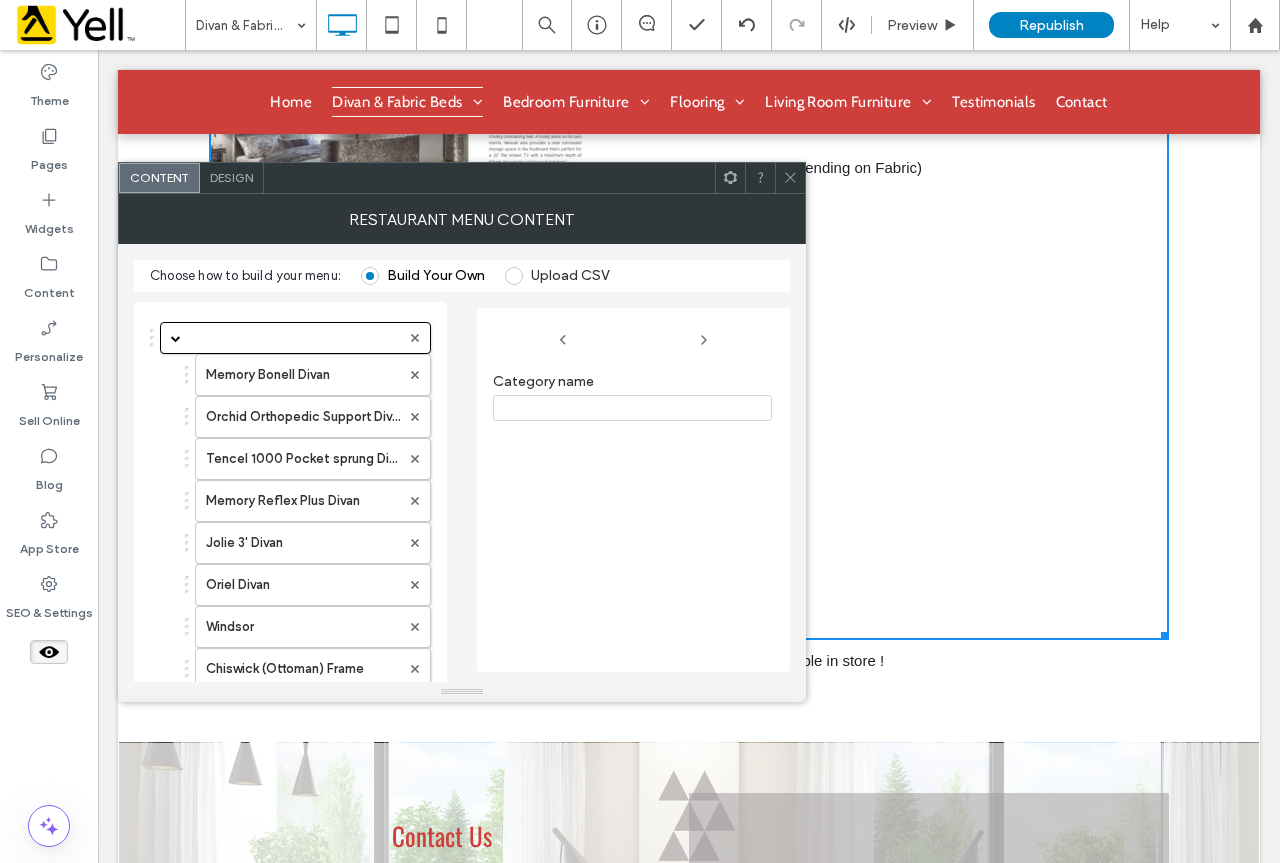 click at bounding box center (790, 178) 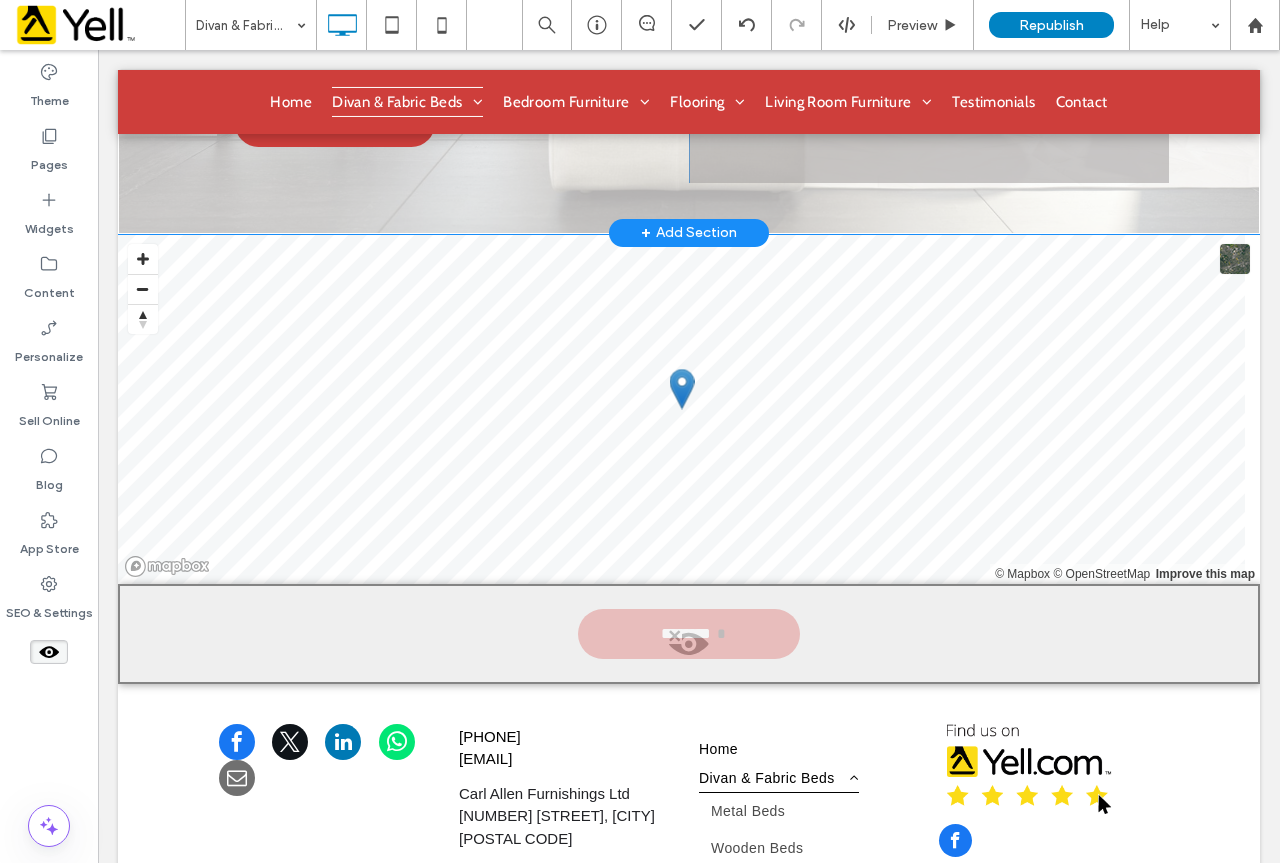 scroll, scrollTop: 9135, scrollLeft: 0, axis: vertical 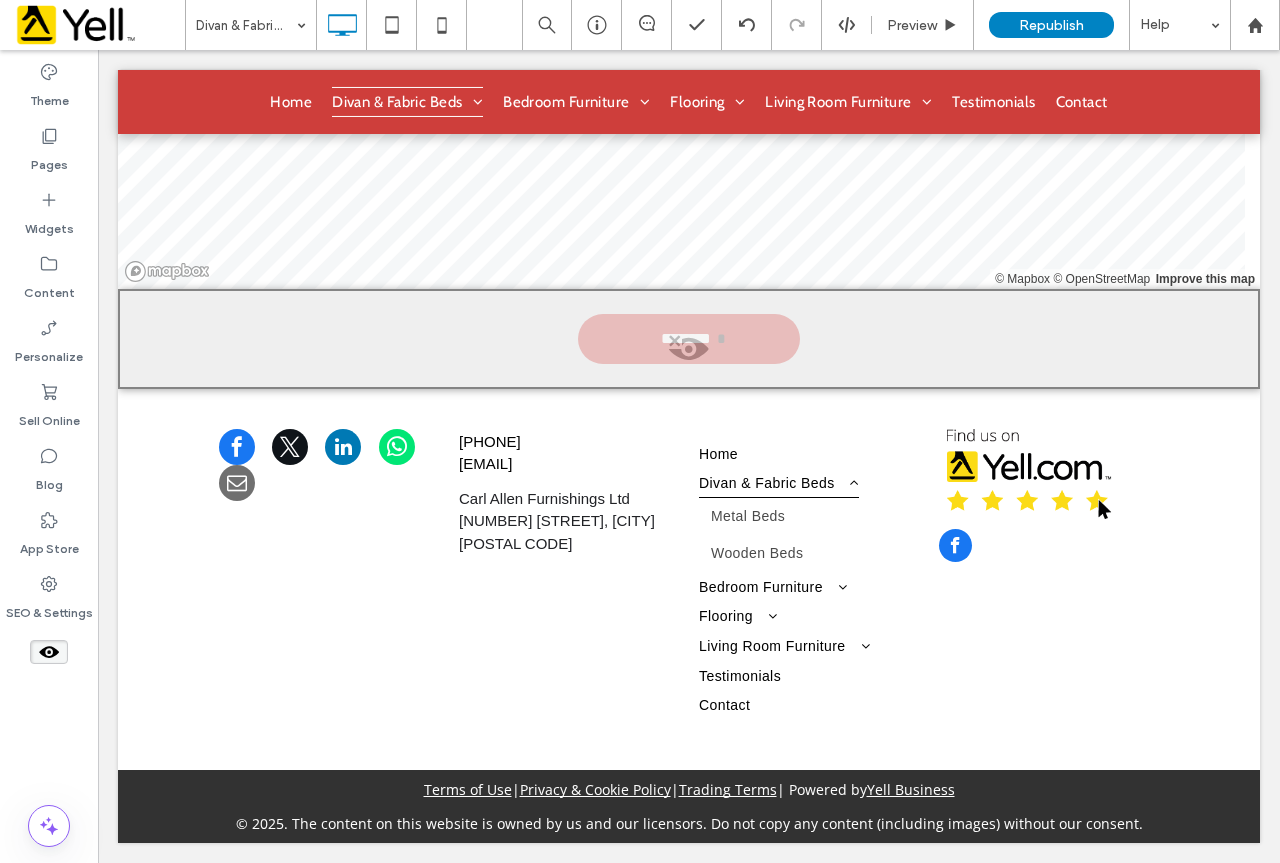 click 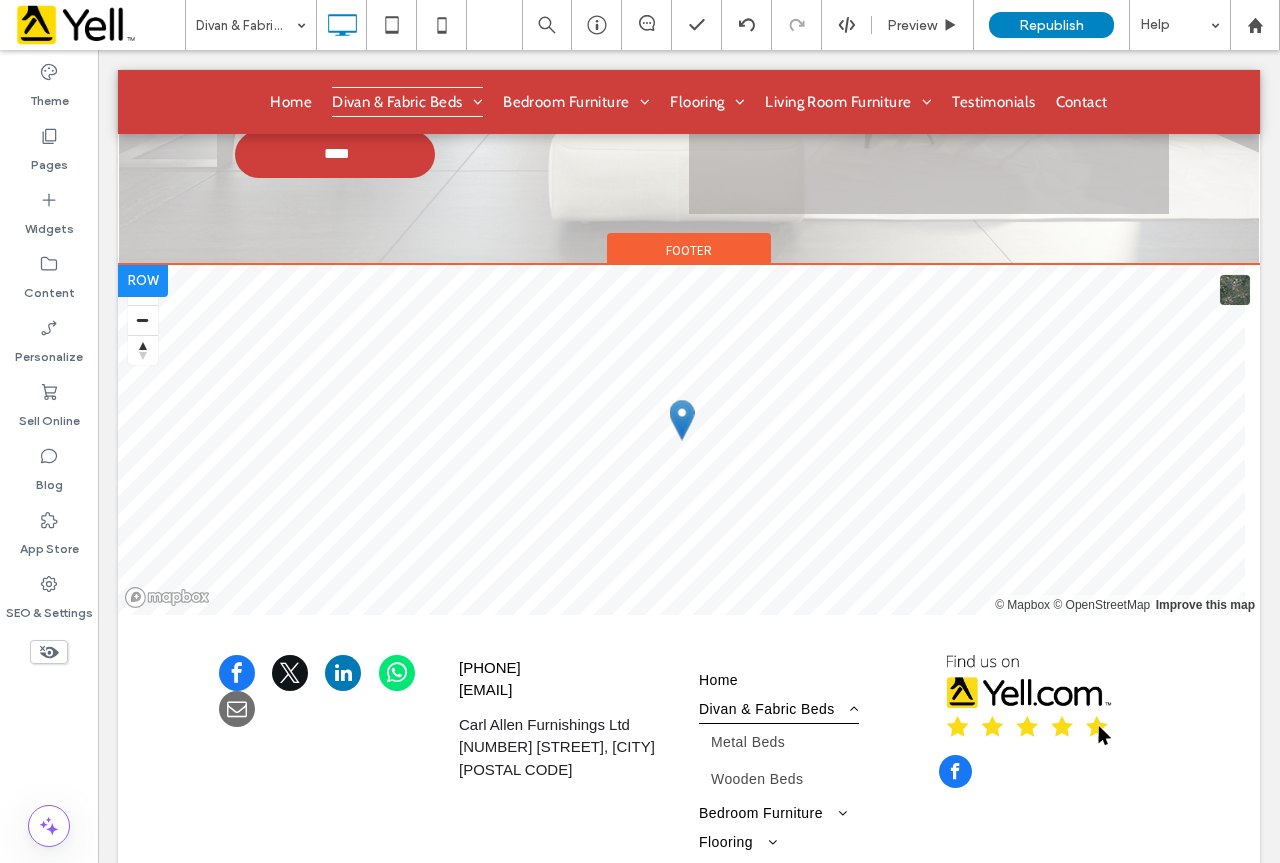 scroll, scrollTop: 8735, scrollLeft: 0, axis: vertical 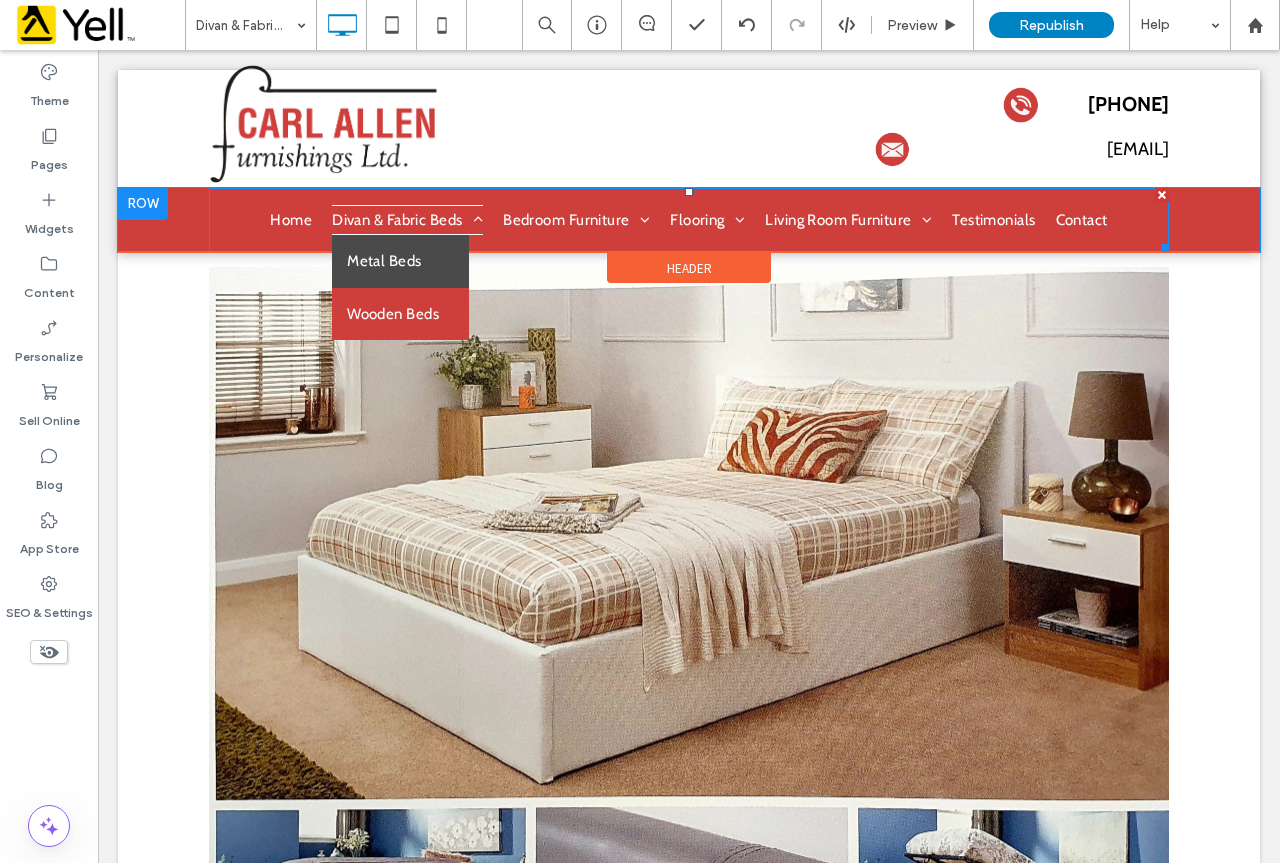 click on "Metal Beds" at bounding box center [384, 261] 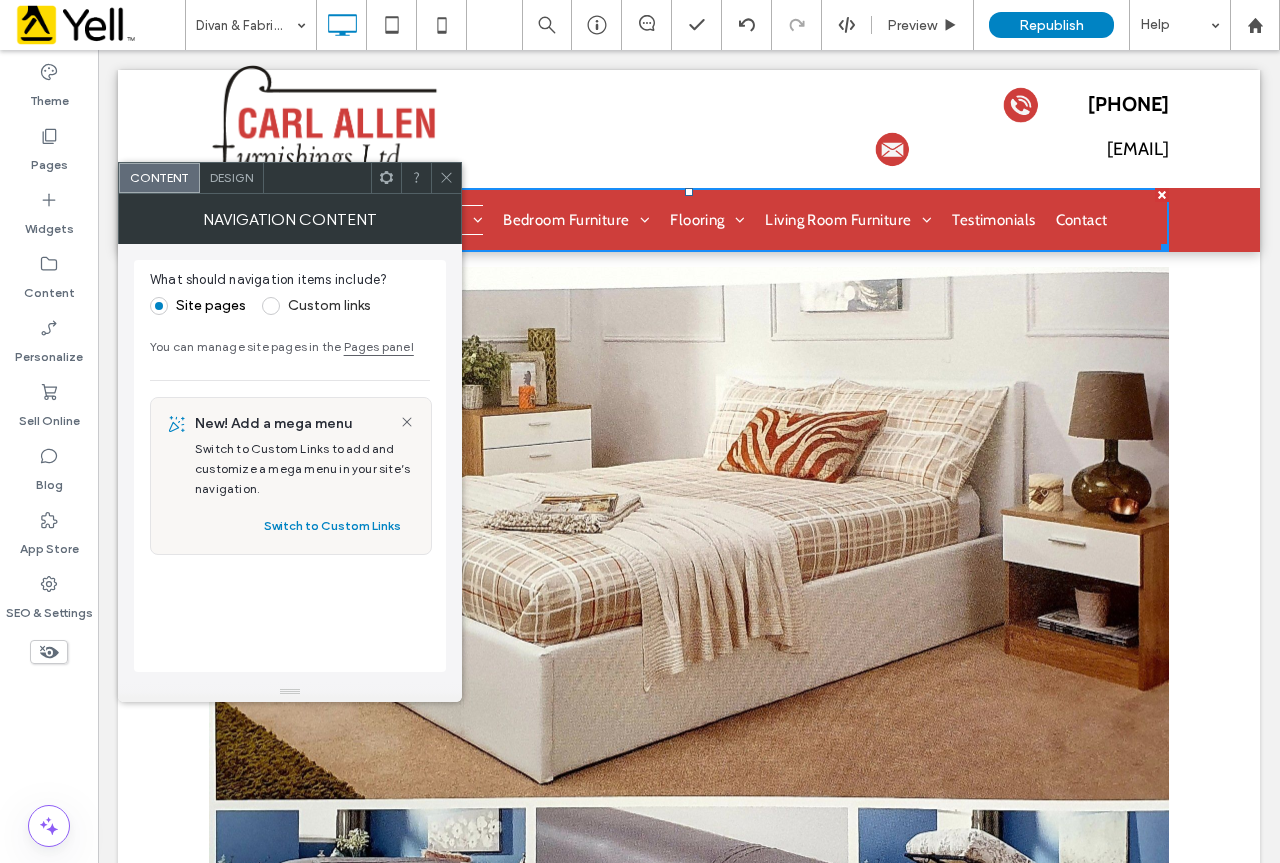click at bounding box center (446, 178) 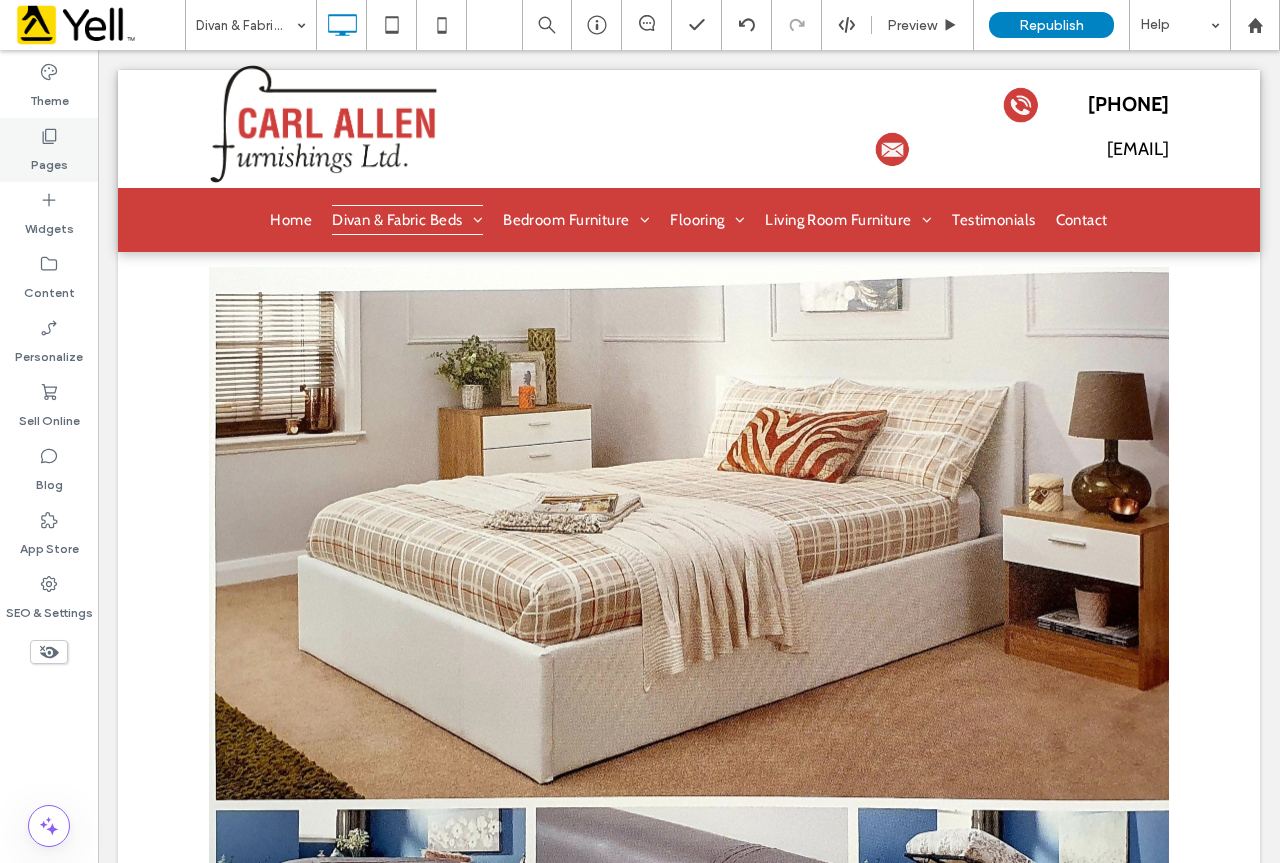 click on "Pages" at bounding box center (49, 150) 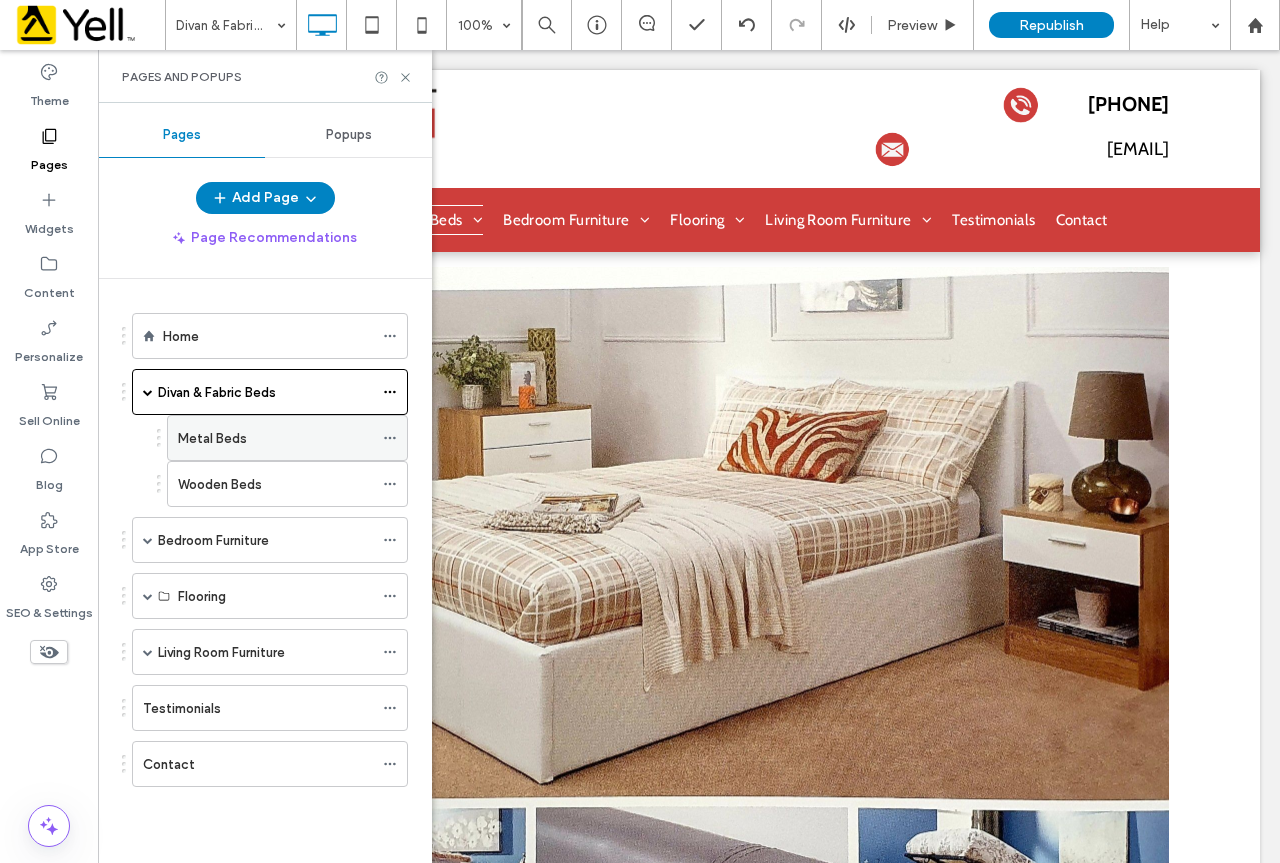 click on "Metal Beds" at bounding box center [275, 438] 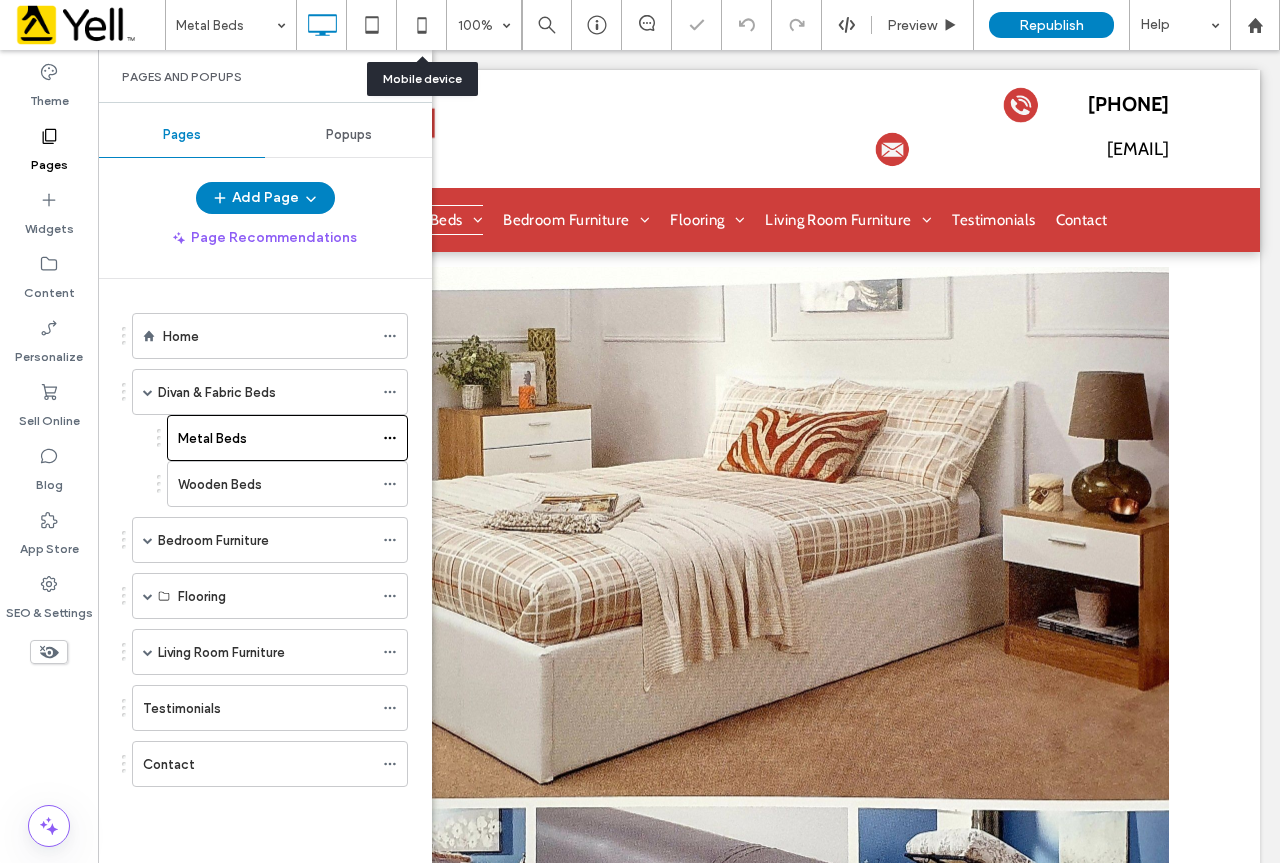 click on "Mobile device" at bounding box center (422, 79) 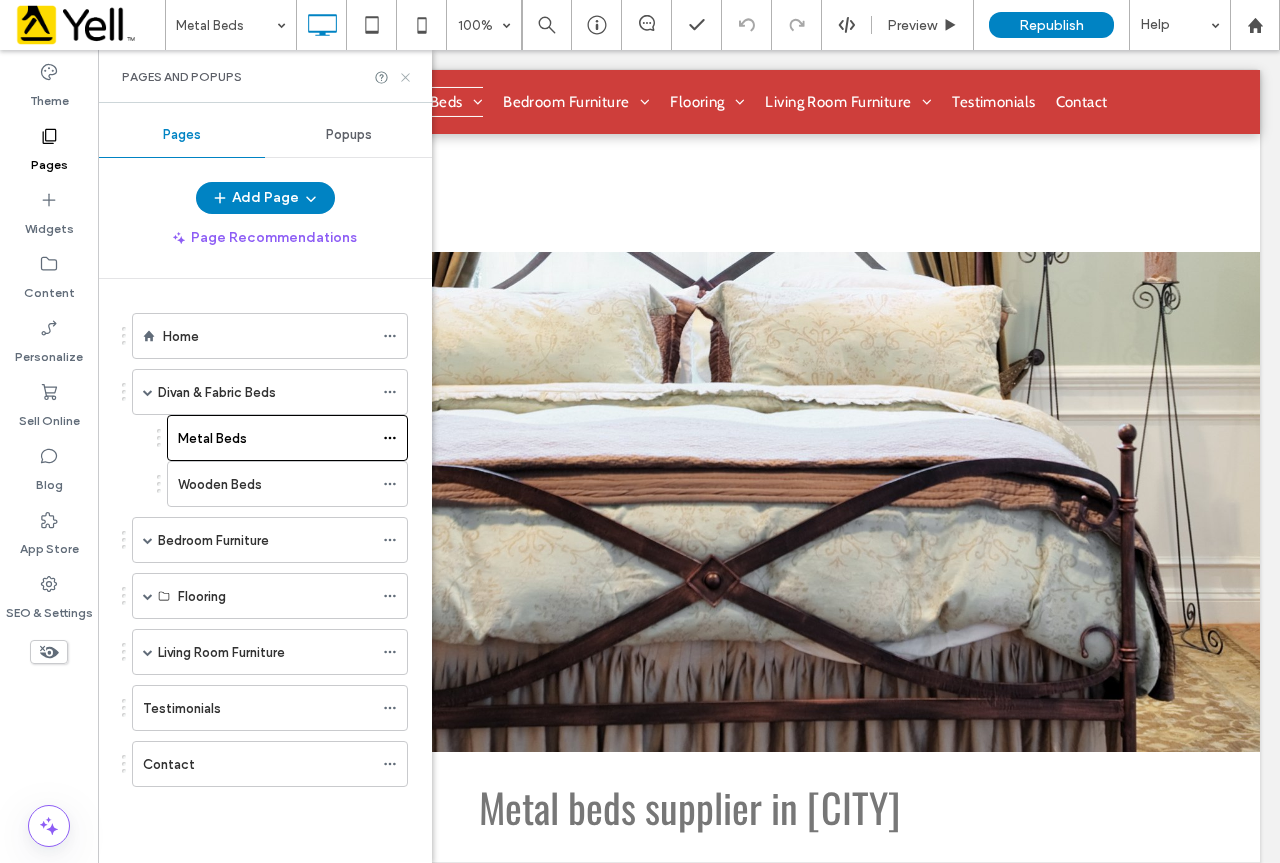 scroll, scrollTop: 1800, scrollLeft: 0, axis: vertical 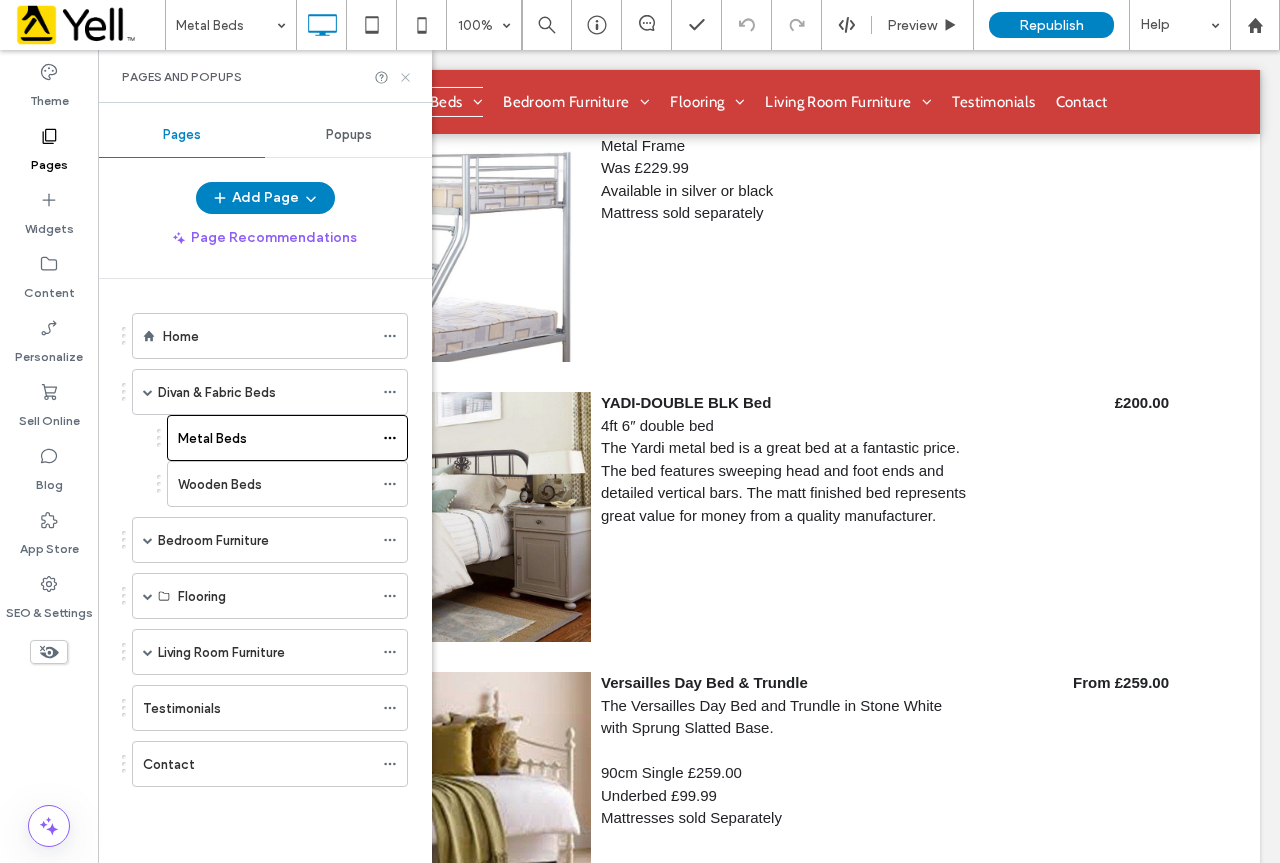 click 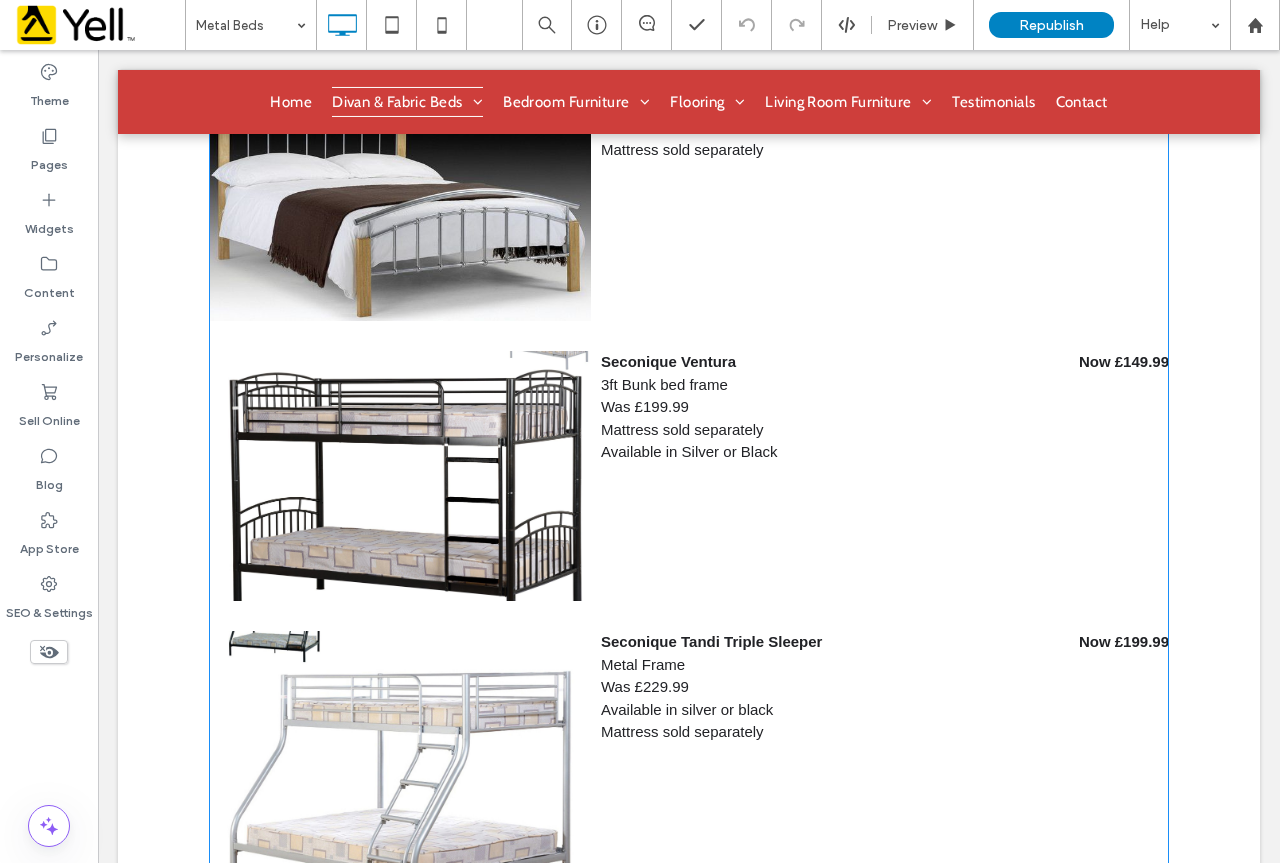 scroll, scrollTop: 1200, scrollLeft: 0, axis: vertical 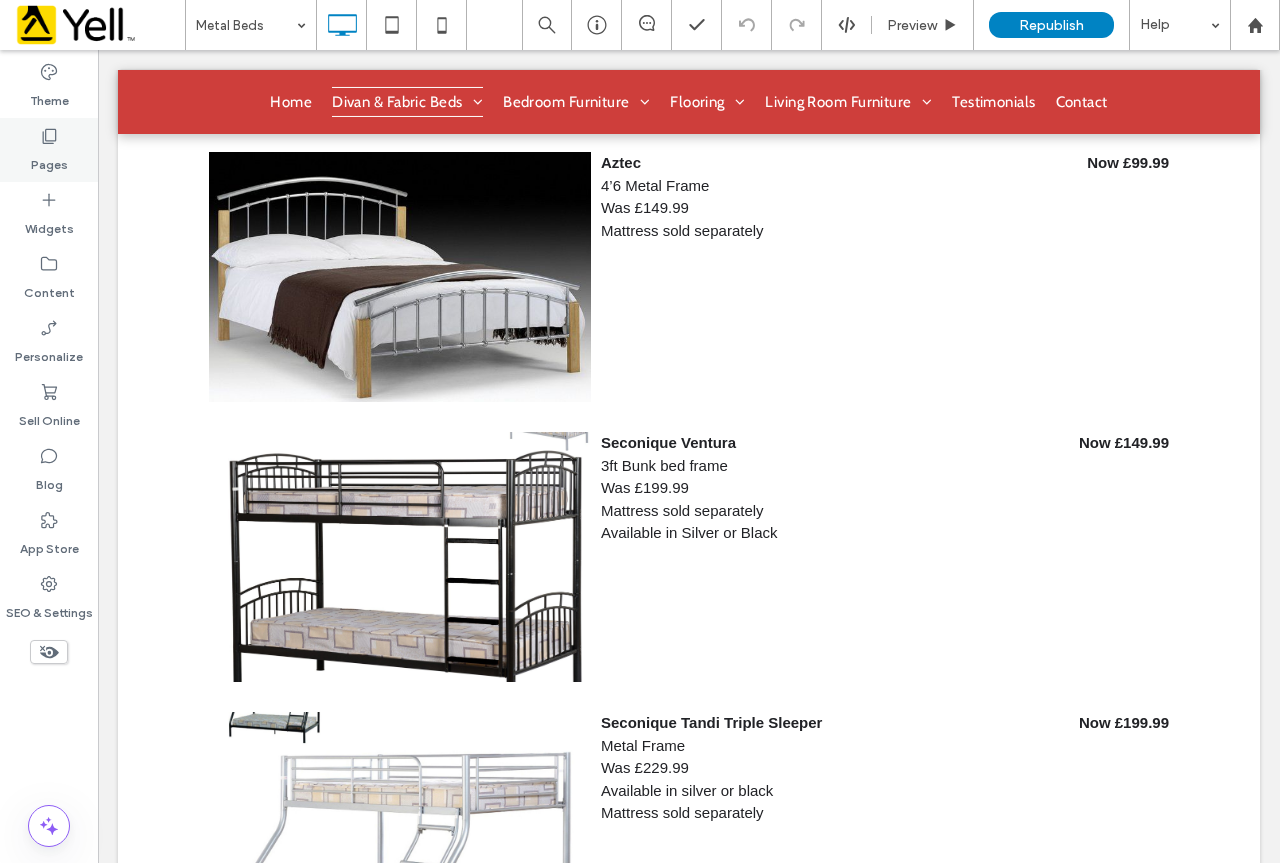 click 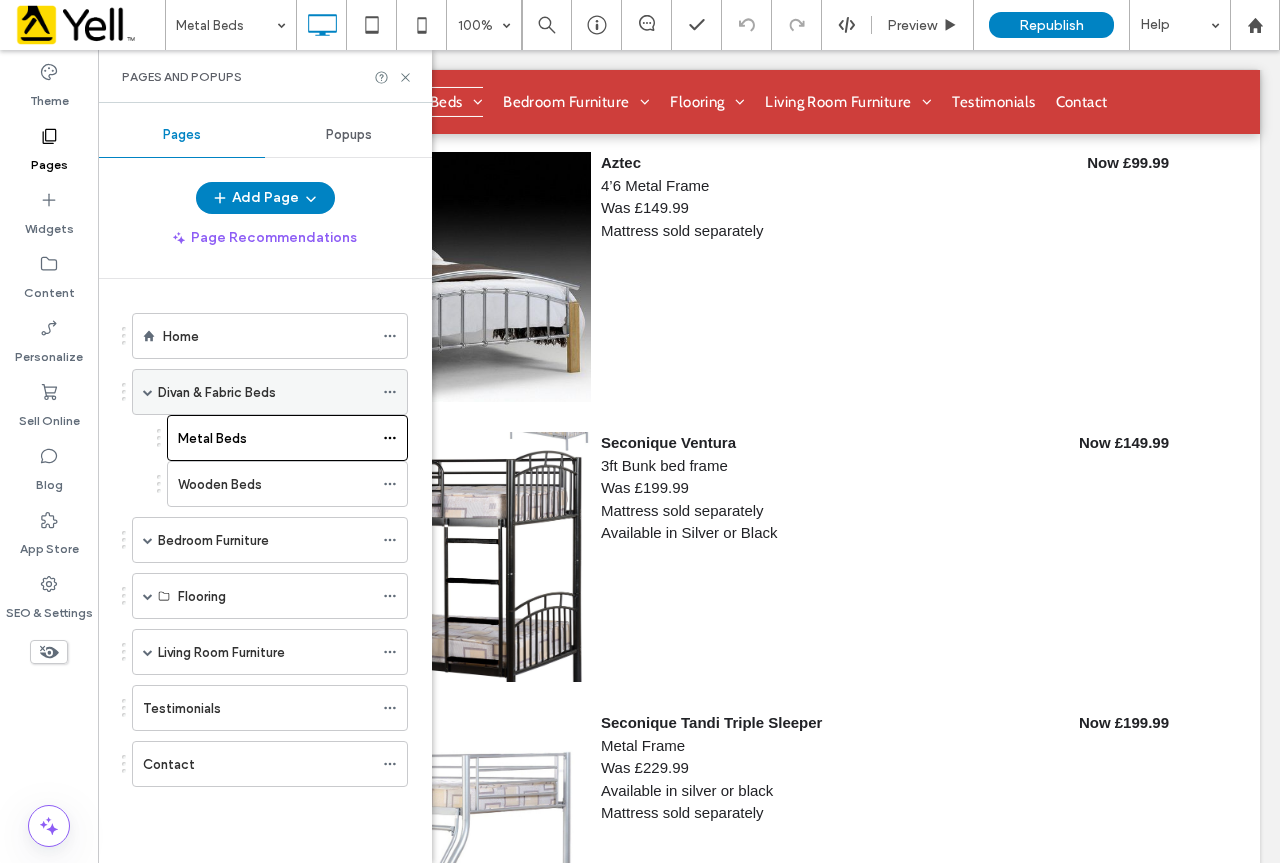 click on "Divan & Fabric Beds" at bounding box center (217, 392) 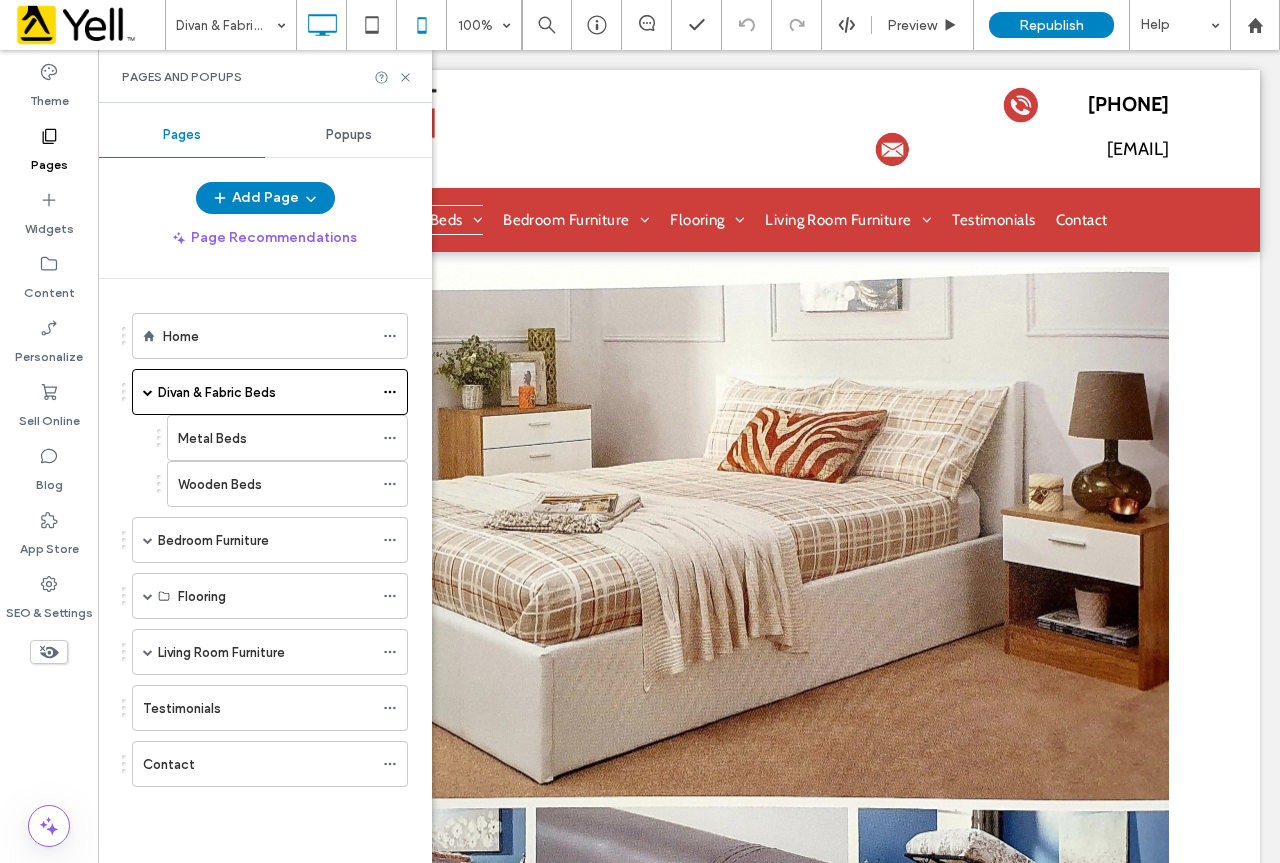 scroll, scrollTop: 0, scrollLeft: 0, axis: both 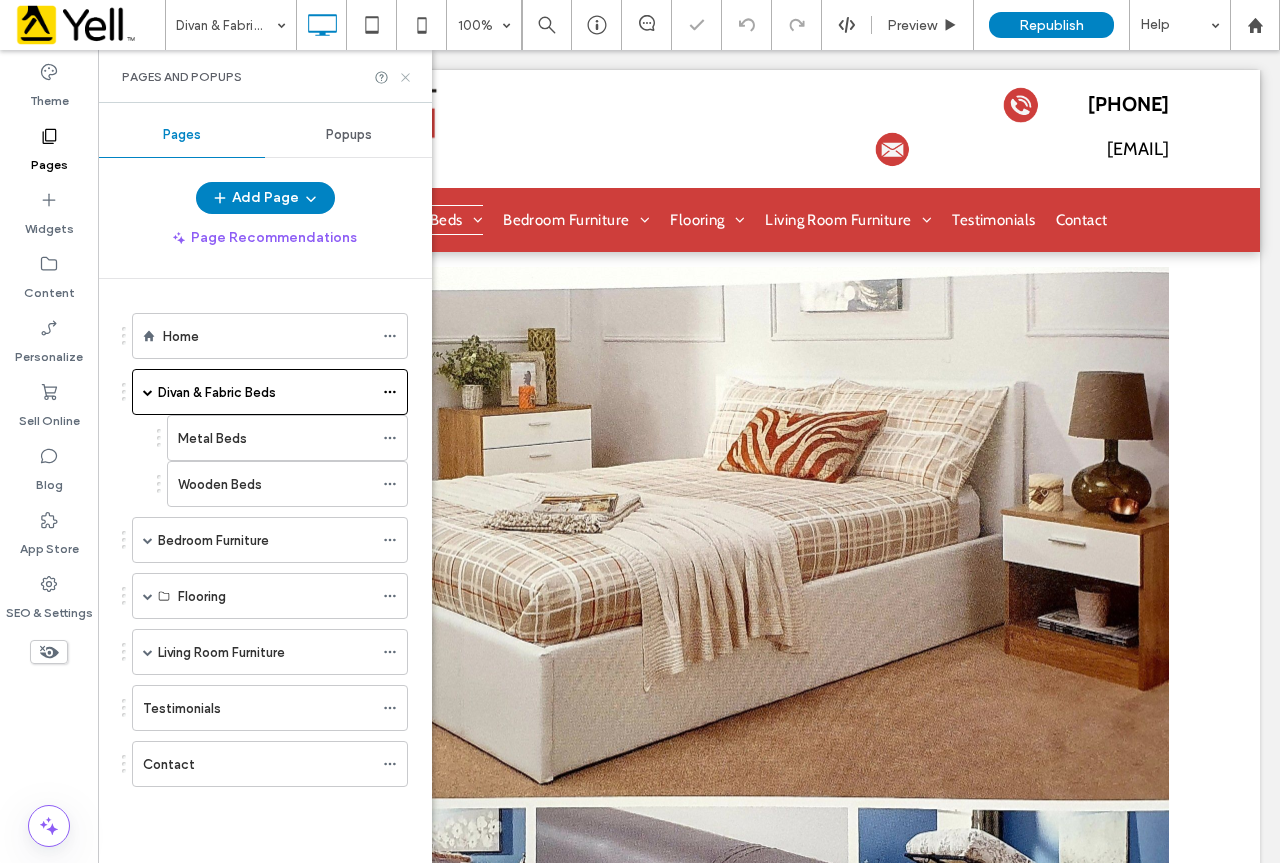 click 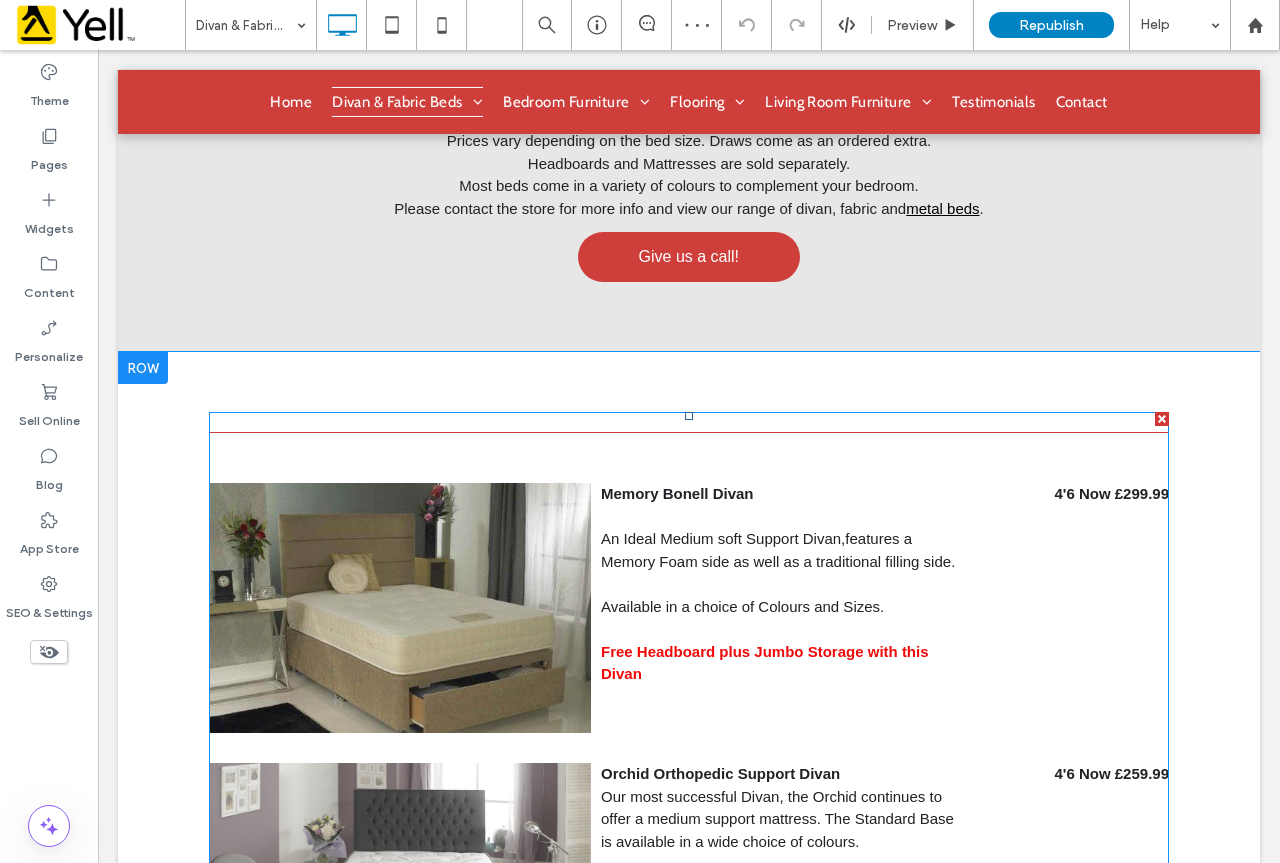 scroll, scrollTop: 1700, scrollLeft: 0, axis: vertical 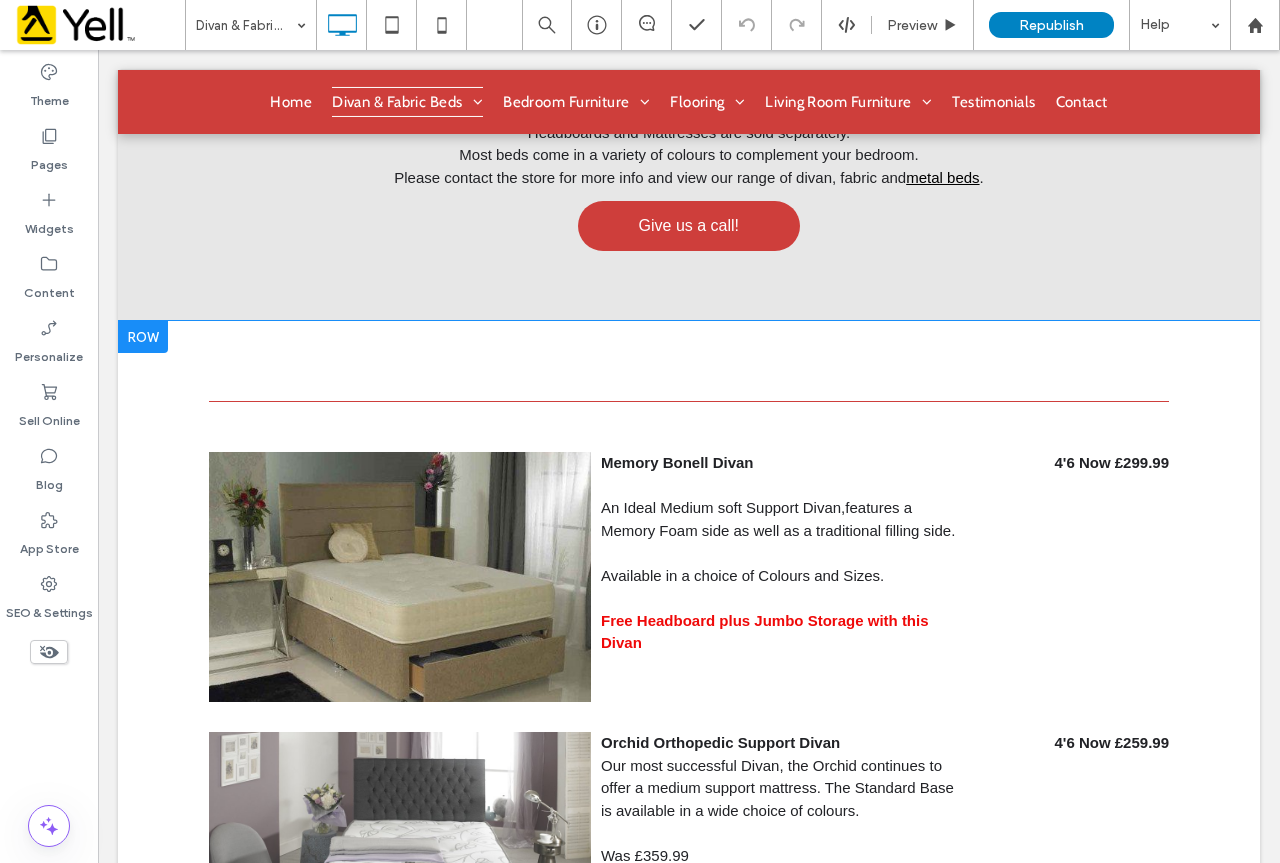 click at bounding box center (143, 337) 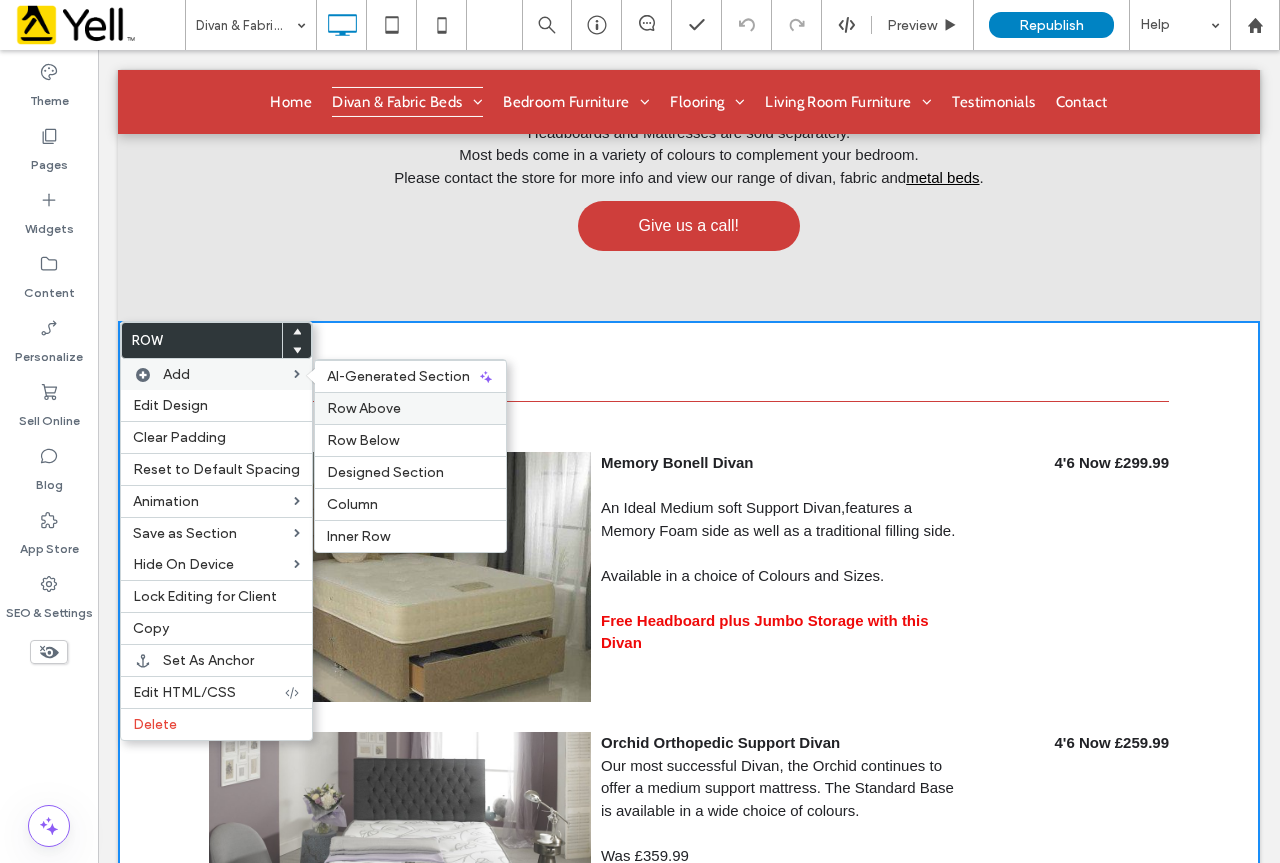 click on "Row Above" at bounding box center [364, 408] 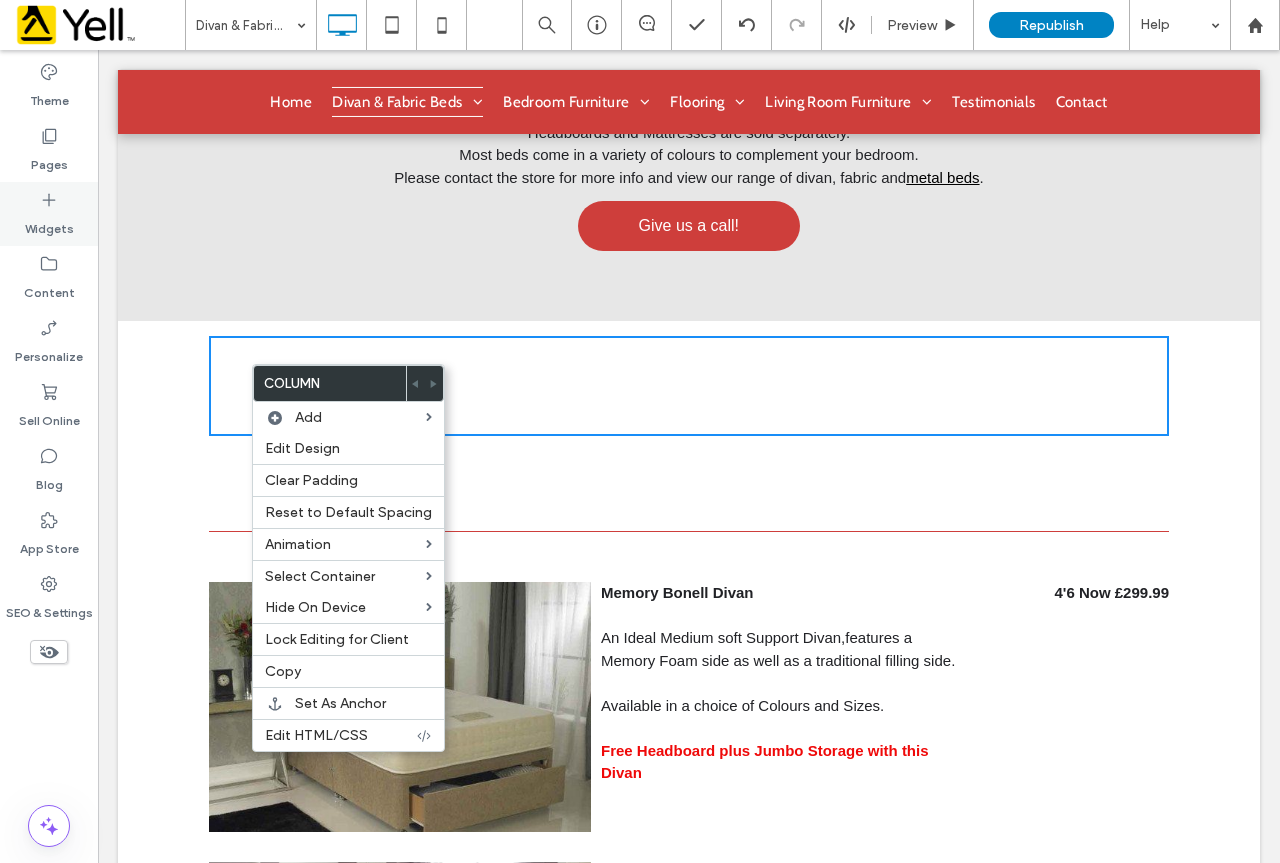click on "Widgets" at bounding box center (49, 224) 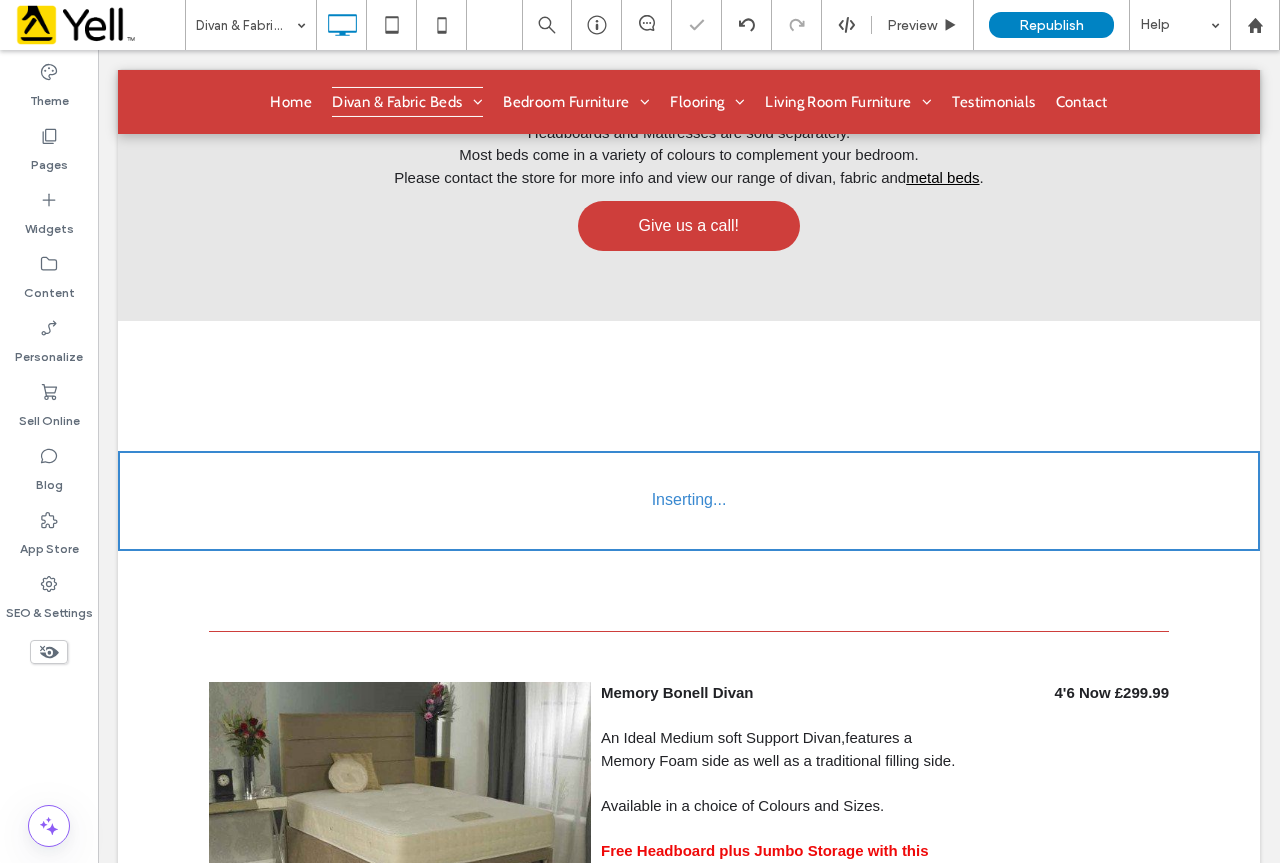 drag, startPoint x: 575, startPoint y: 378, endPoint x: 577, endPoint y: 364, distance: 14.142136 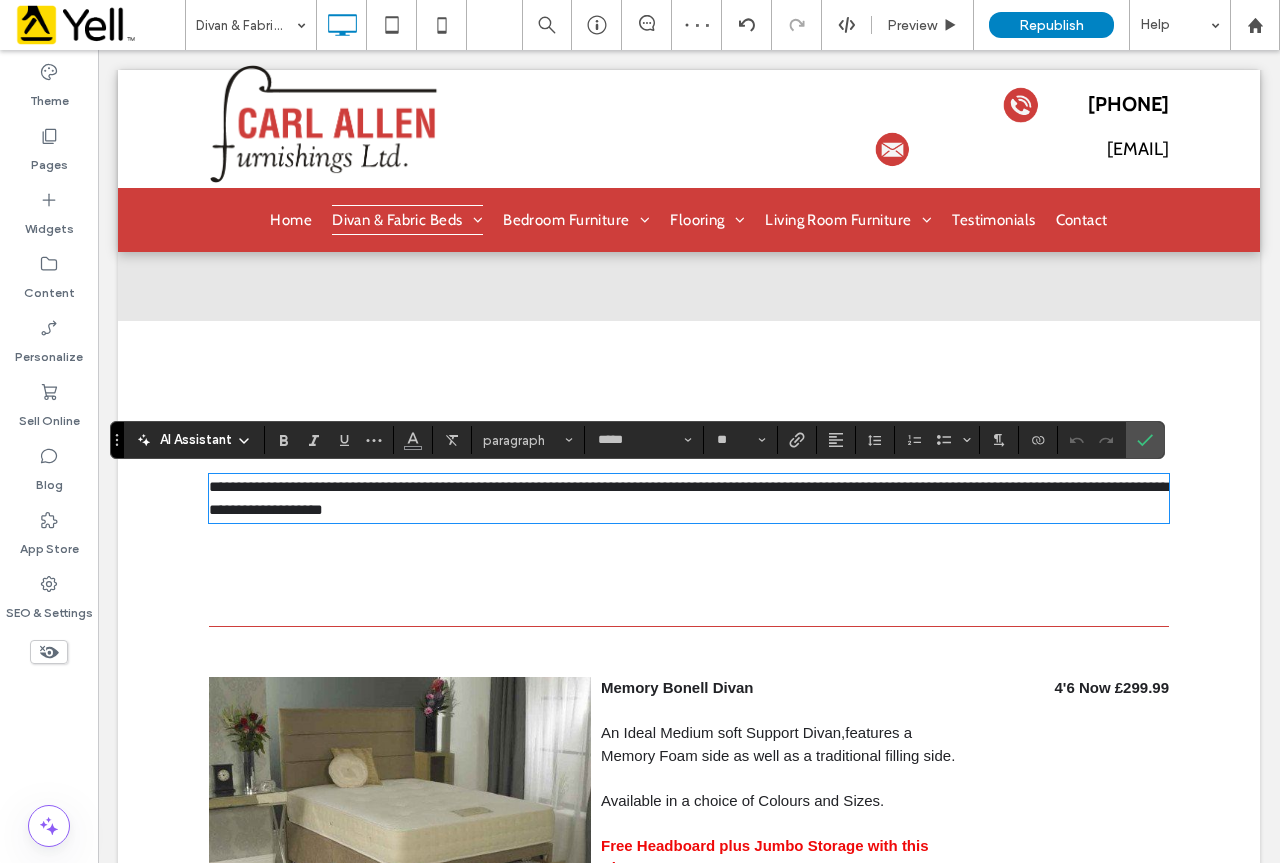 click on "Click To Paste     Click To Paste" at bounding box center (689, 386) 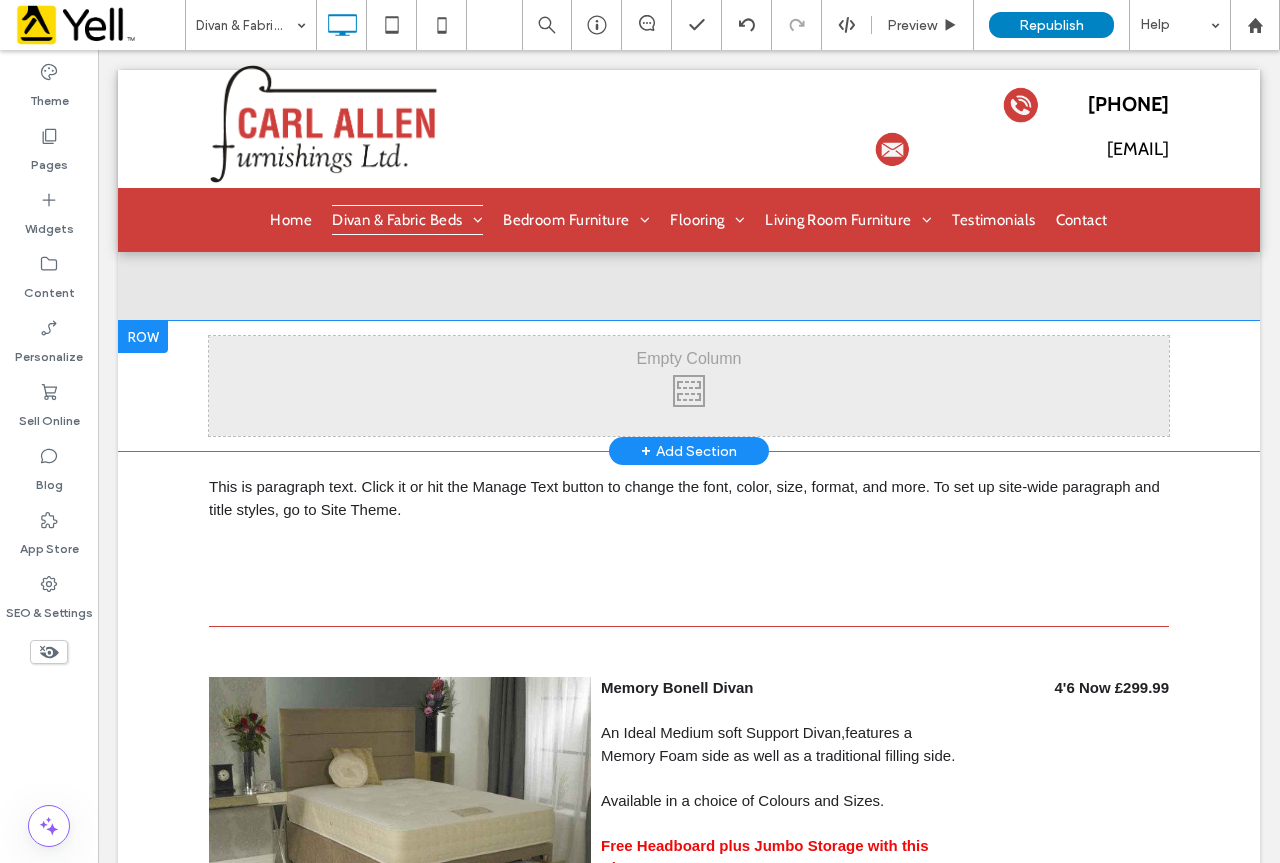 click at bounding box center [143, 337] 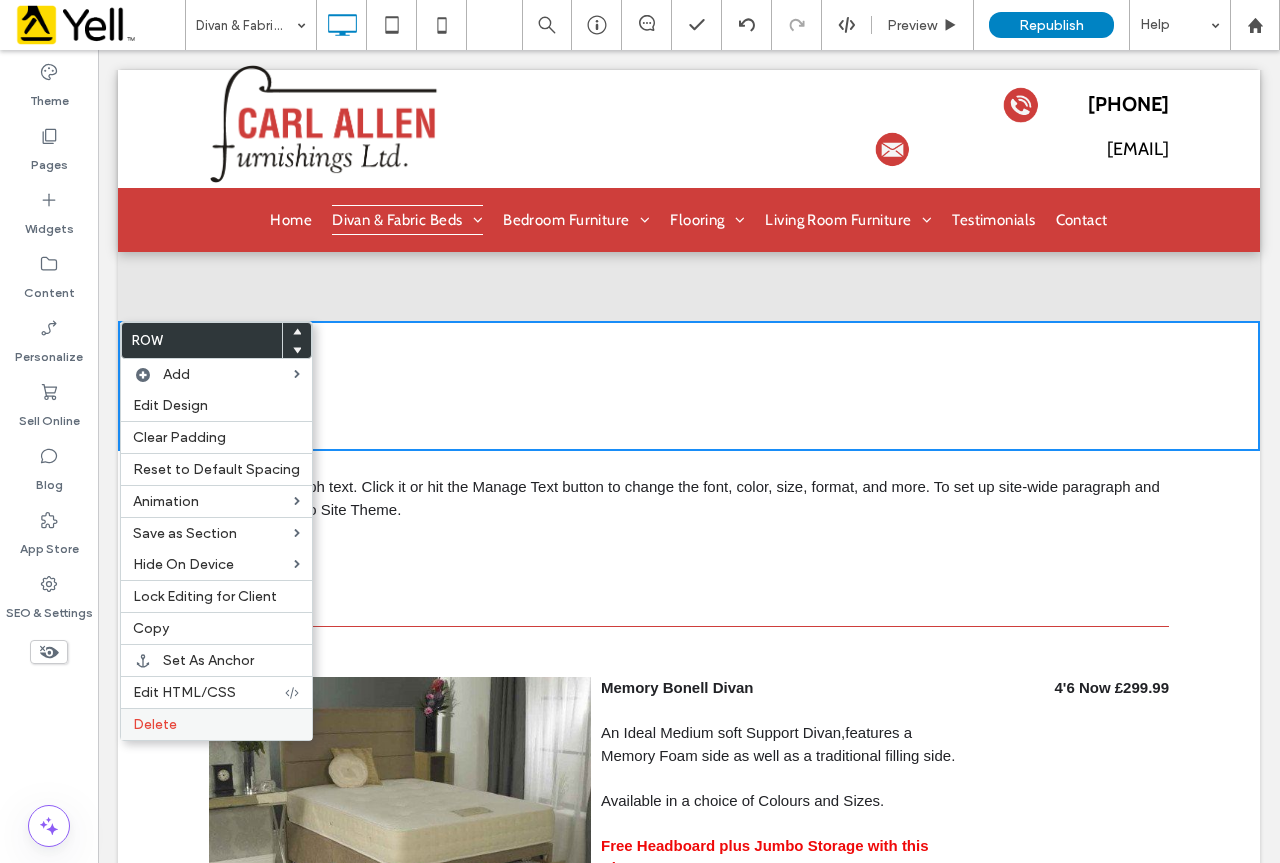 click on "Delete" at bounding box center (216, 724) 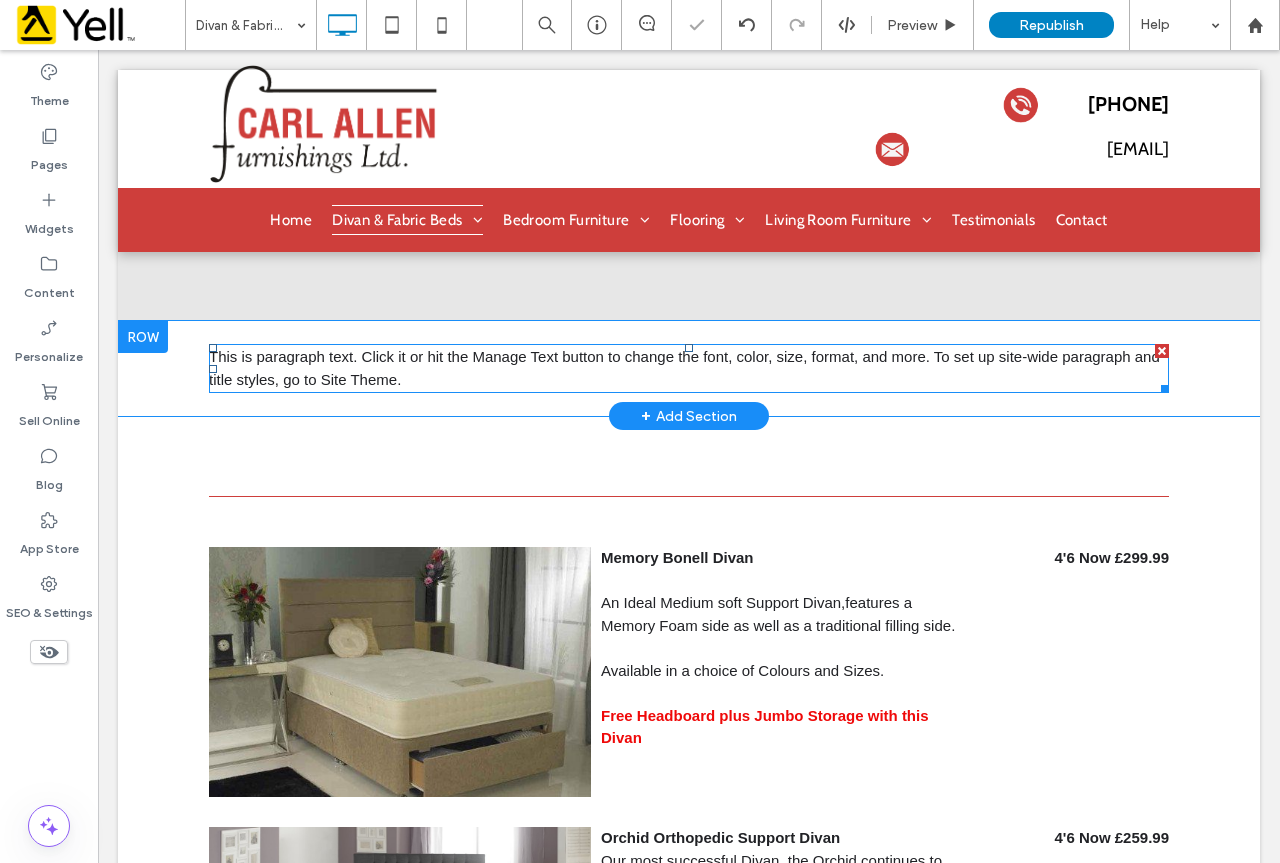 click on "This is paragraph text. Click it or hit the Manage Text button to change the font, color, size, format, and more. To set up site-wide paragraph and title styles, go to Site Theme." at bounding box center (689, 368) 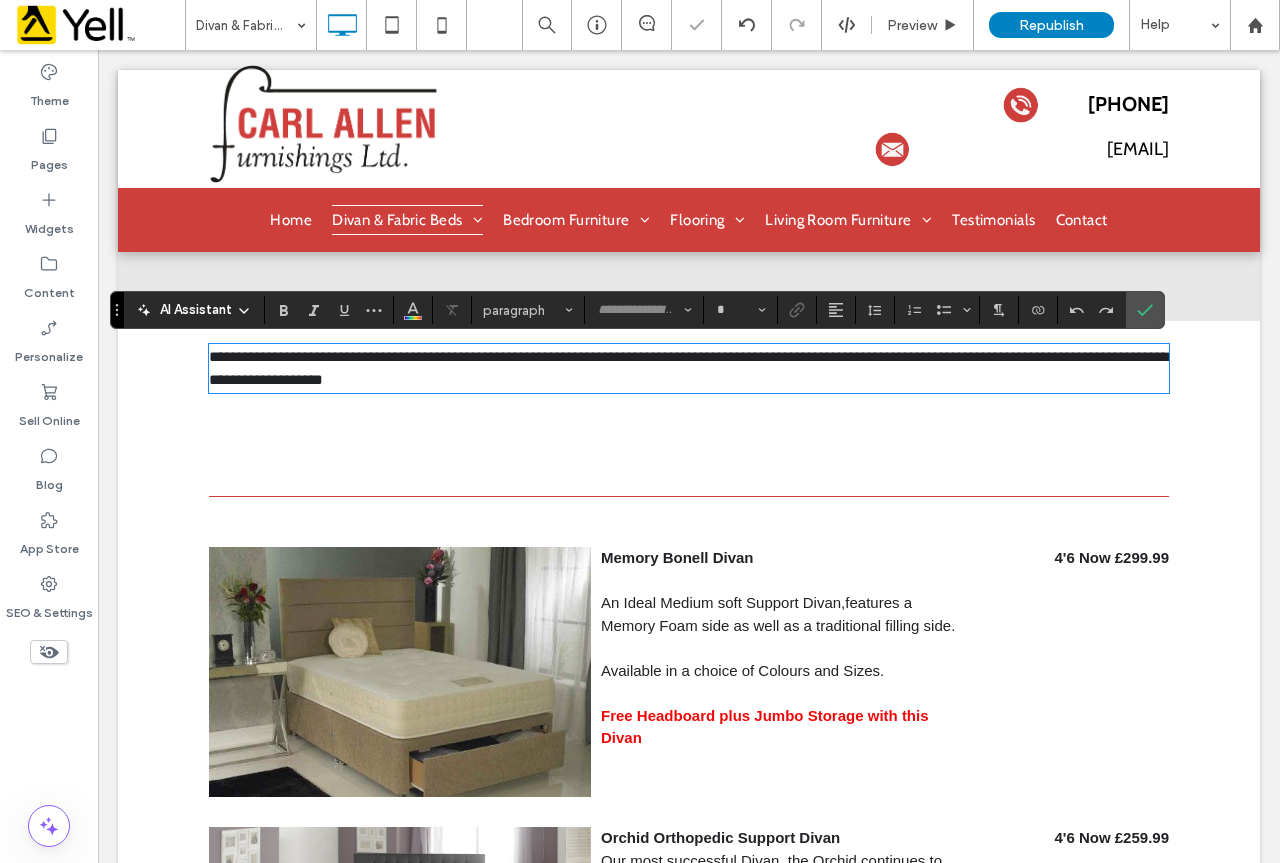 type on "*****" 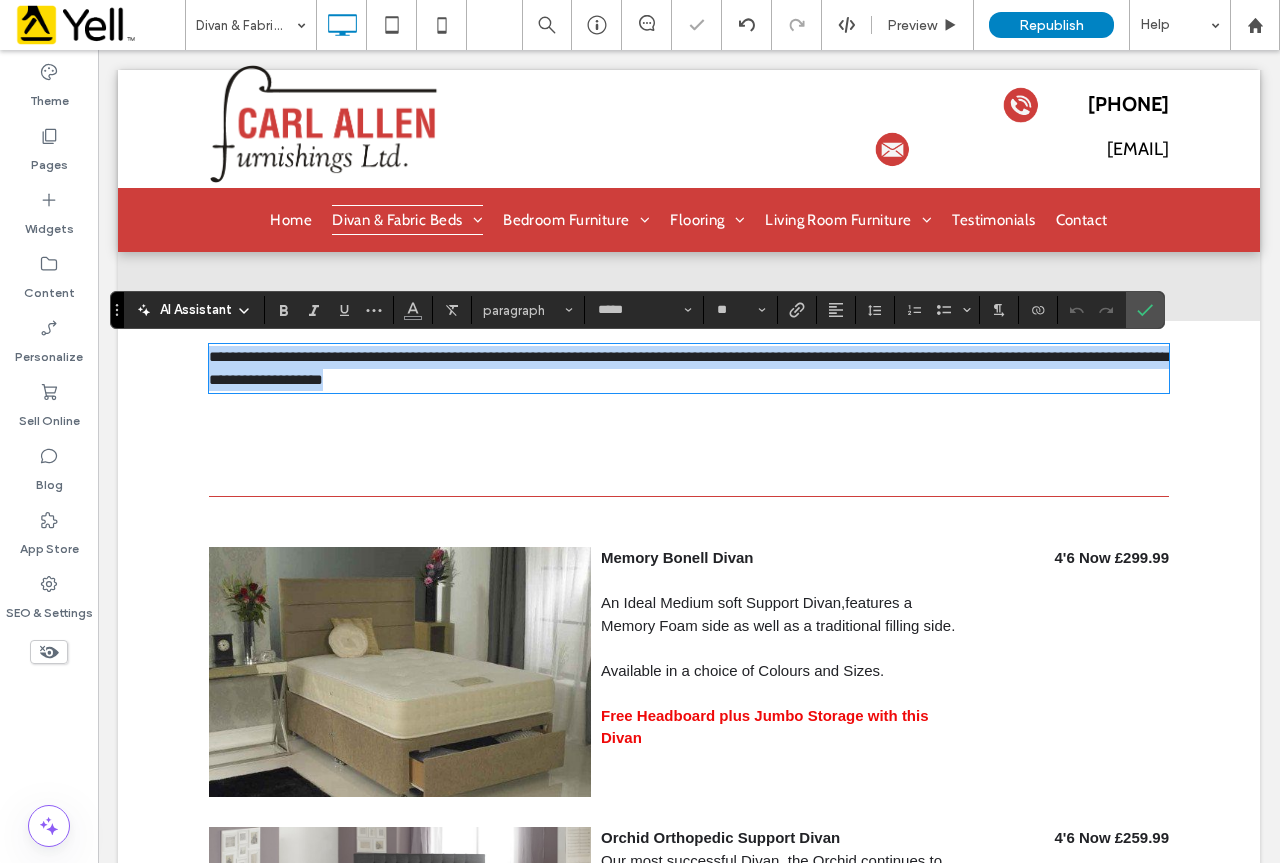 click on "**********" at bounding box center (689, 368) 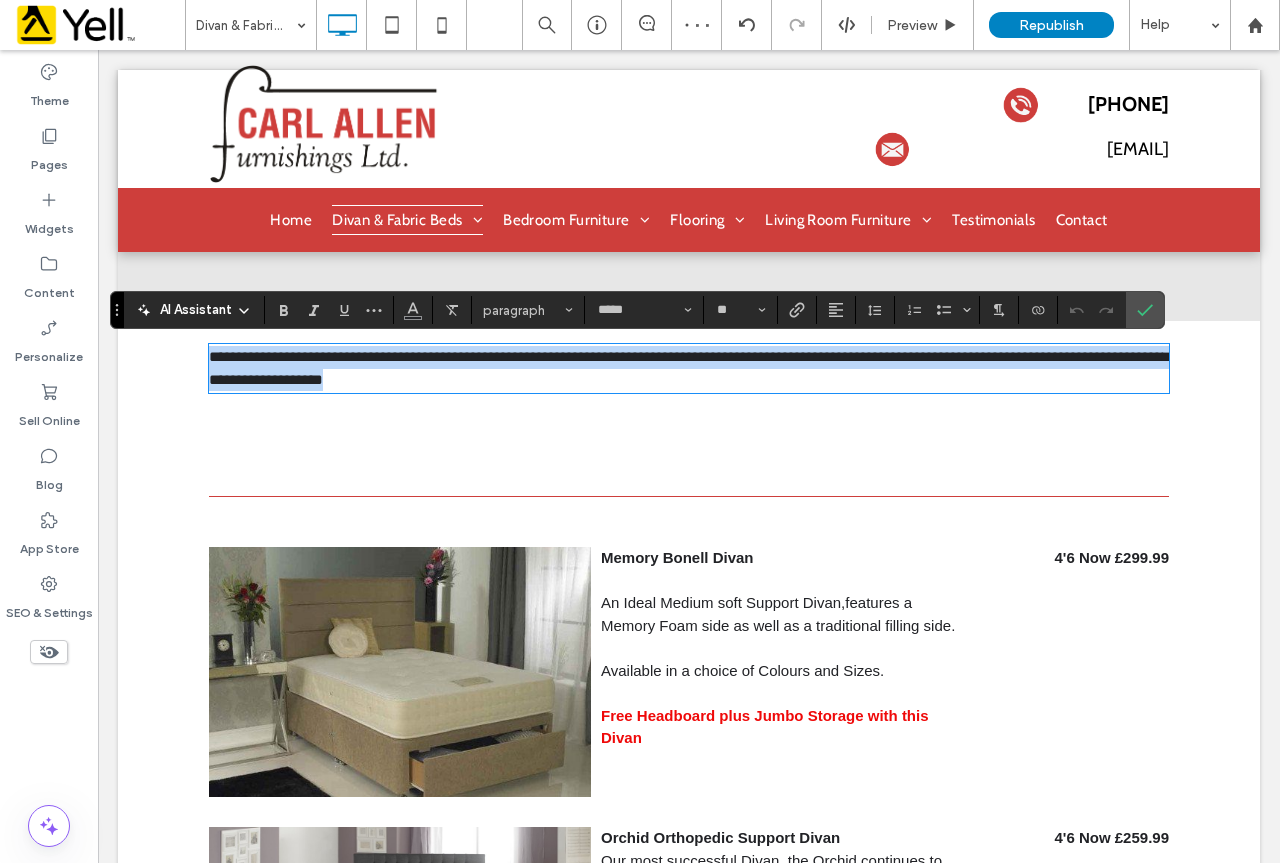 drag, startPoint x: 422, startPoint y: 385, endPoint x: 187, endPoint y: 381, distance: 235.03404 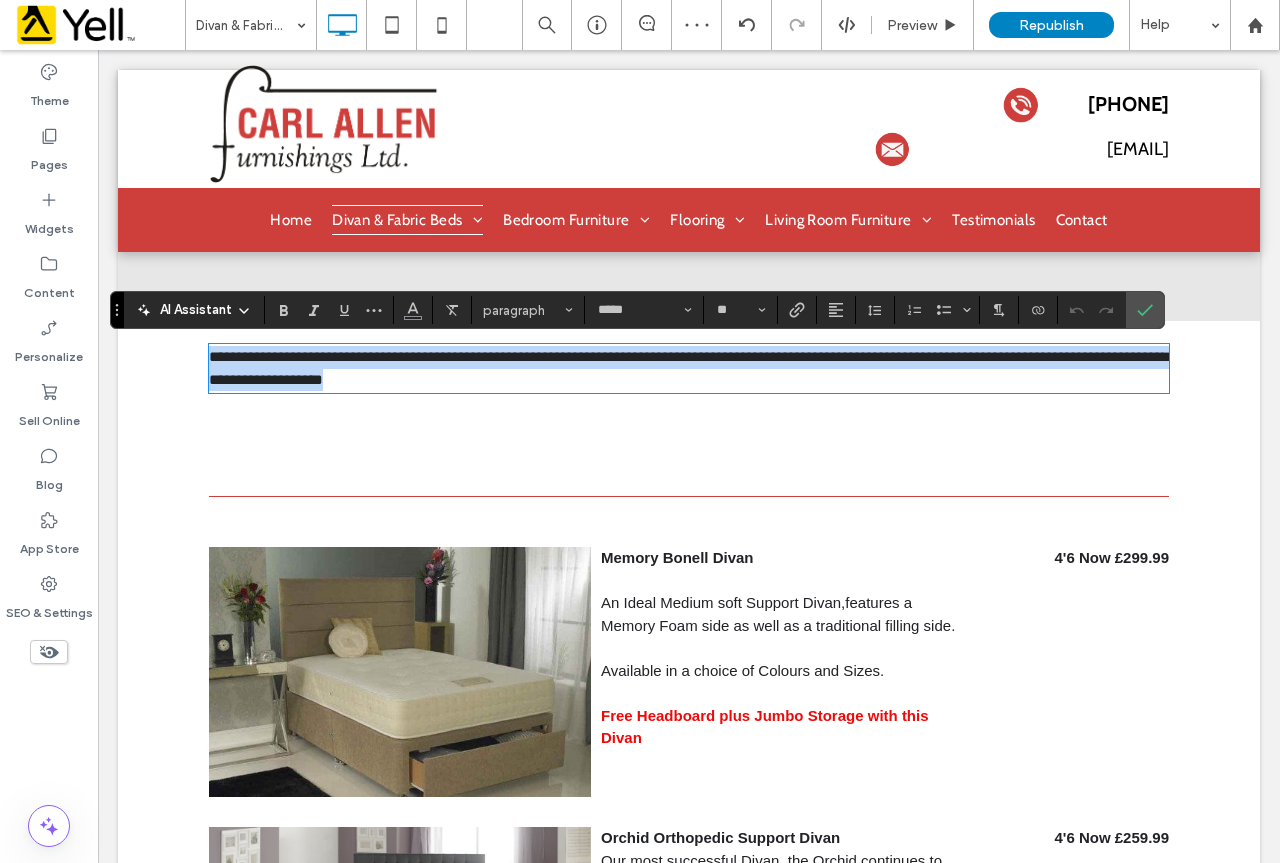 click on "Click To Paste
[PHONE]   [EMAIL] Click To Paste
Home
Divan & Fabric Beds
Metal Beds
Wooden Beds
Bedroom Furniture
Children's Furniture
Flooring
Carpet
Vinyl
Laminate
Living Room Furniture
Dining Room Furniture
Sofas
Testimonials
Contact
Click To Paste
Header
Divan & Fabric Beds
Click To Paste
Row + Add Section
Click To Paste
Row + Add Section
Divan and fabric beds from a supplier in [CITY] Click To Paste
Row +" at bounding box center [689, 3321] 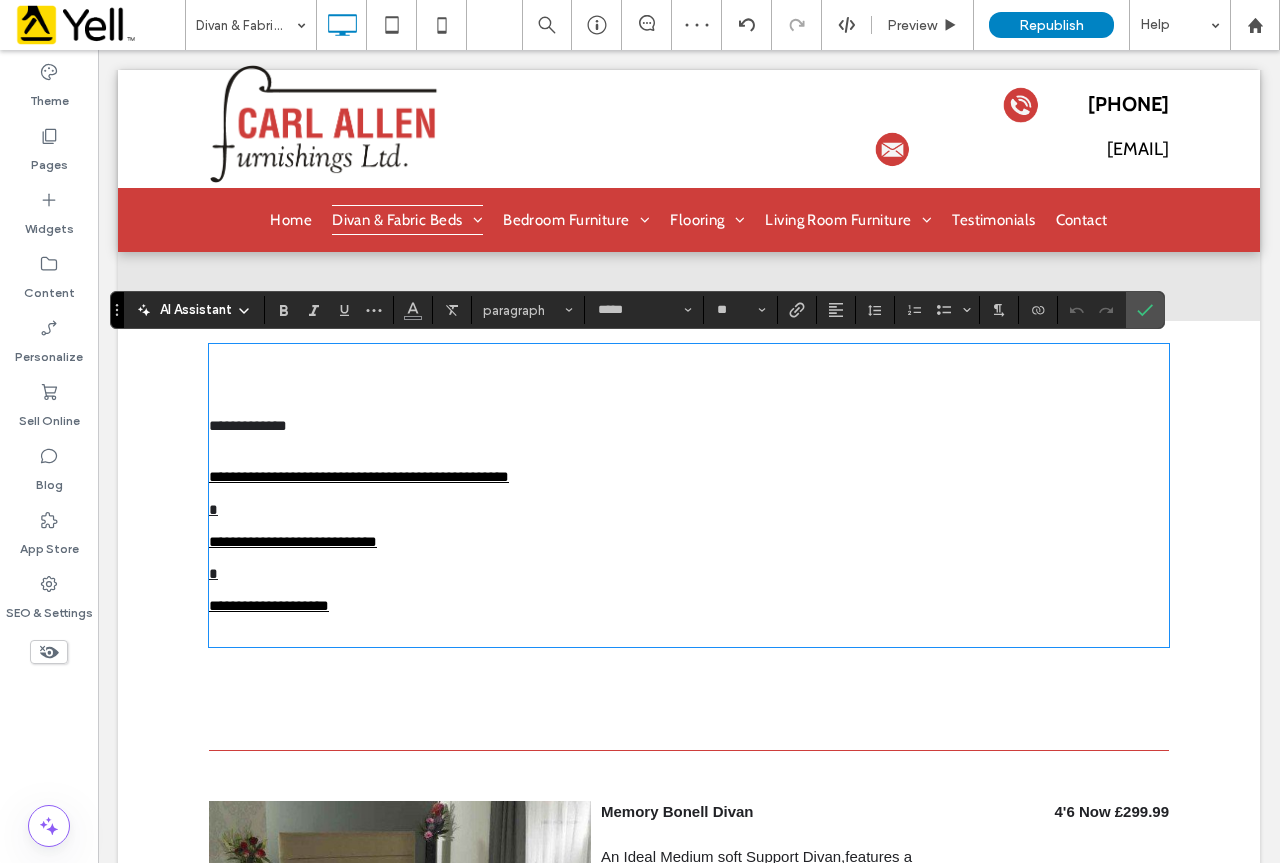 scroll, scrollTop: 0, scrollLeft: 0, axis: both 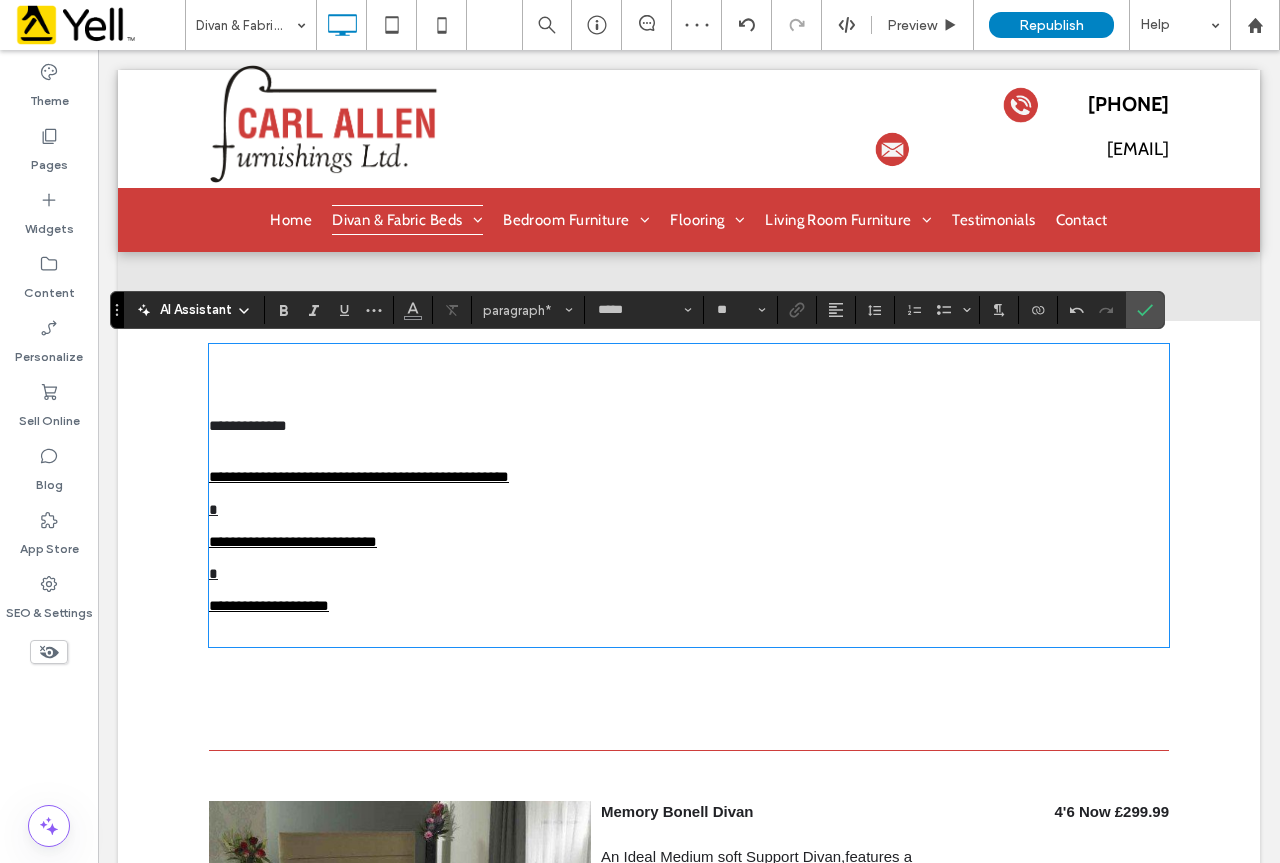 click on "**********" at bounding box center [248, 425] 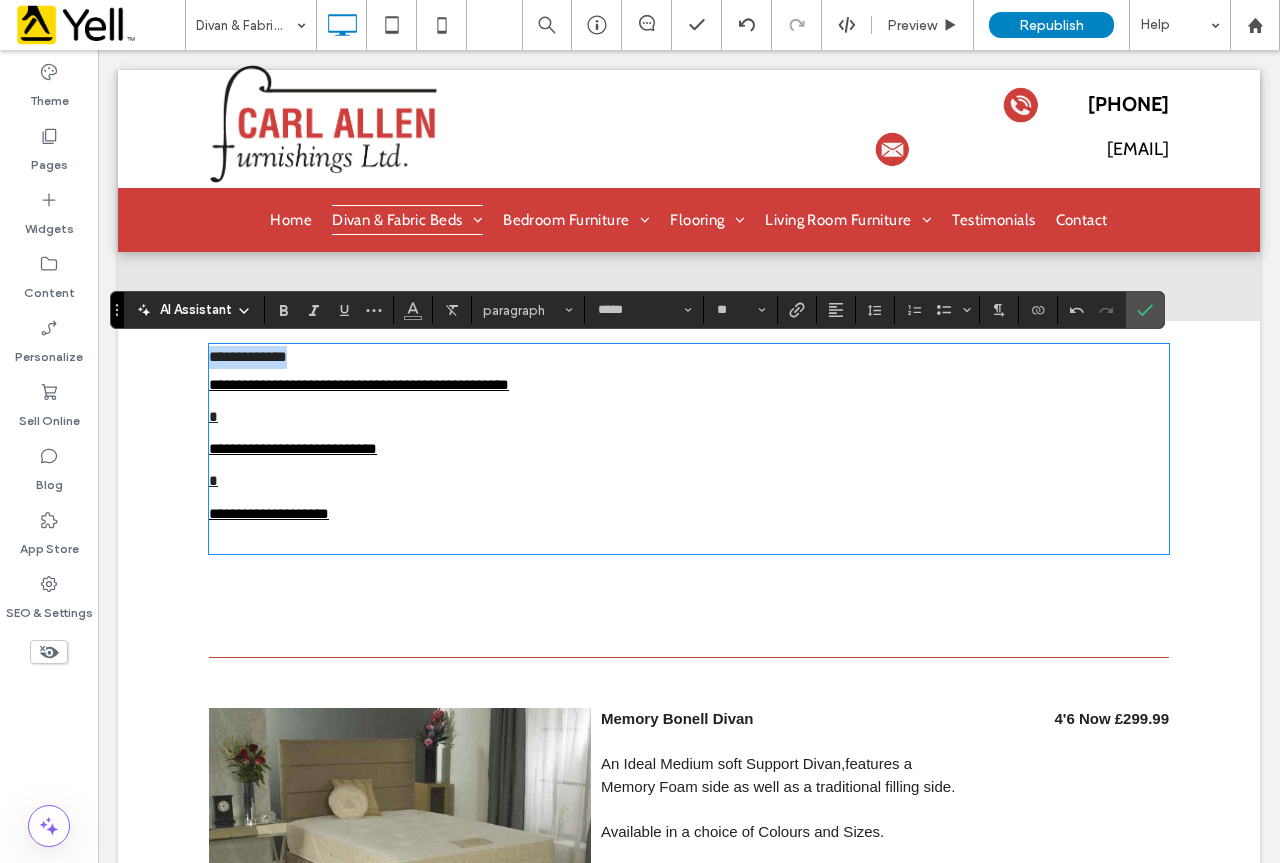 drag, startPoint x: 289, startPoint y: 352, endPoint x: 188, endPoint y: 347, distance: 101.12369 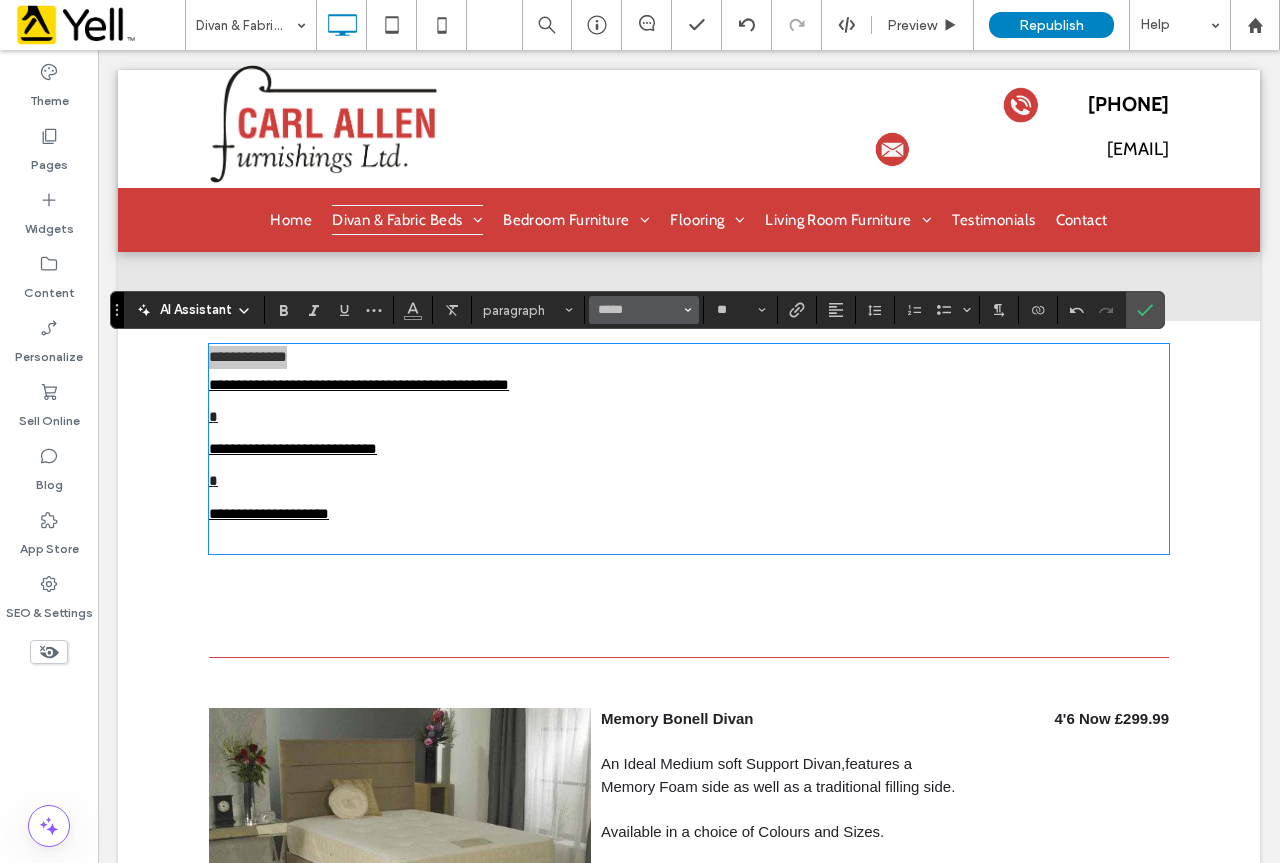 click on "*****" at bounding box center [644, 310] 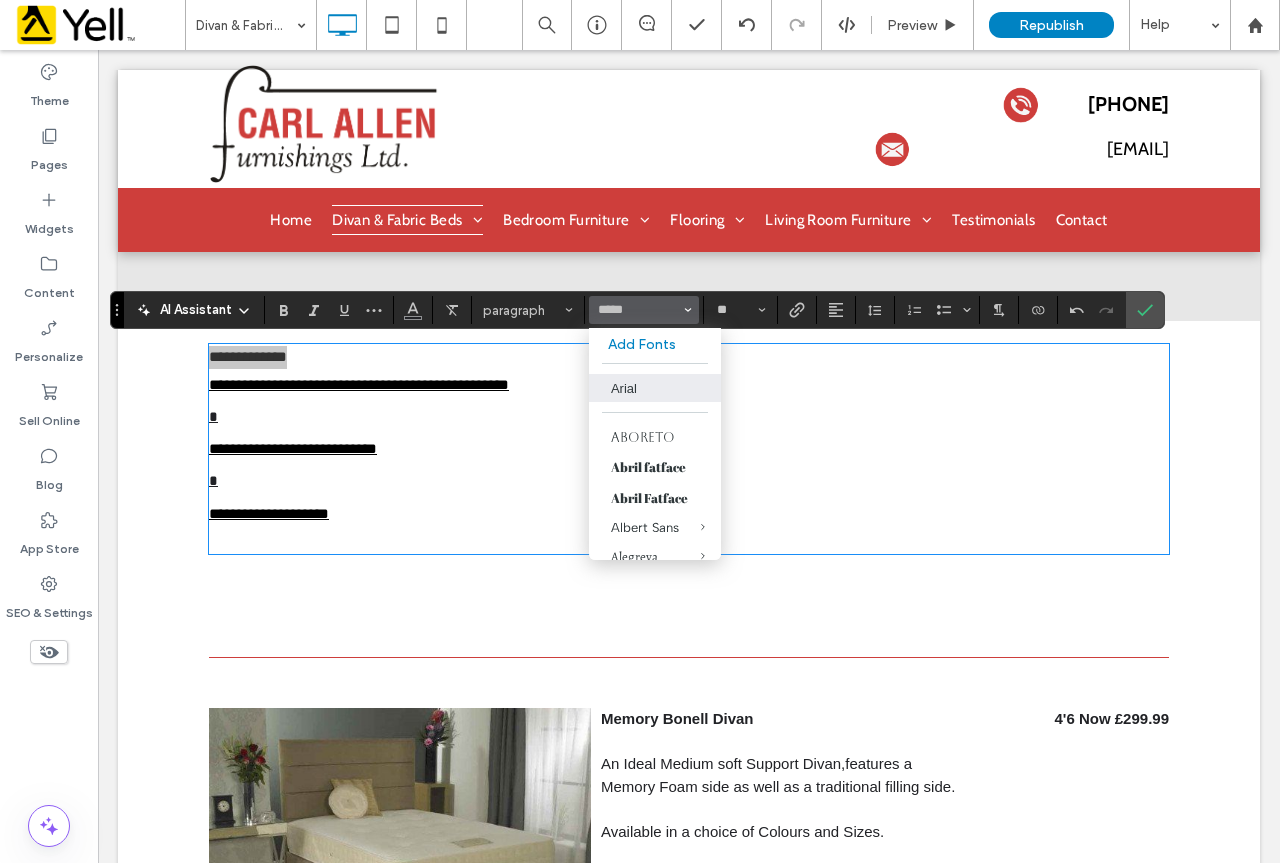 type 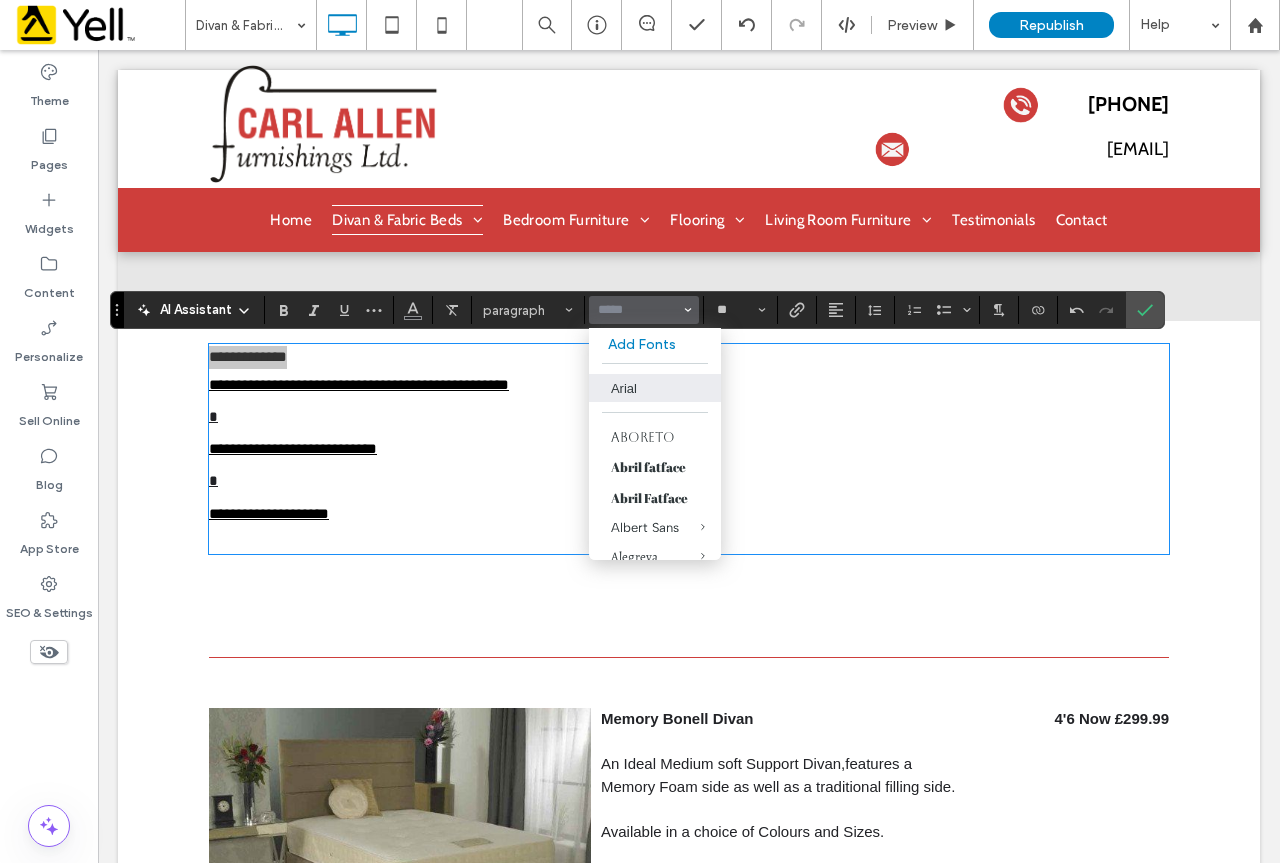 click at bounding box center (638, 310) 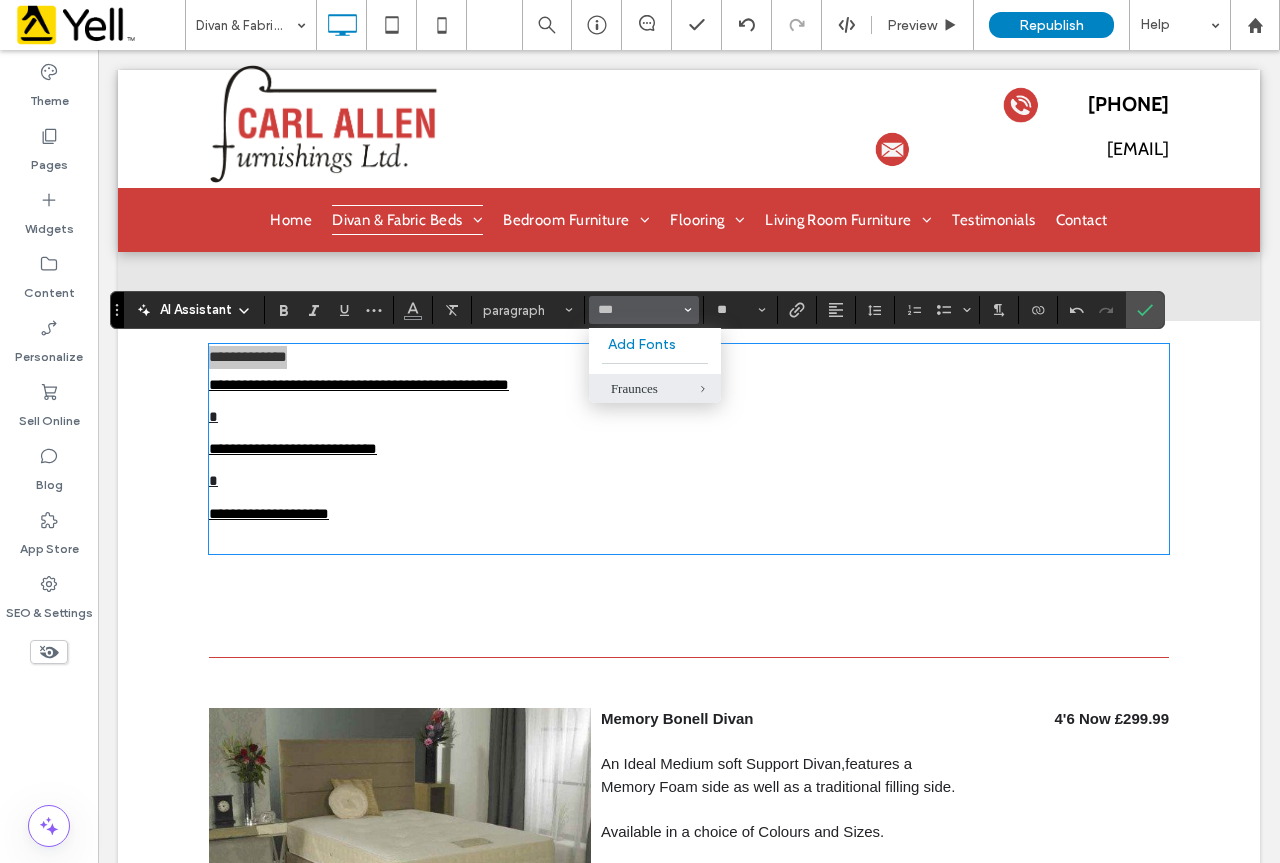 click on "Fraunces" at bounding box center (655, 389) 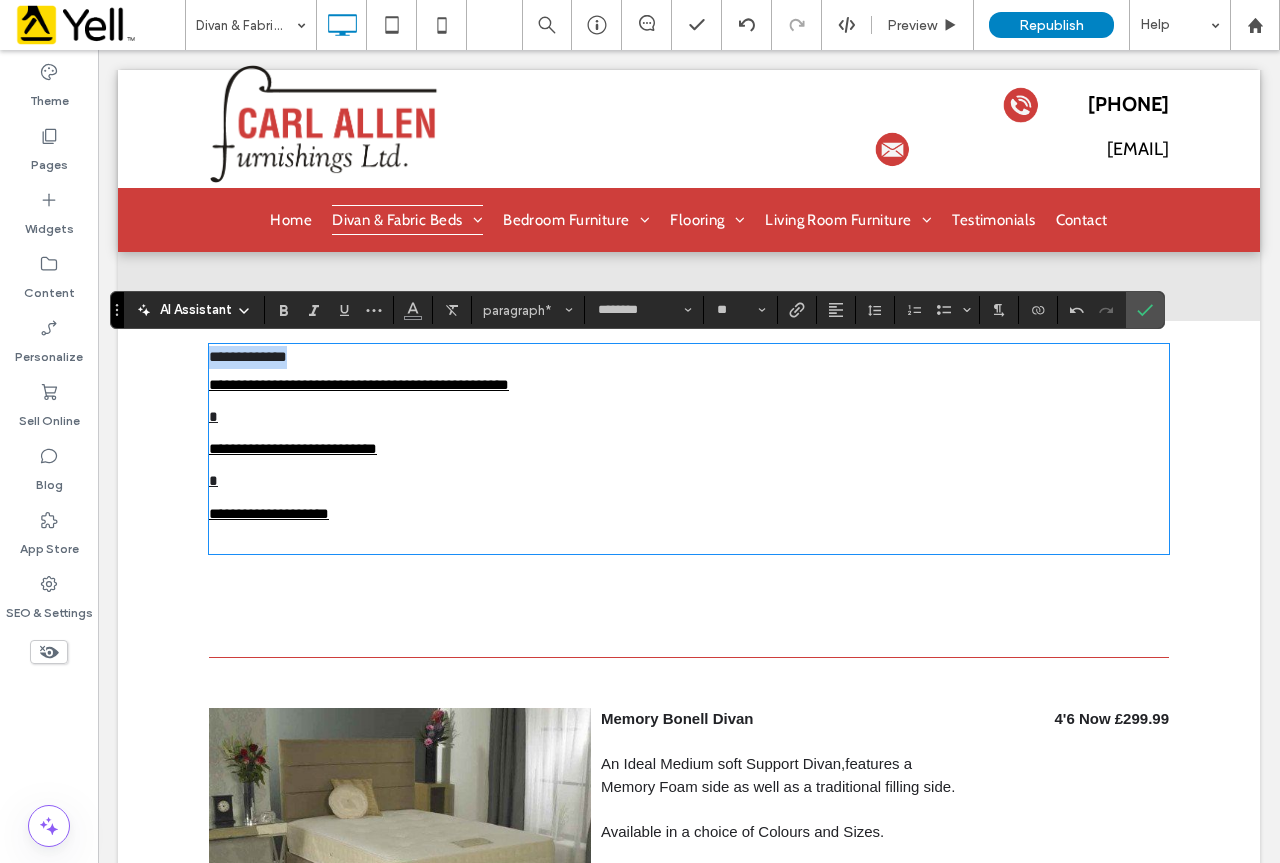type on "*****" 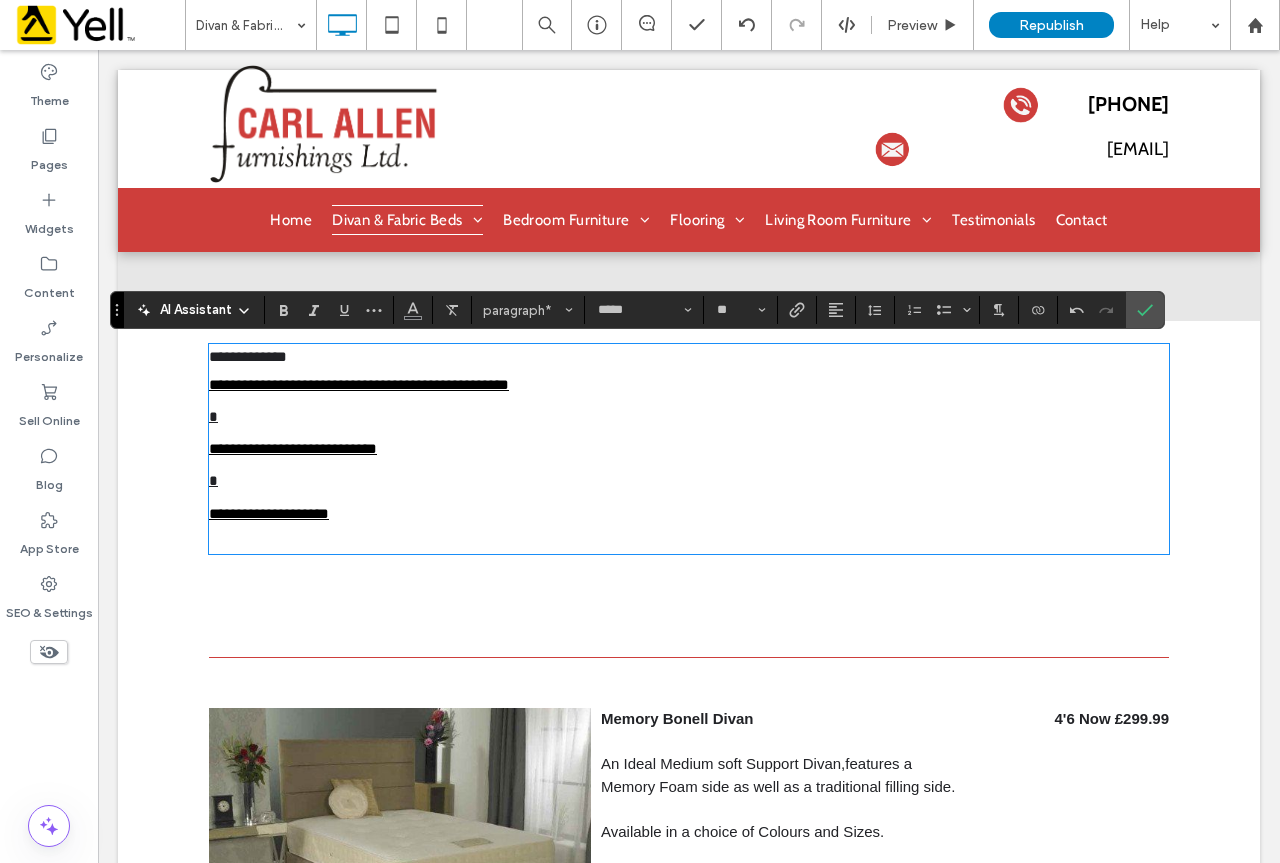 click on "**********" at bounding box center [689, 449] 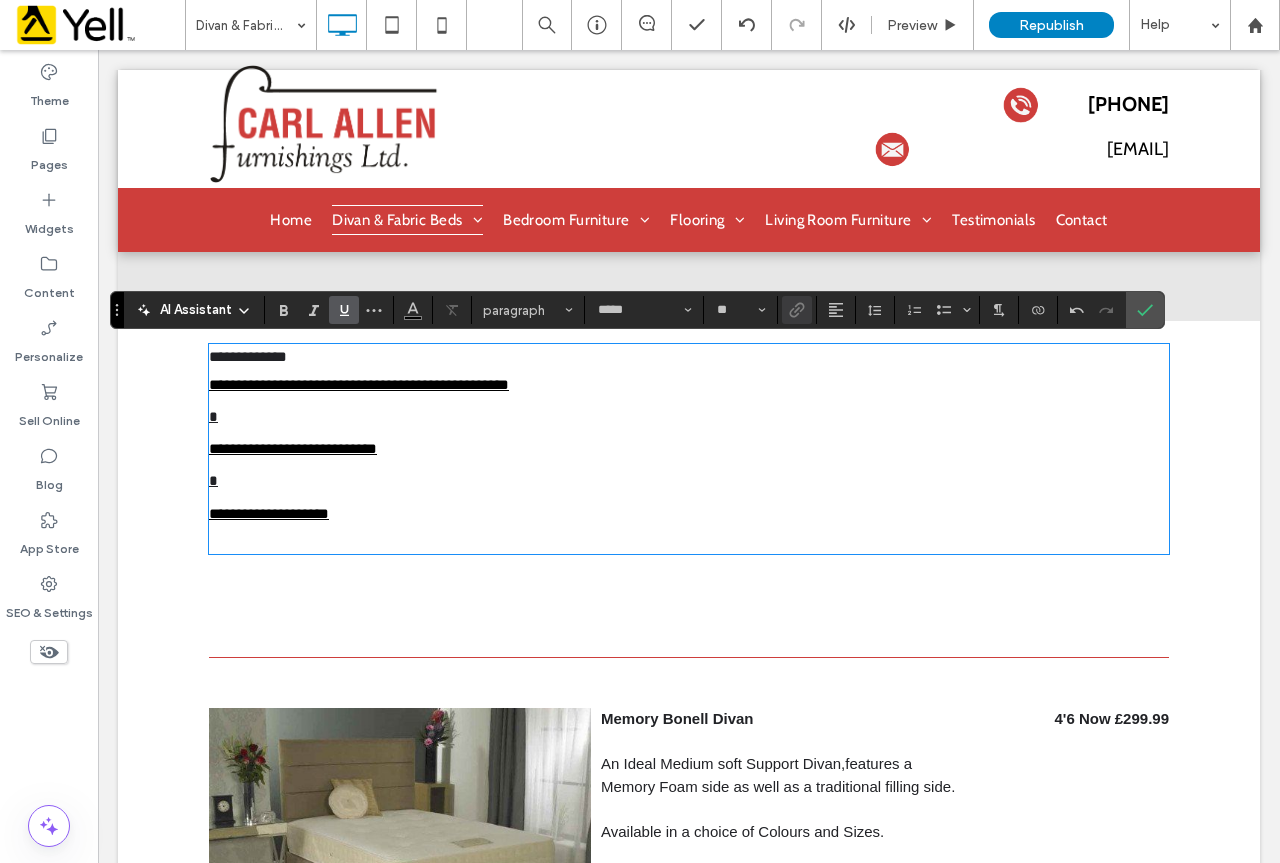 click on "*" at bounding box center [689, 417] 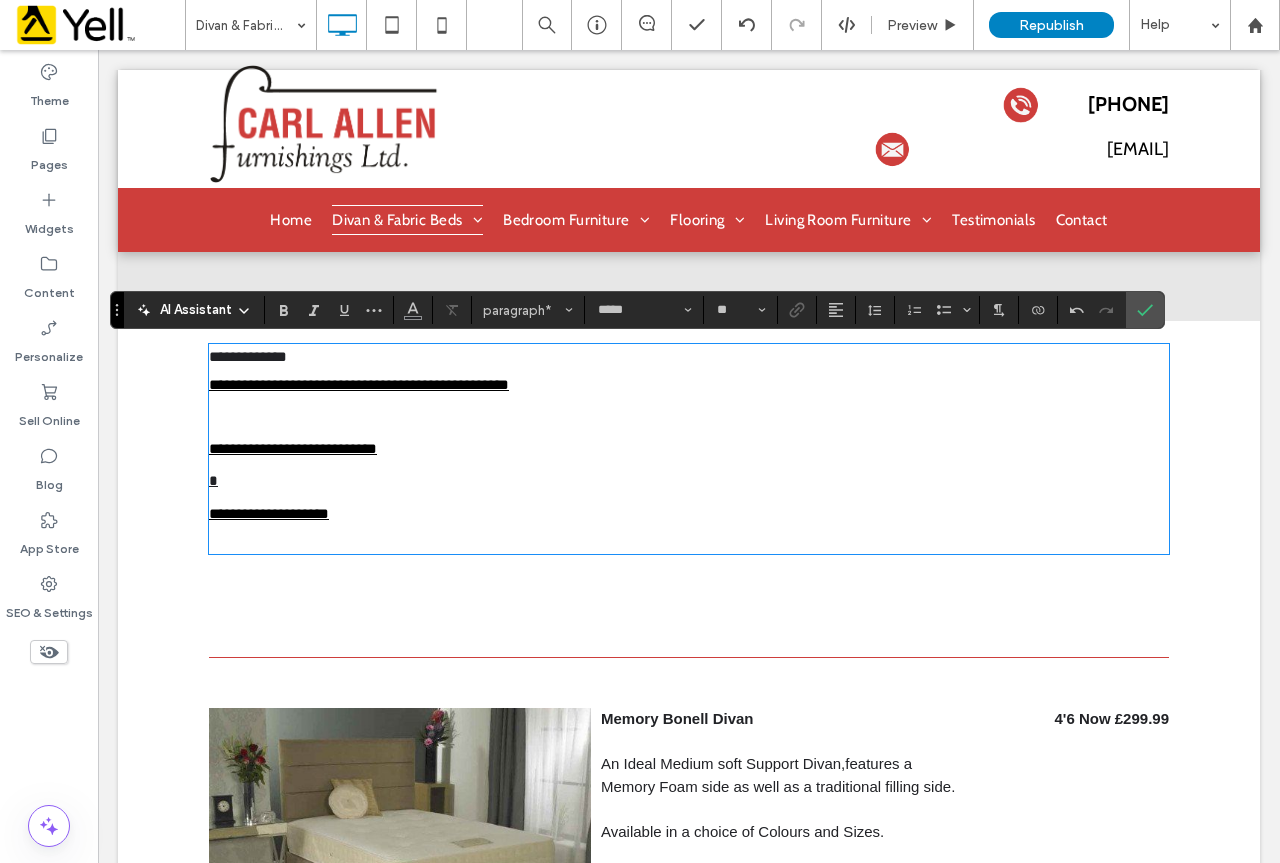 click on "﻿" at bounding box center (689, 417) 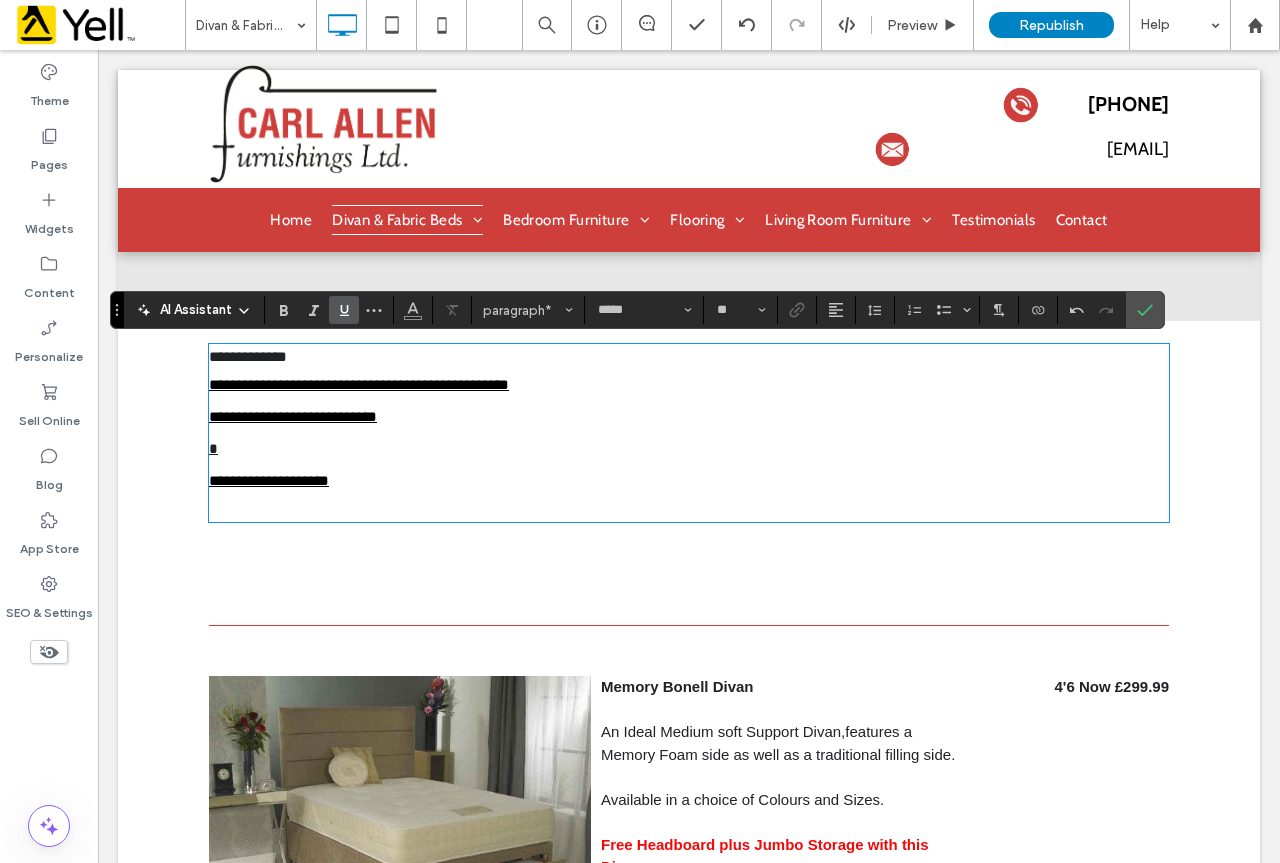 click on "*" at bounding box center (689, 449) 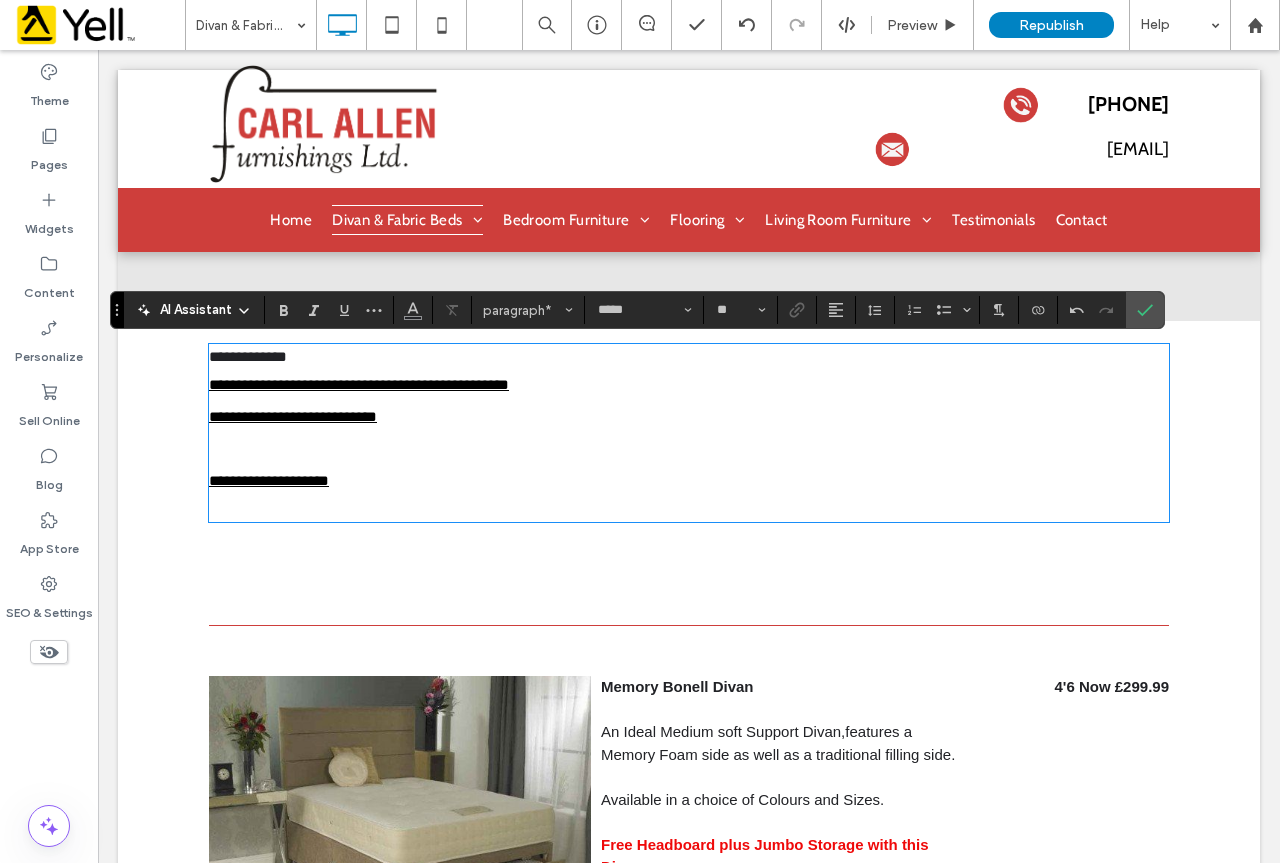 click on "﻿" at bounding box center [689, 449] 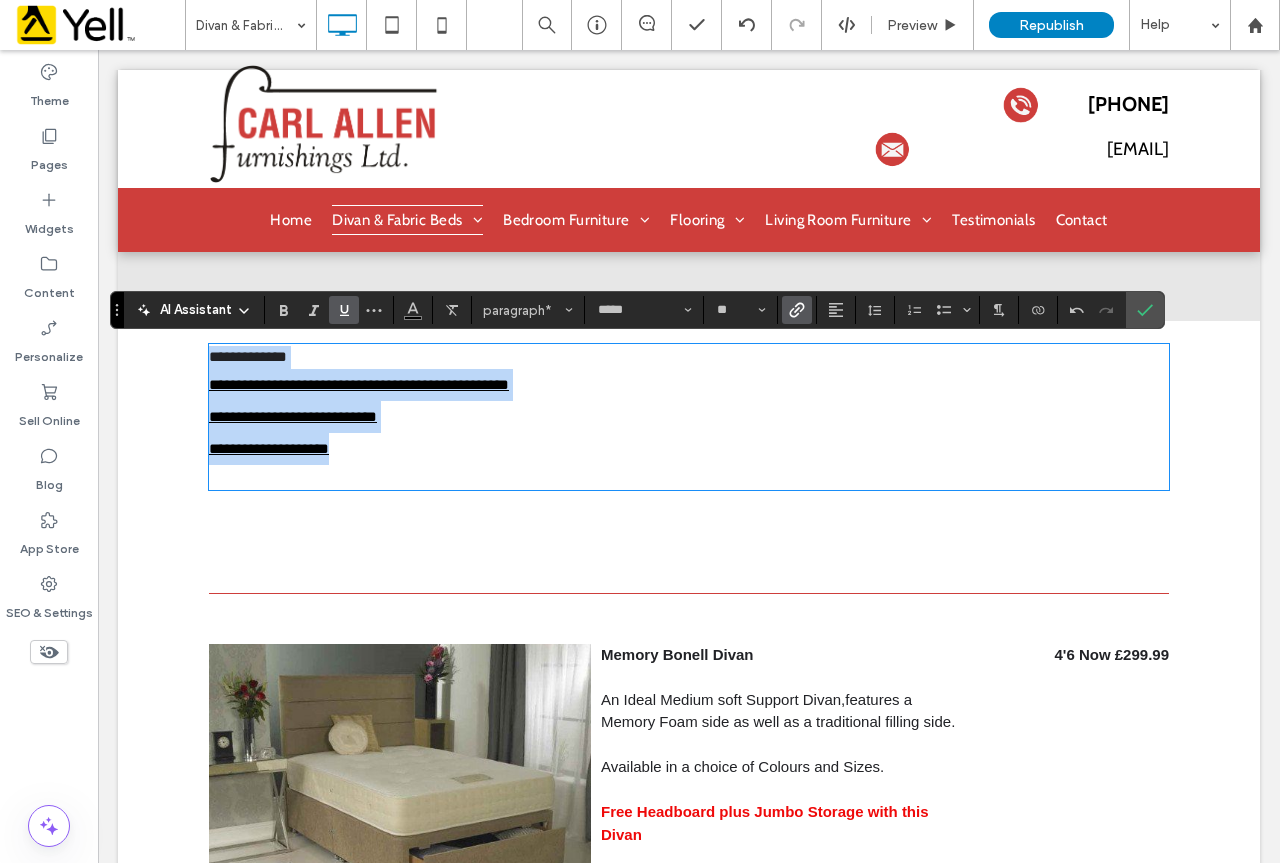 type 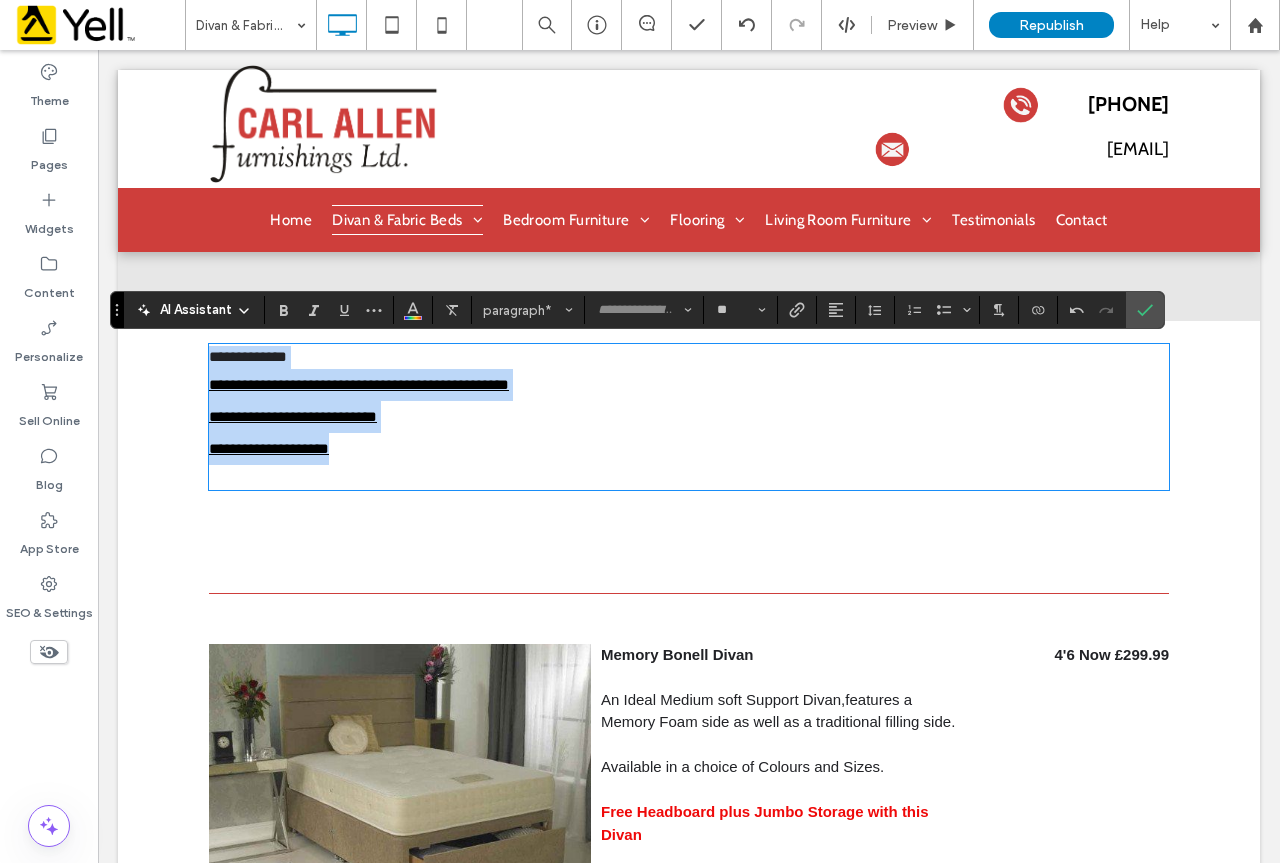 drag, startPoint x: 361, startPoint y: 452, endPoint x: 120, endPoint y: 326, distance: 271.95035 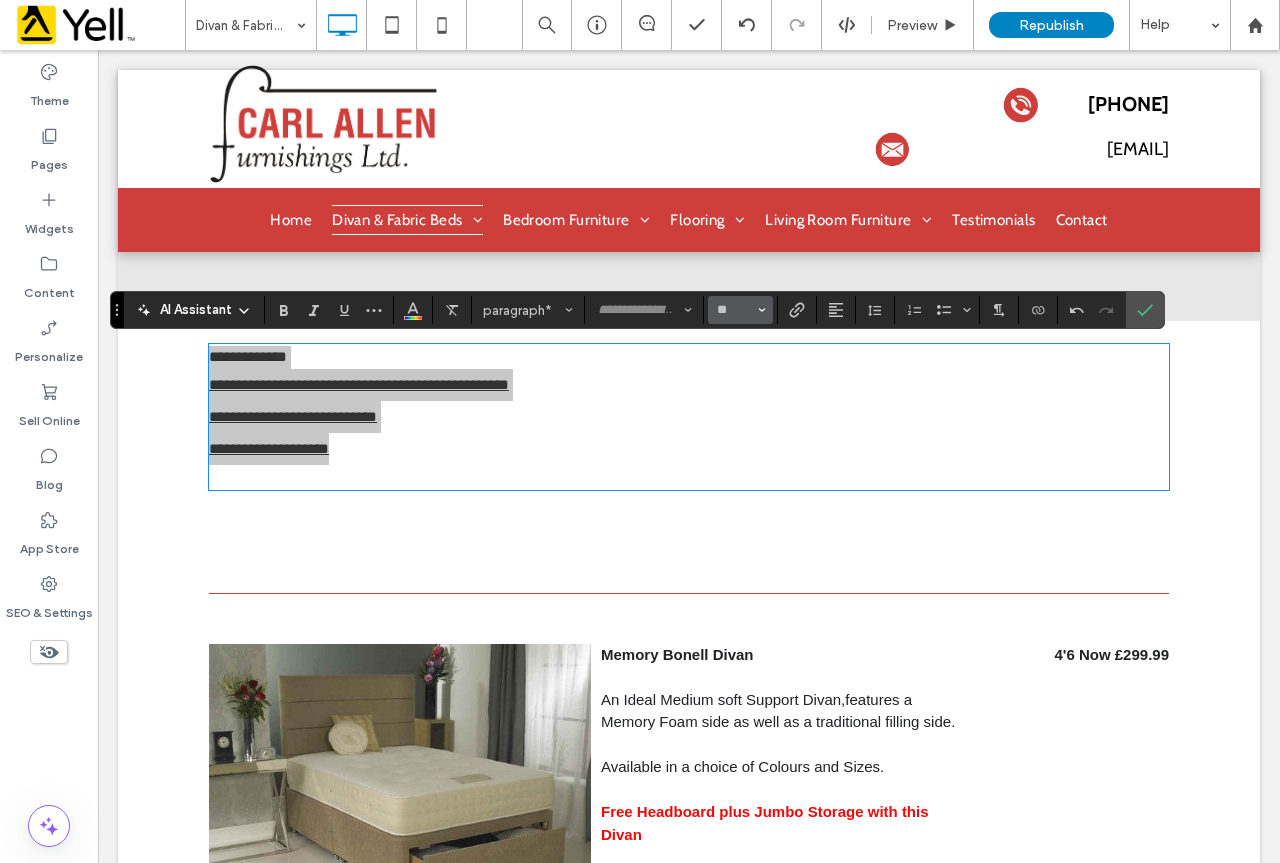 click at bounding box center (762, 310) 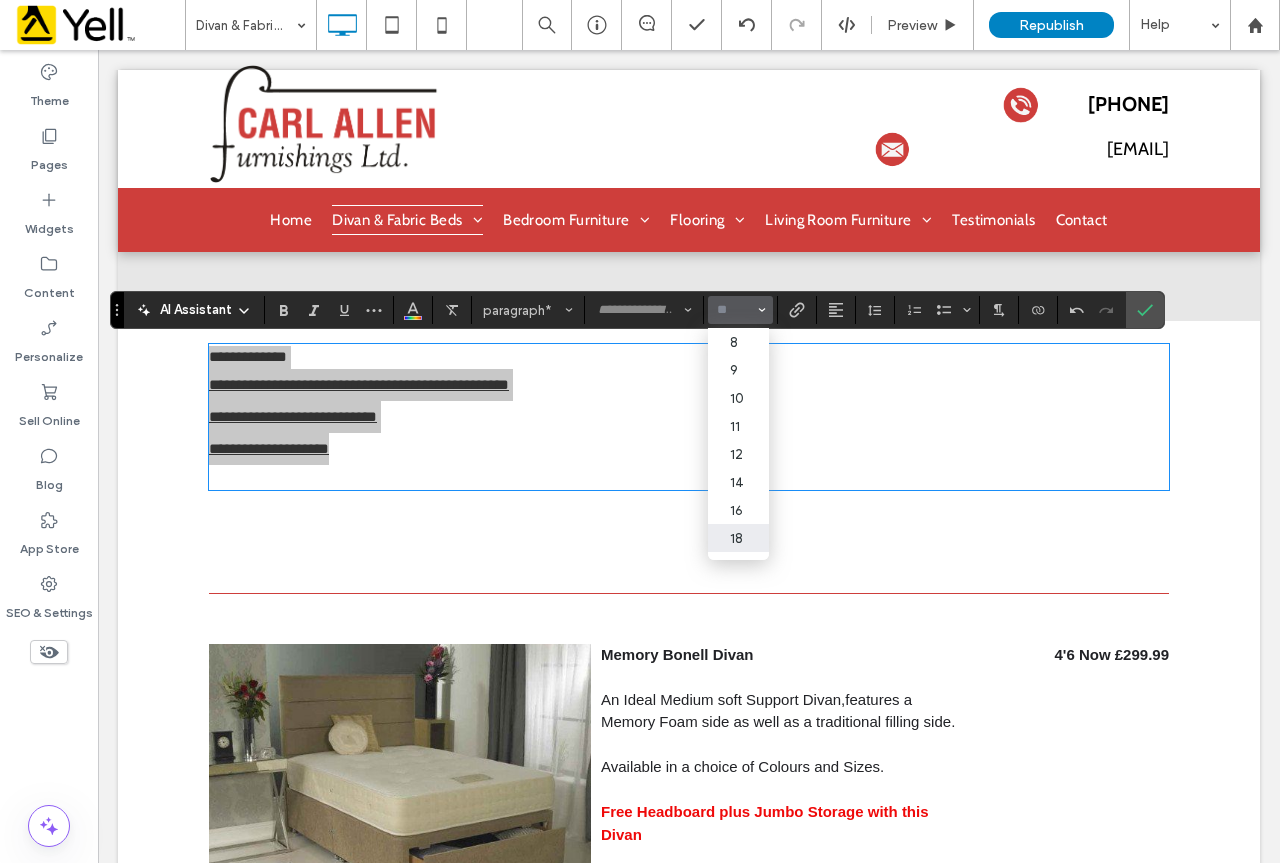 click on "18" at bounding box center (738, 538) 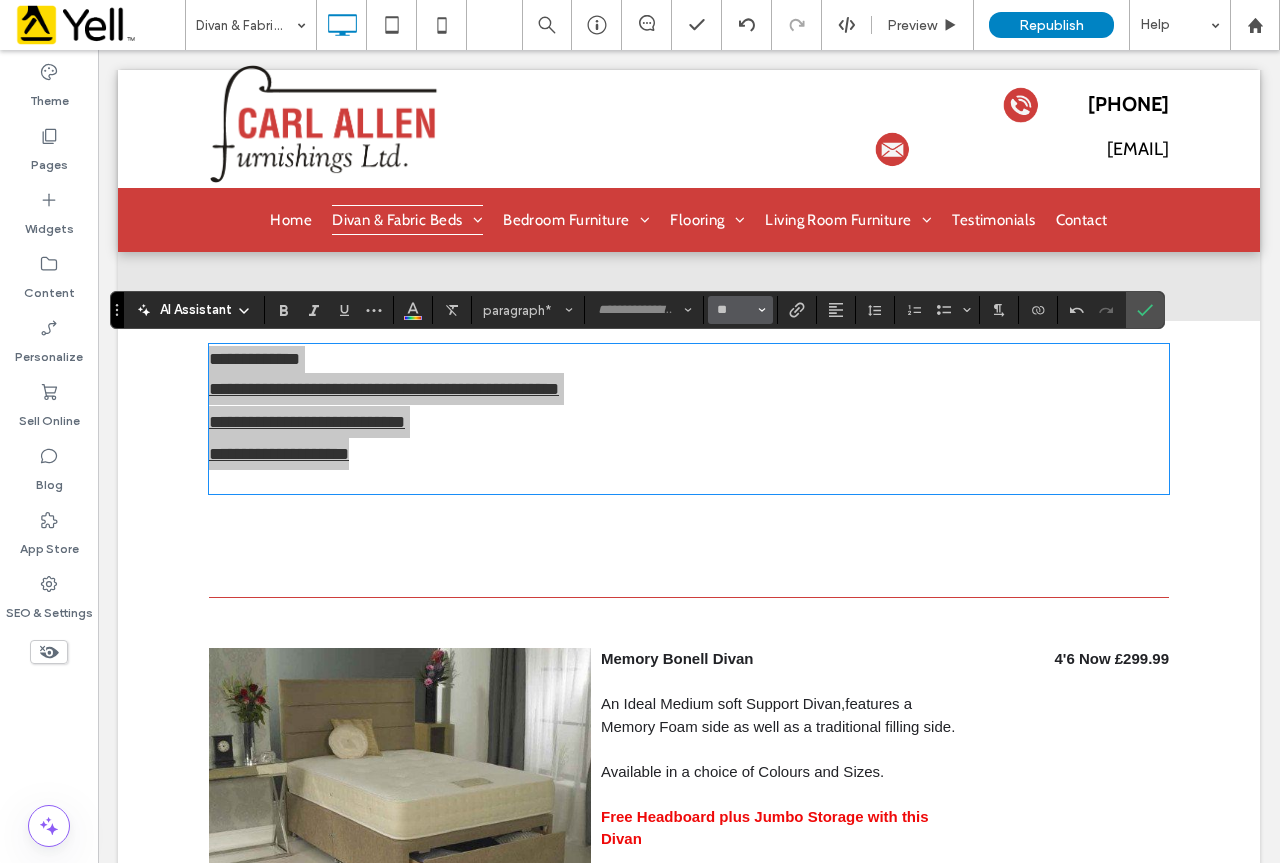 click on "**" at bounding box center [740, 310] 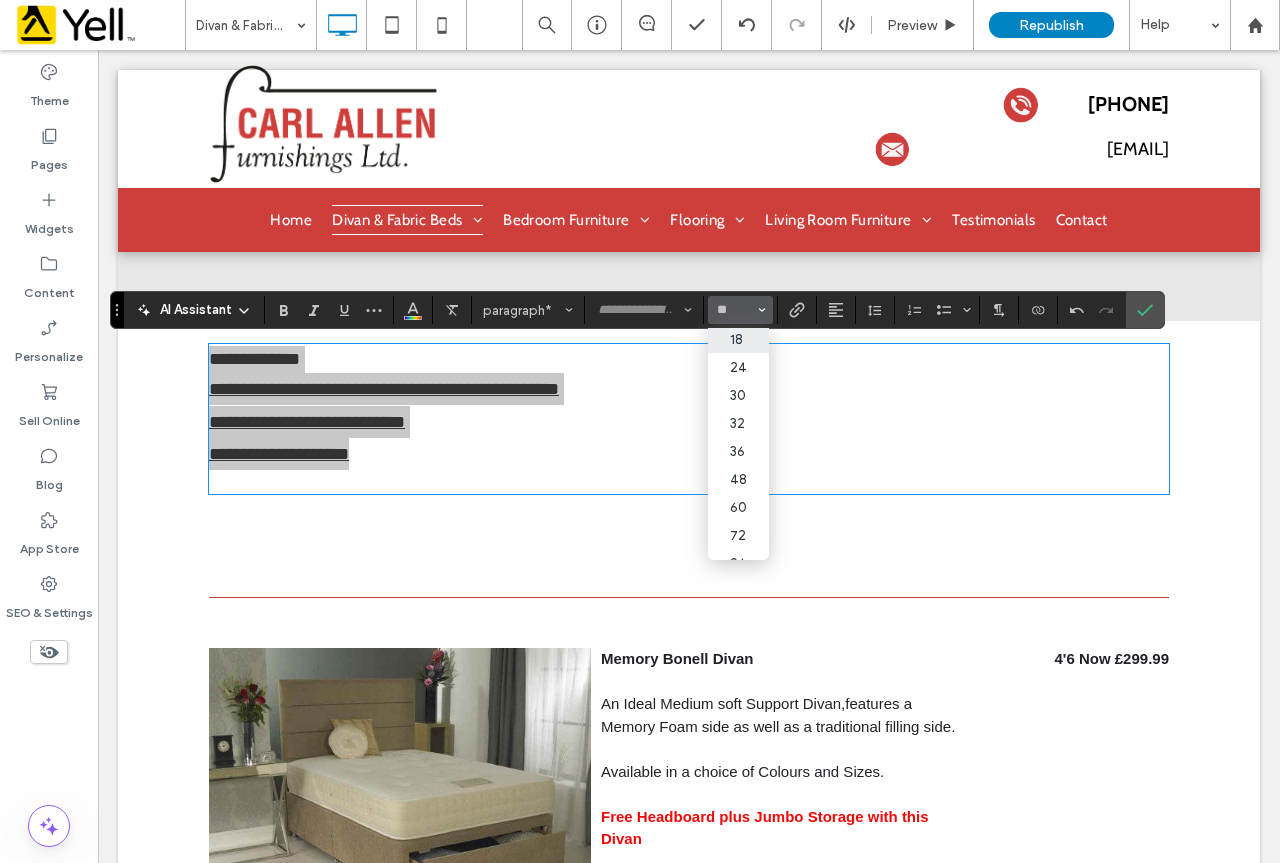 scroll, scrollTop: 200, scrollLeft: 0, axis: vertical 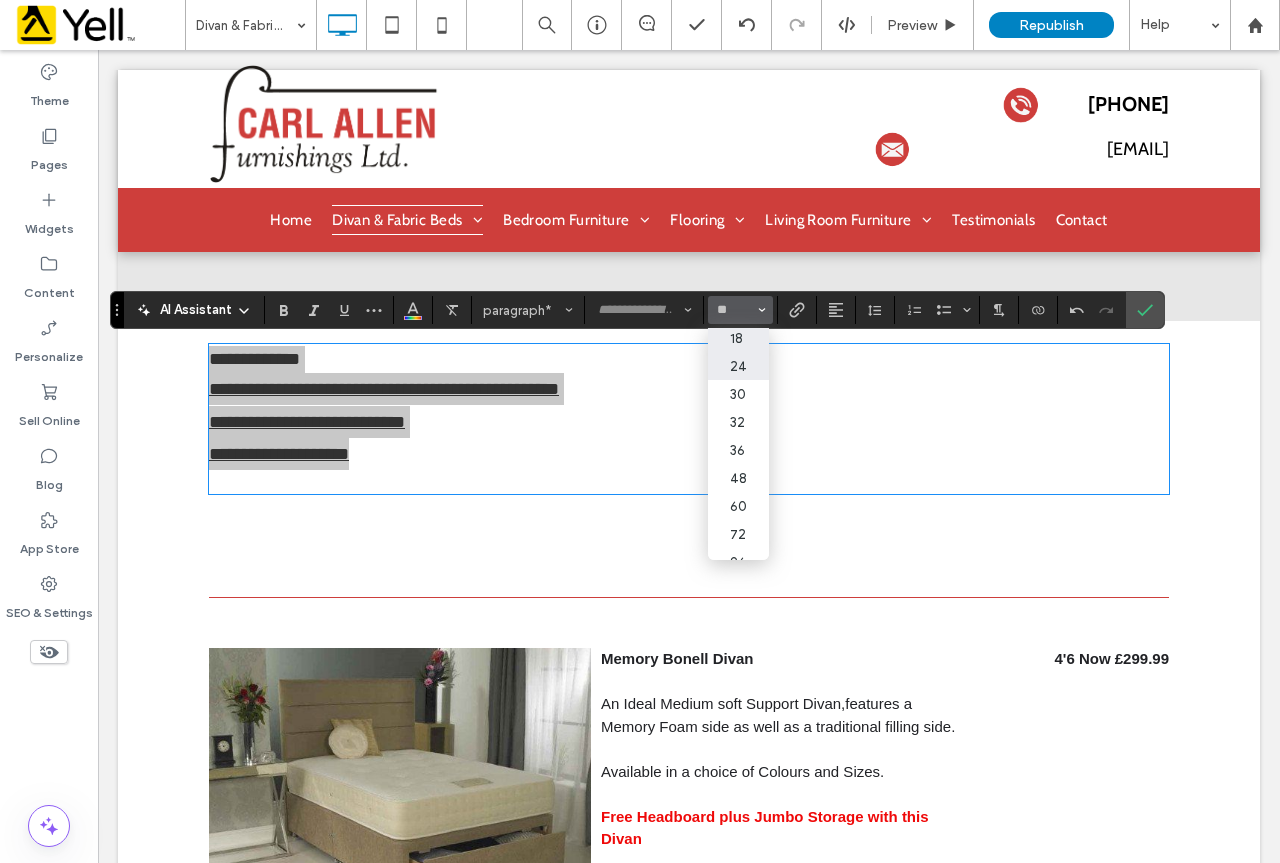 click on "24" at bounding box center [738, 366] 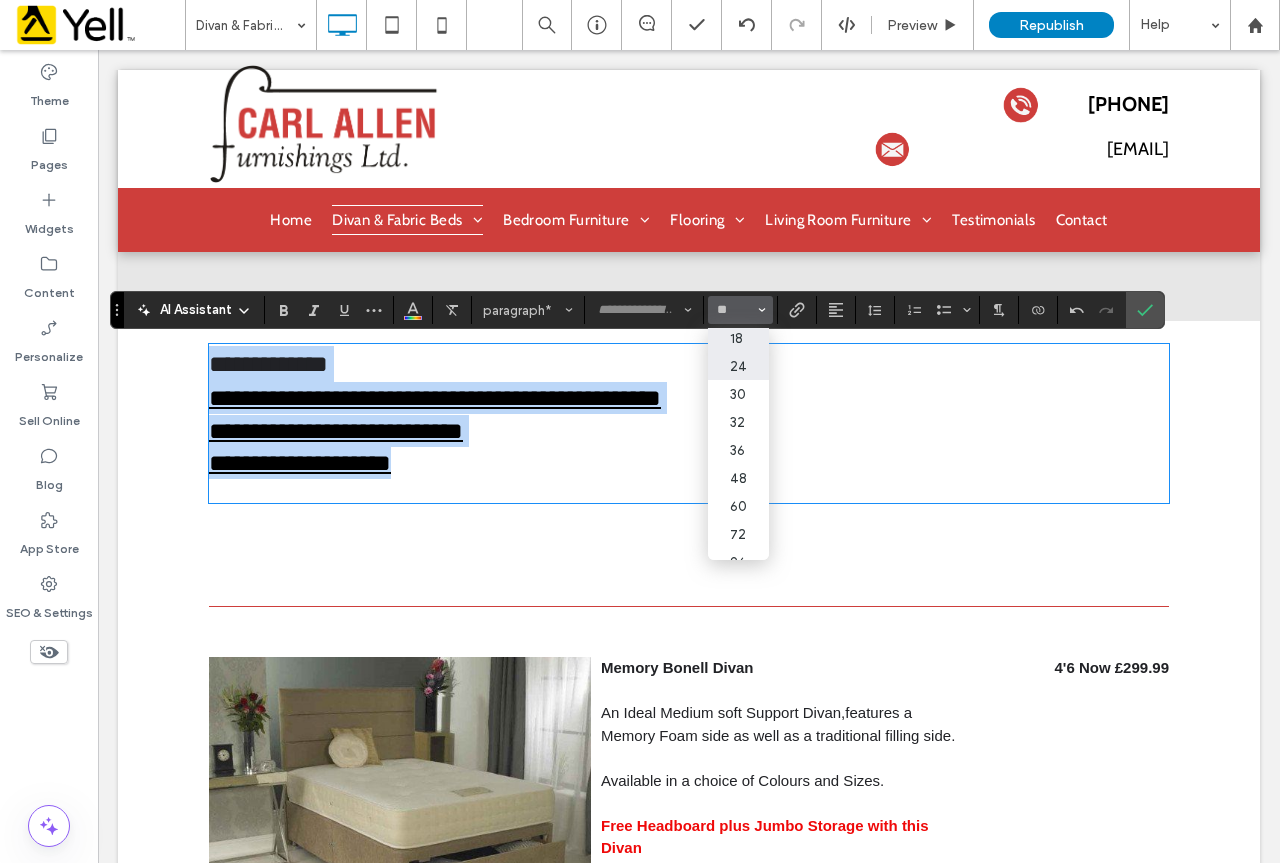 type on "**" 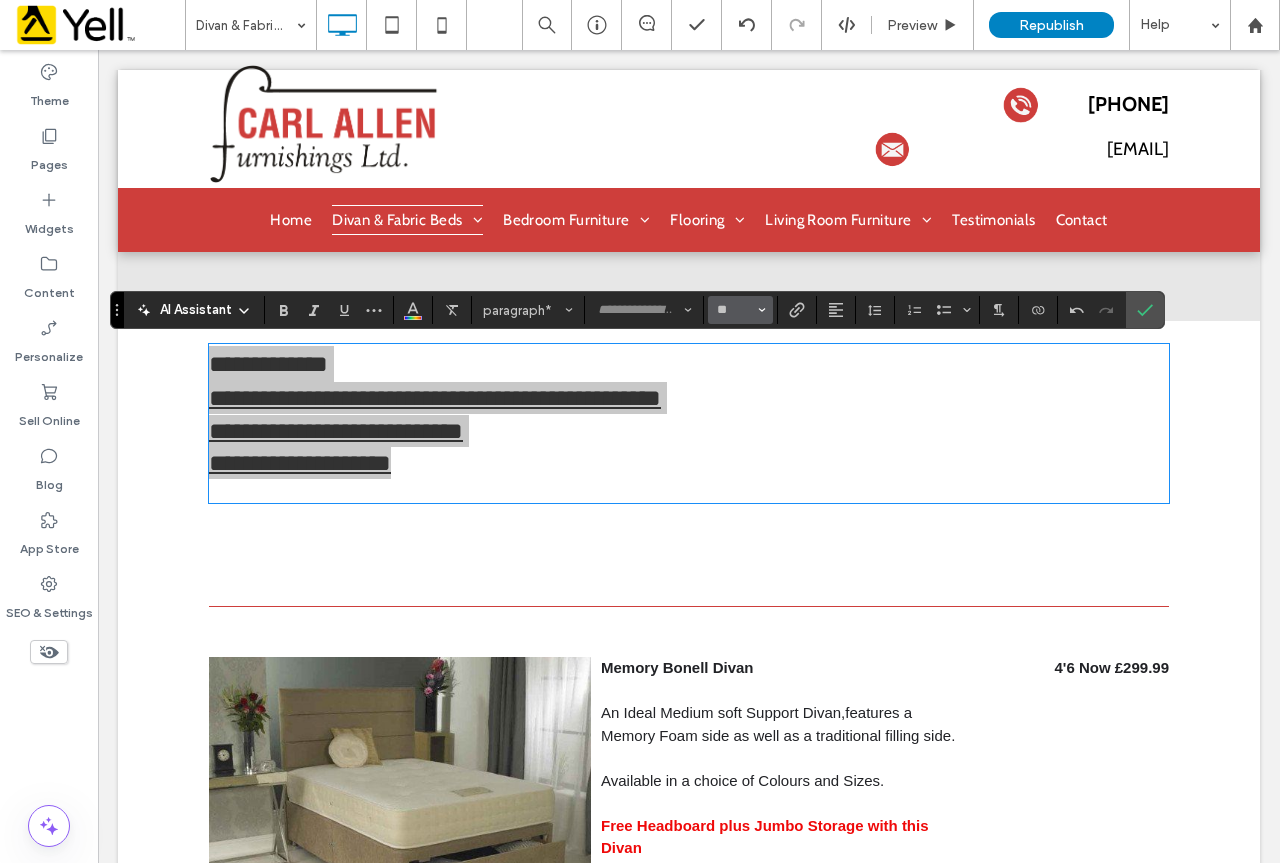 click on "**" at bounding box center (740, 310) 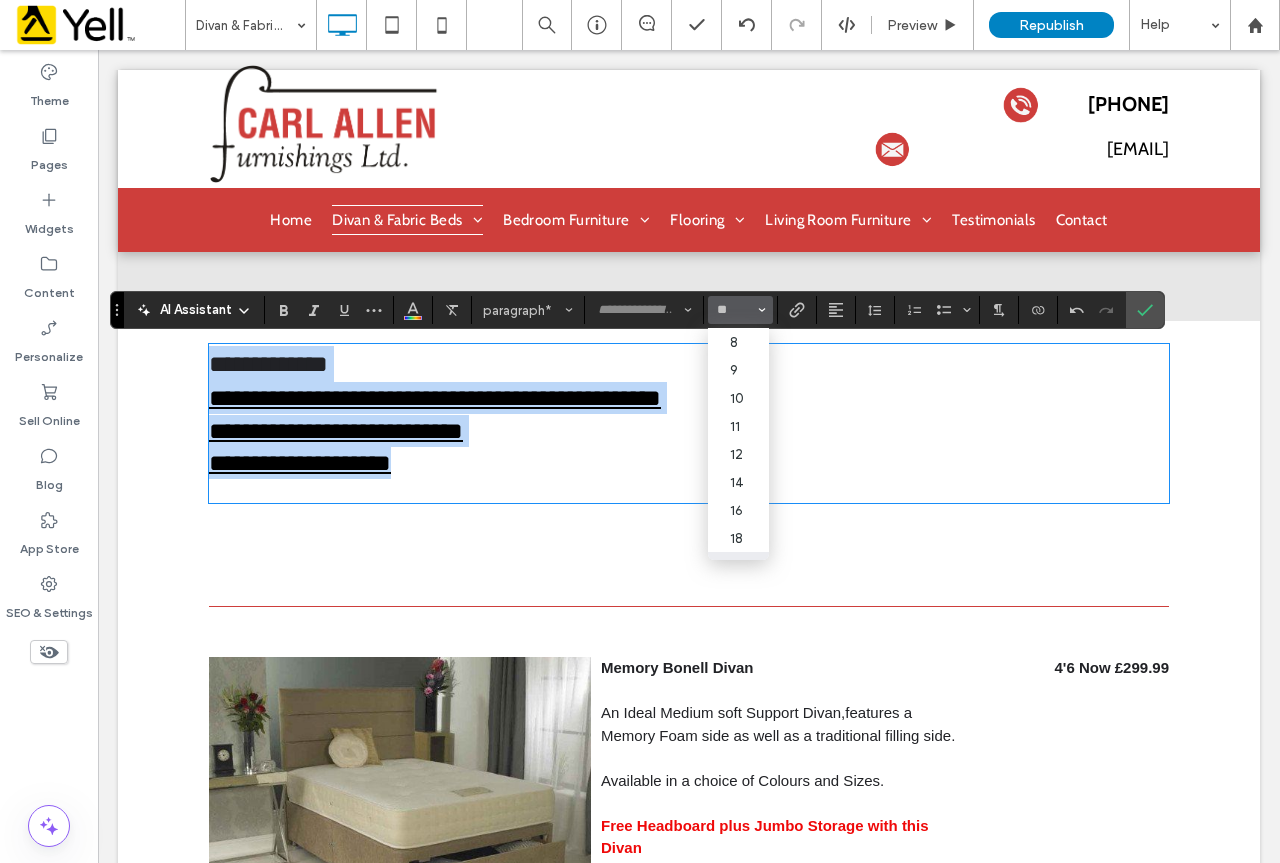 click on "**********" at bounding box center (689, 364) 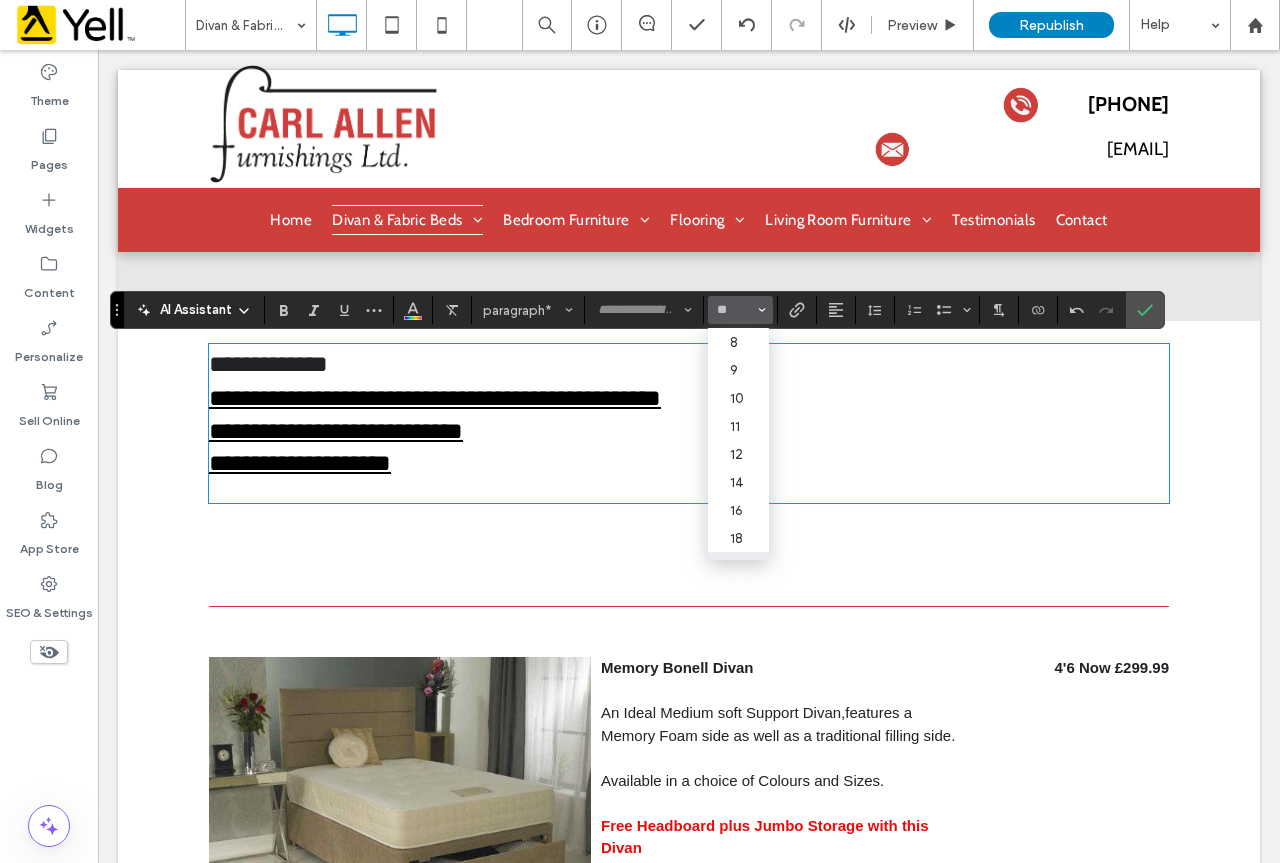 type on "********" 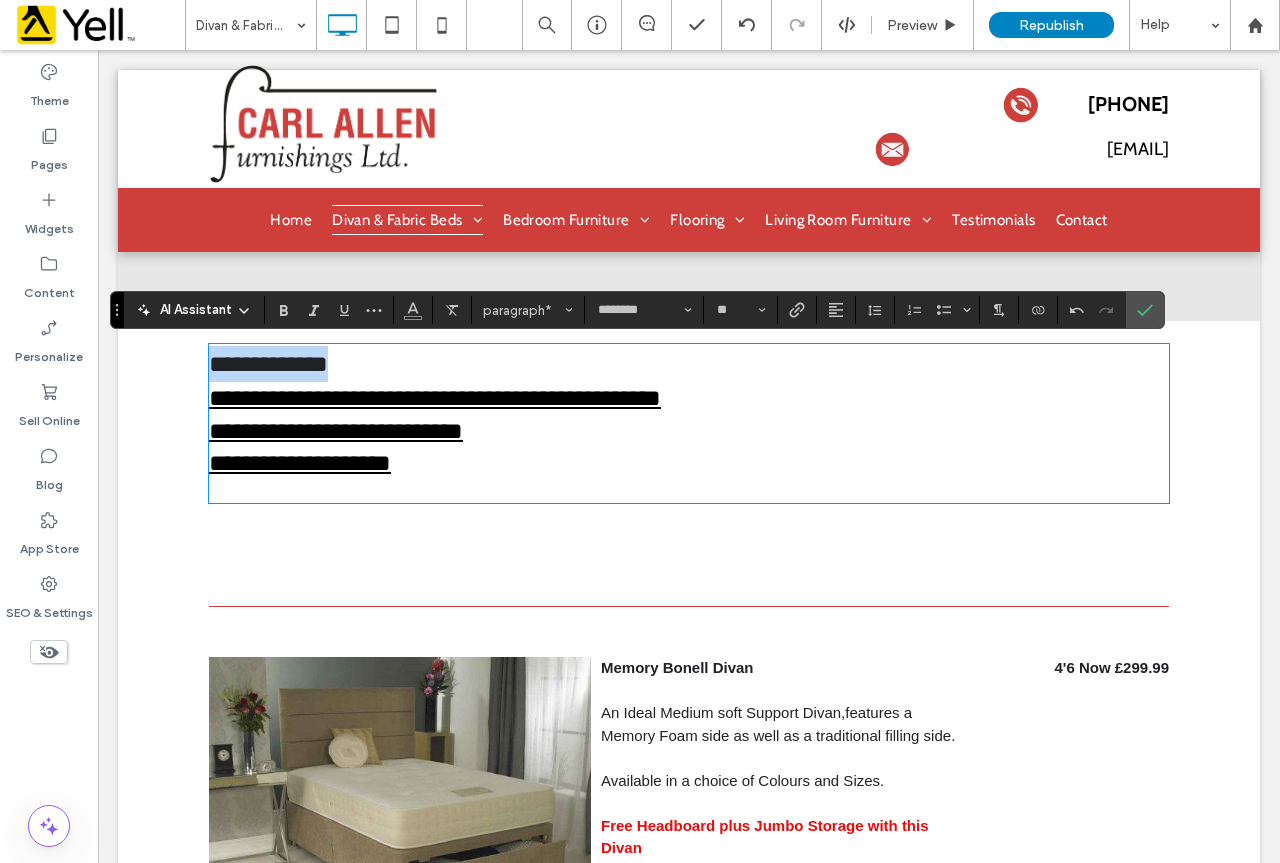 drag, startPoint x: 366, startPoint y: 356, endPoint x: 167, endPoint y: 340, distance: 199.64218 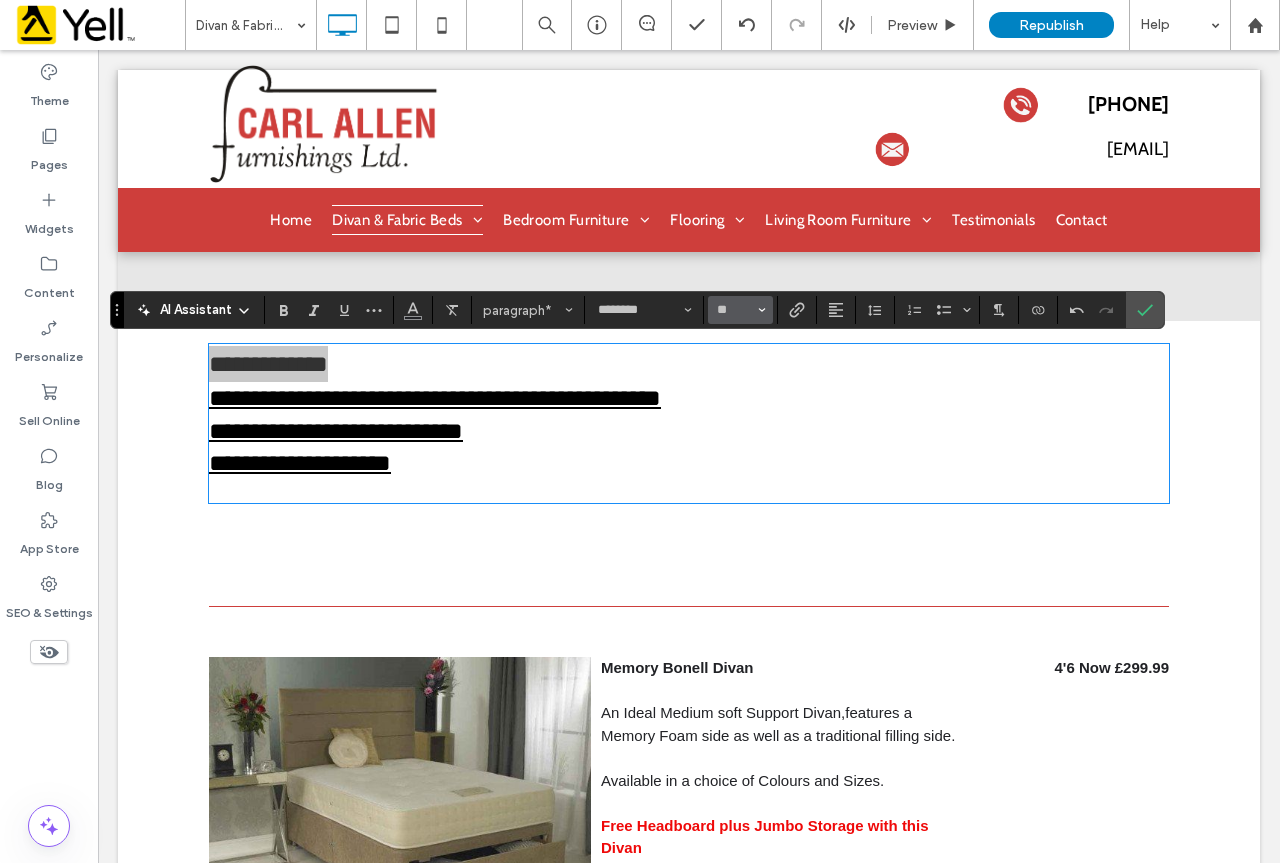 click 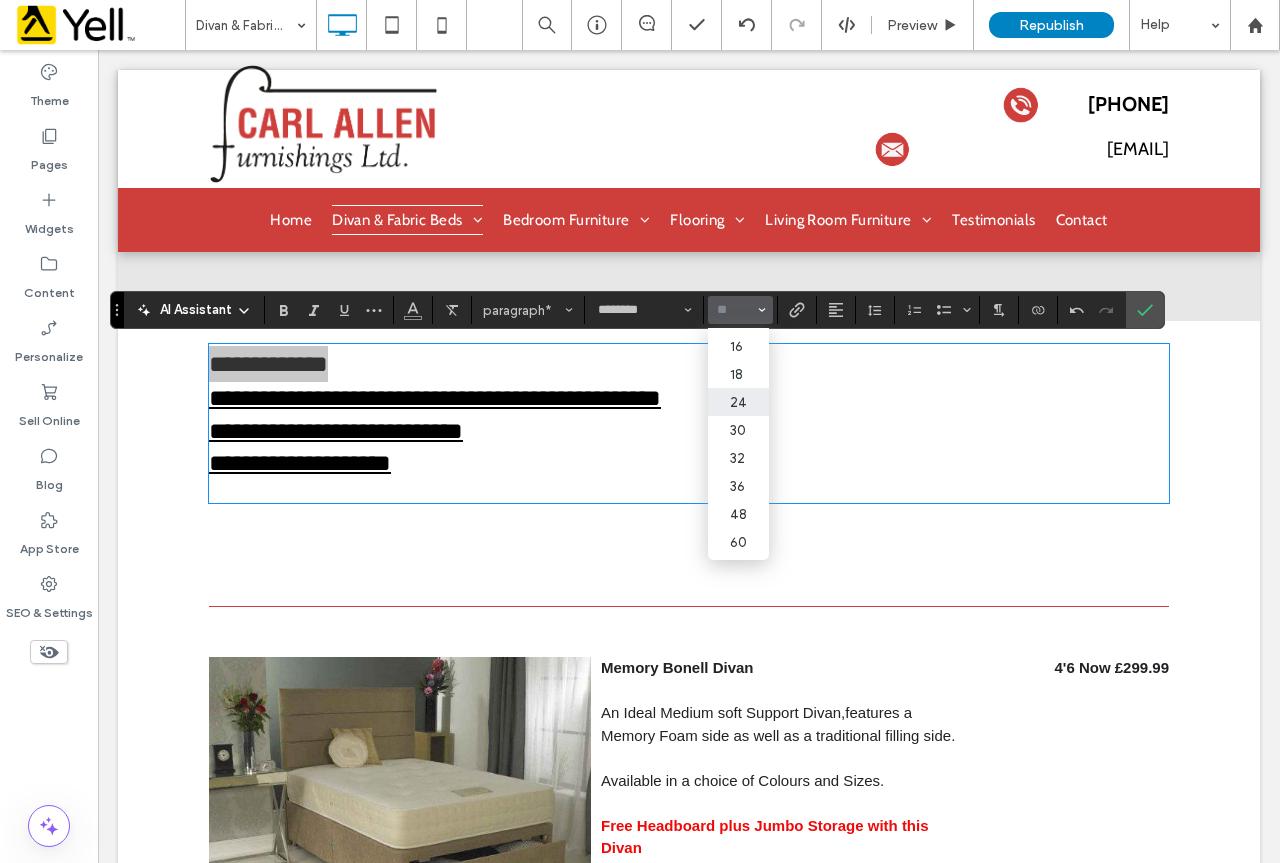 scroll, scrollTop: 200, scrollLeft: 0, axis: vertical 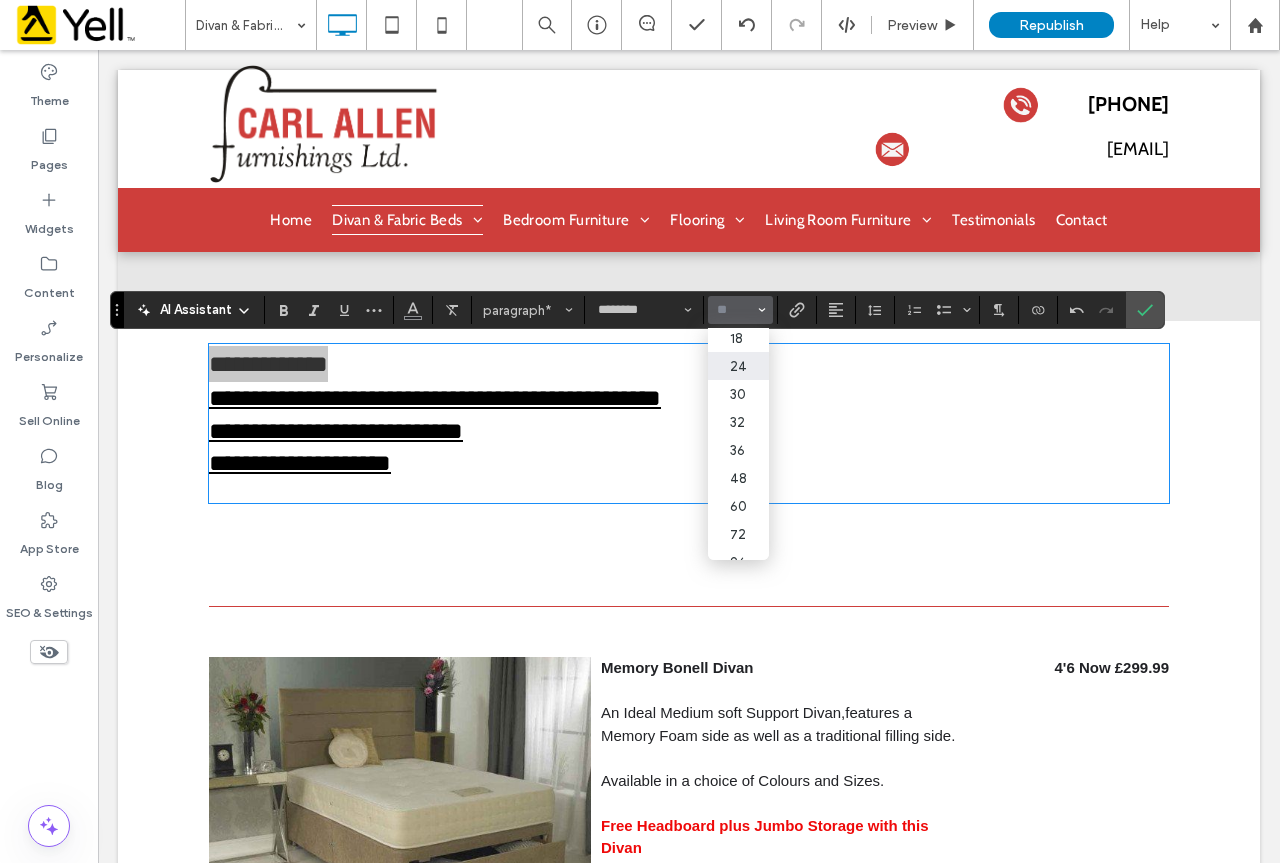 click at bounding box center [734, 310] 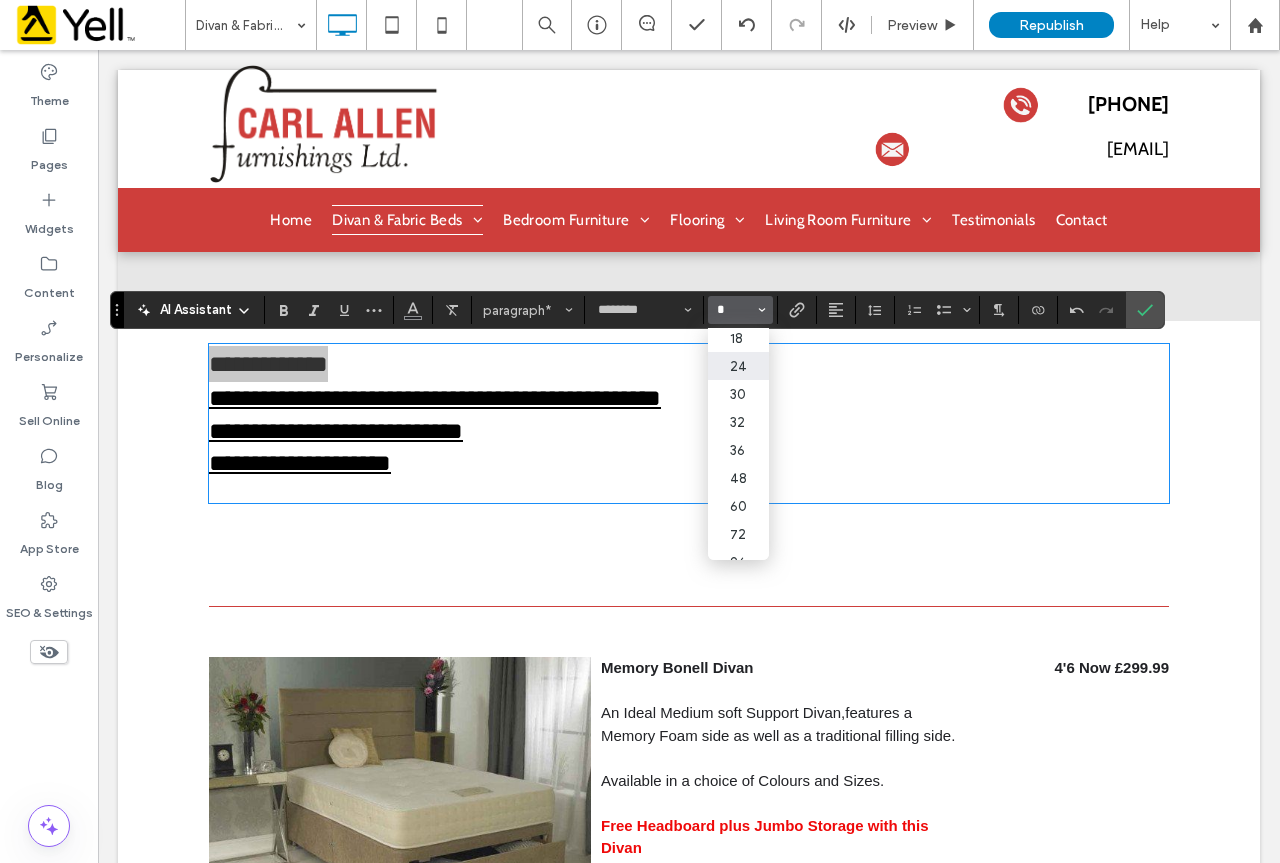 scroll, scrollTop: 0, scrollLeft: 0, axis: both 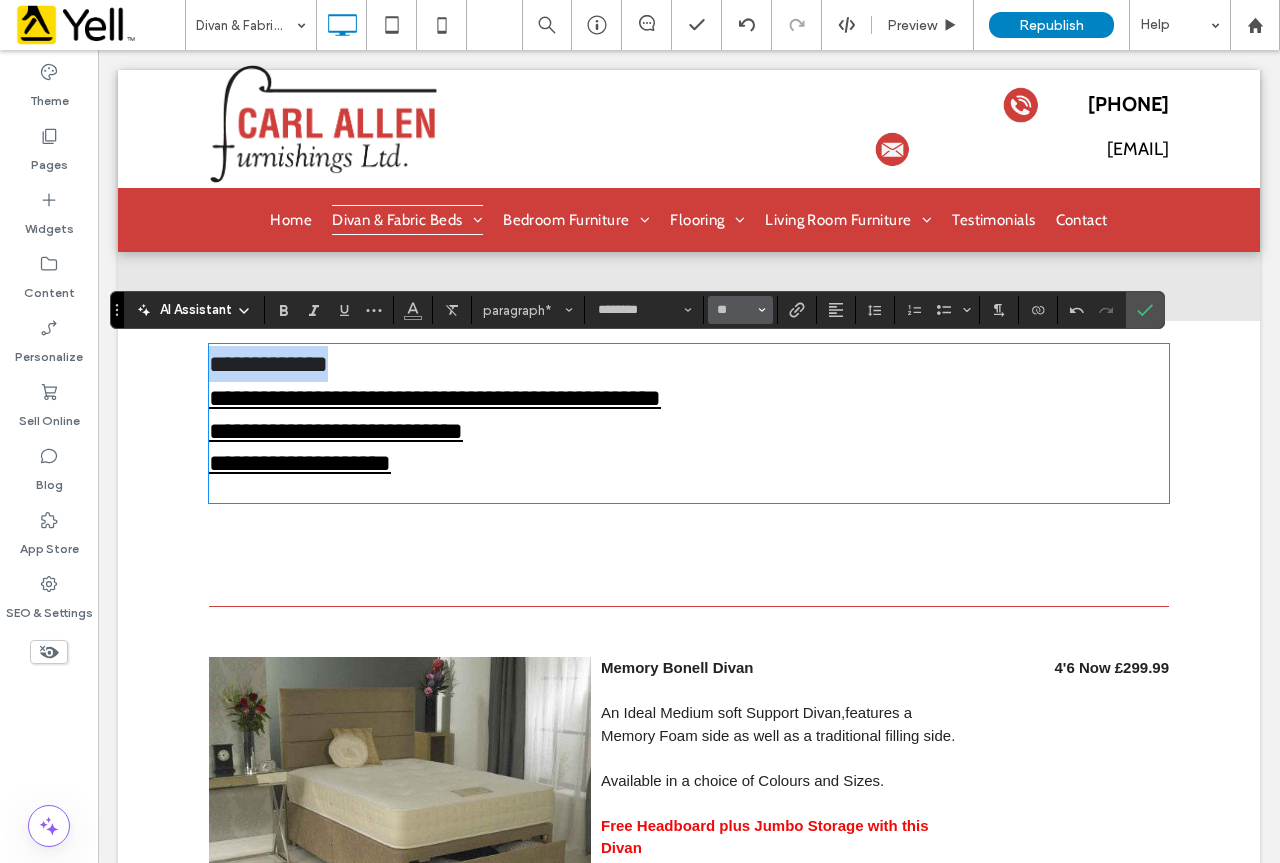 type on "**" 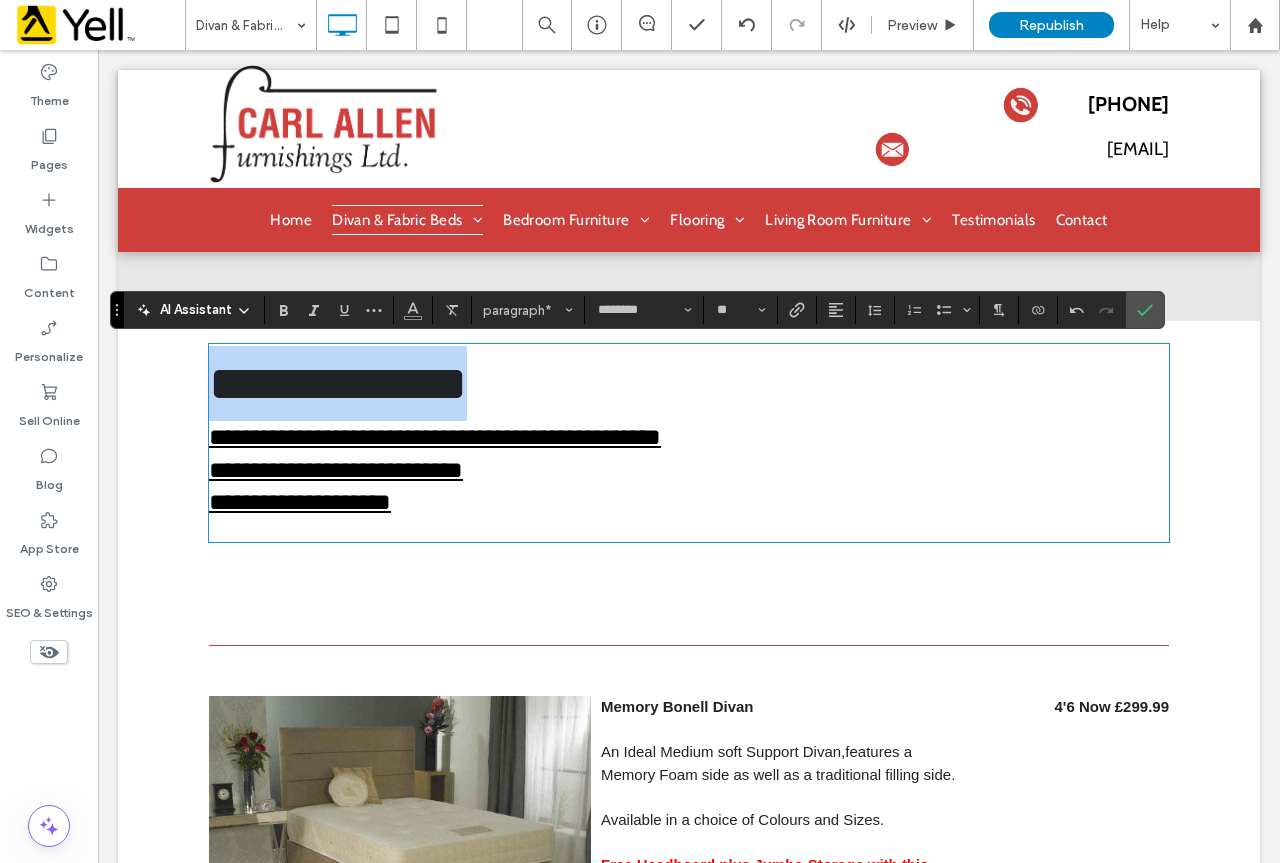 drag, startPoint x: 588, startPoint y: 383, endPoint x: 584, endPoint y: 402, distance: 19.416489 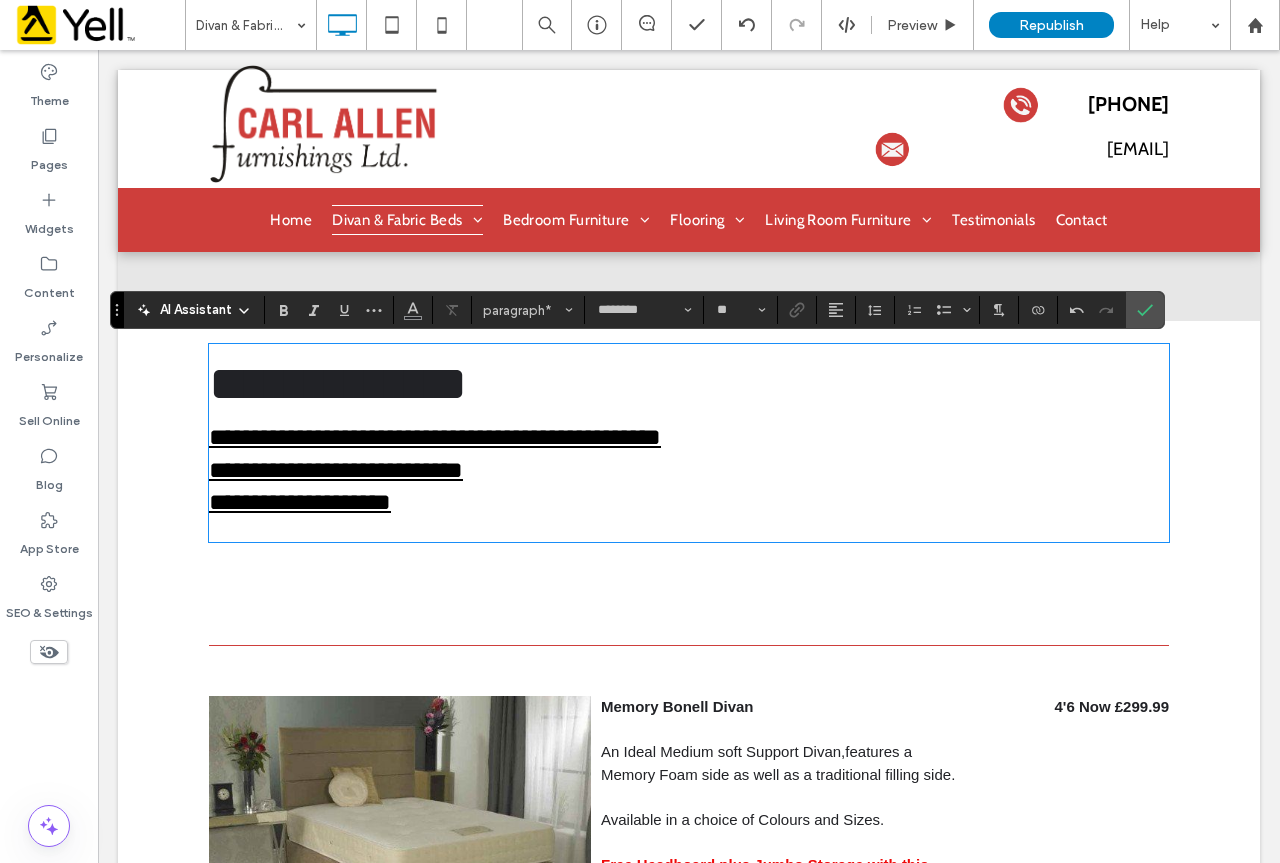 type on "*****" 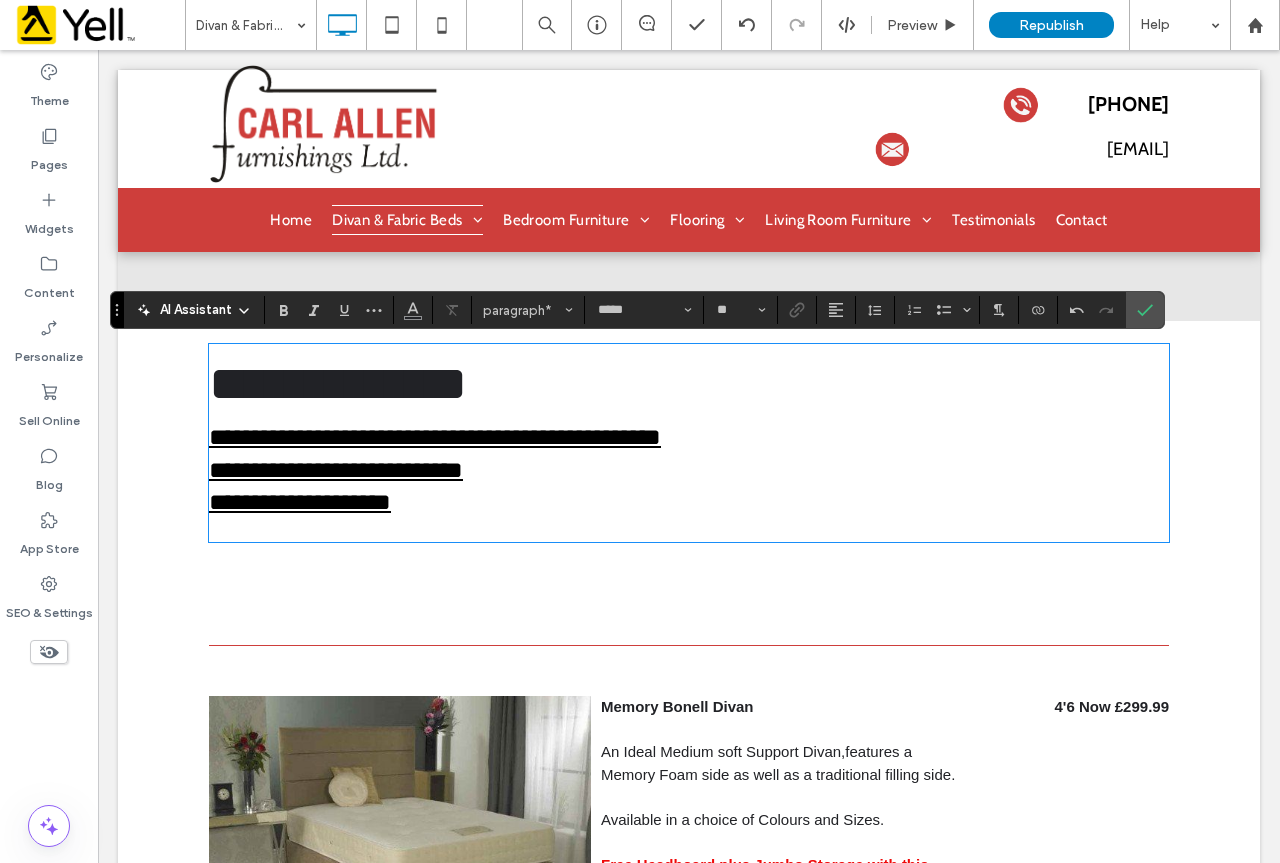 click on "**********" at bounding box center [689, 502] 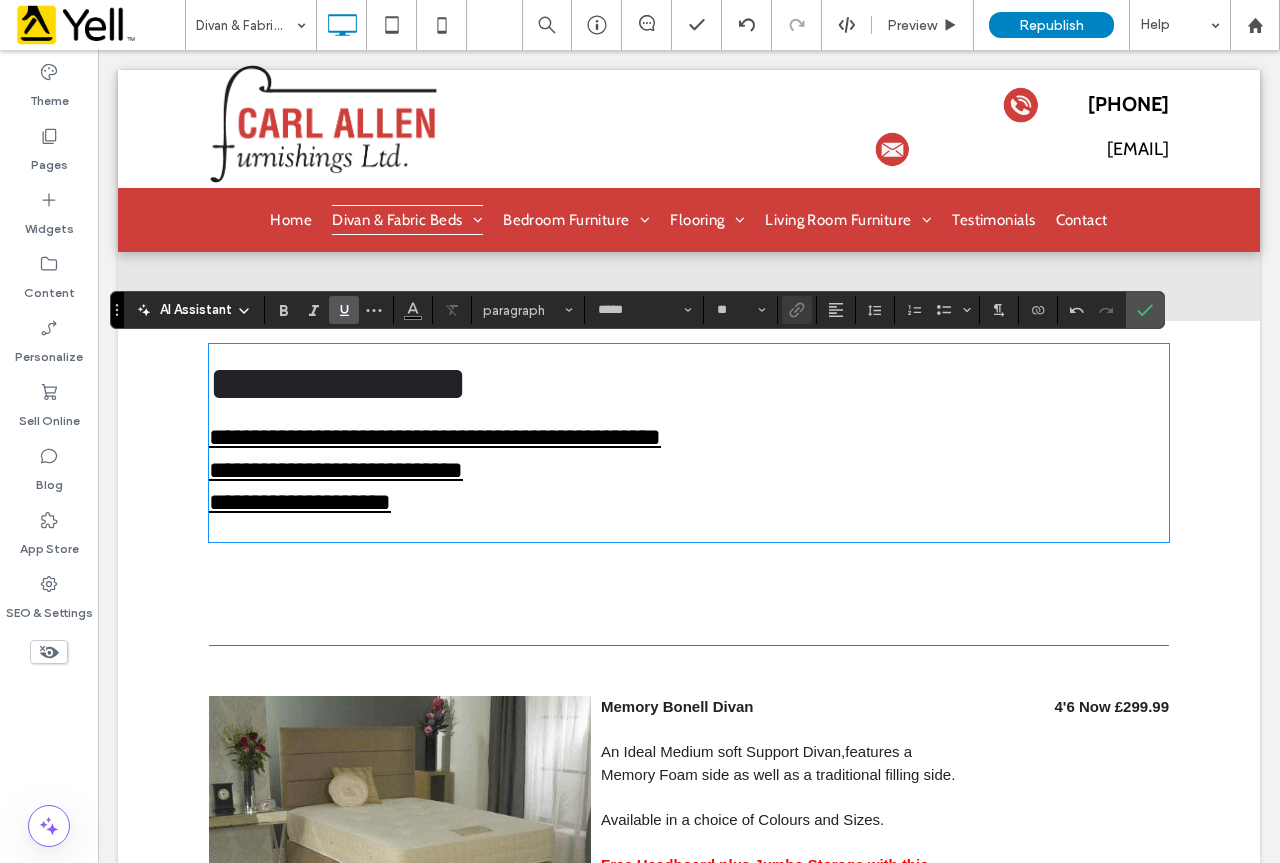 click on "**********" at bounding box center [689, 437] 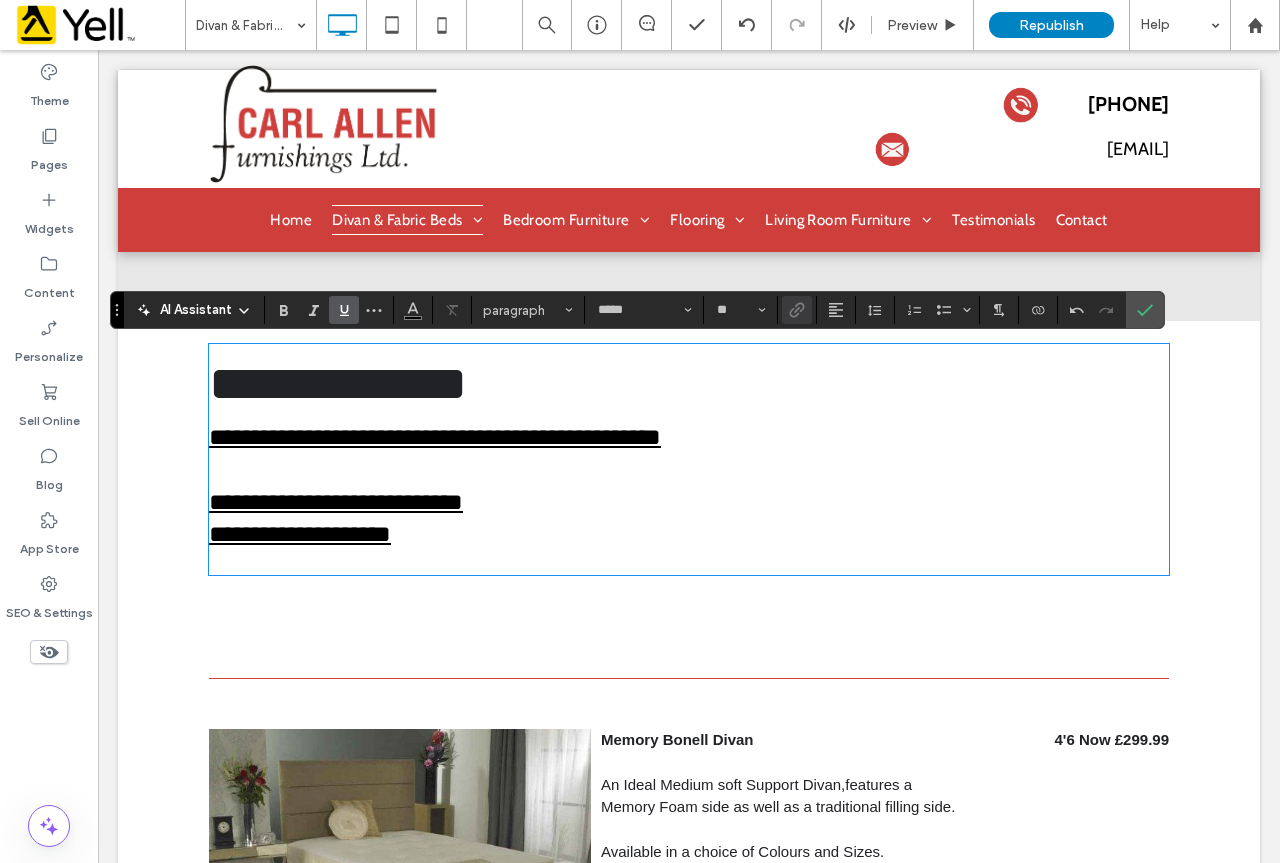 click on "**********" at bounding box center [689, 502] 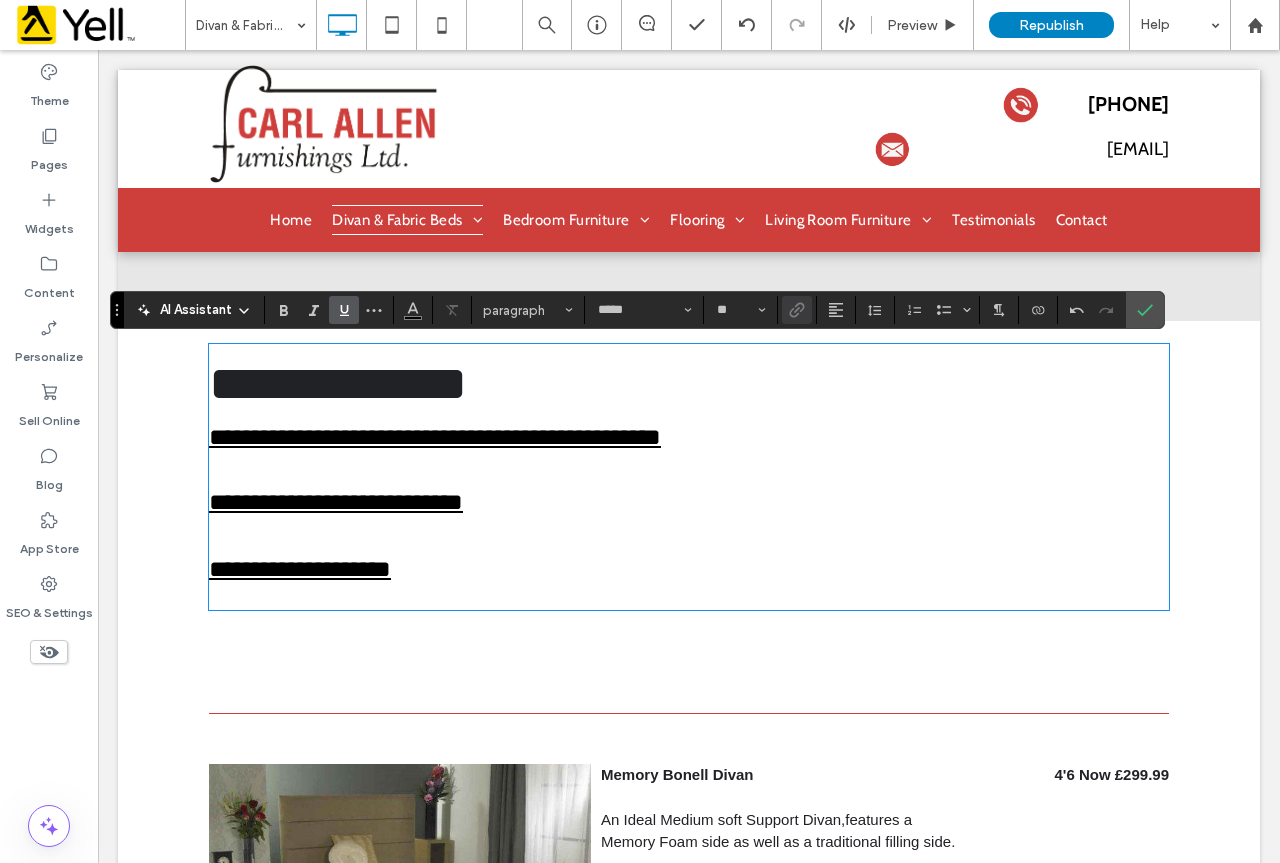 click on "**********" at bounding box center [300, 569] 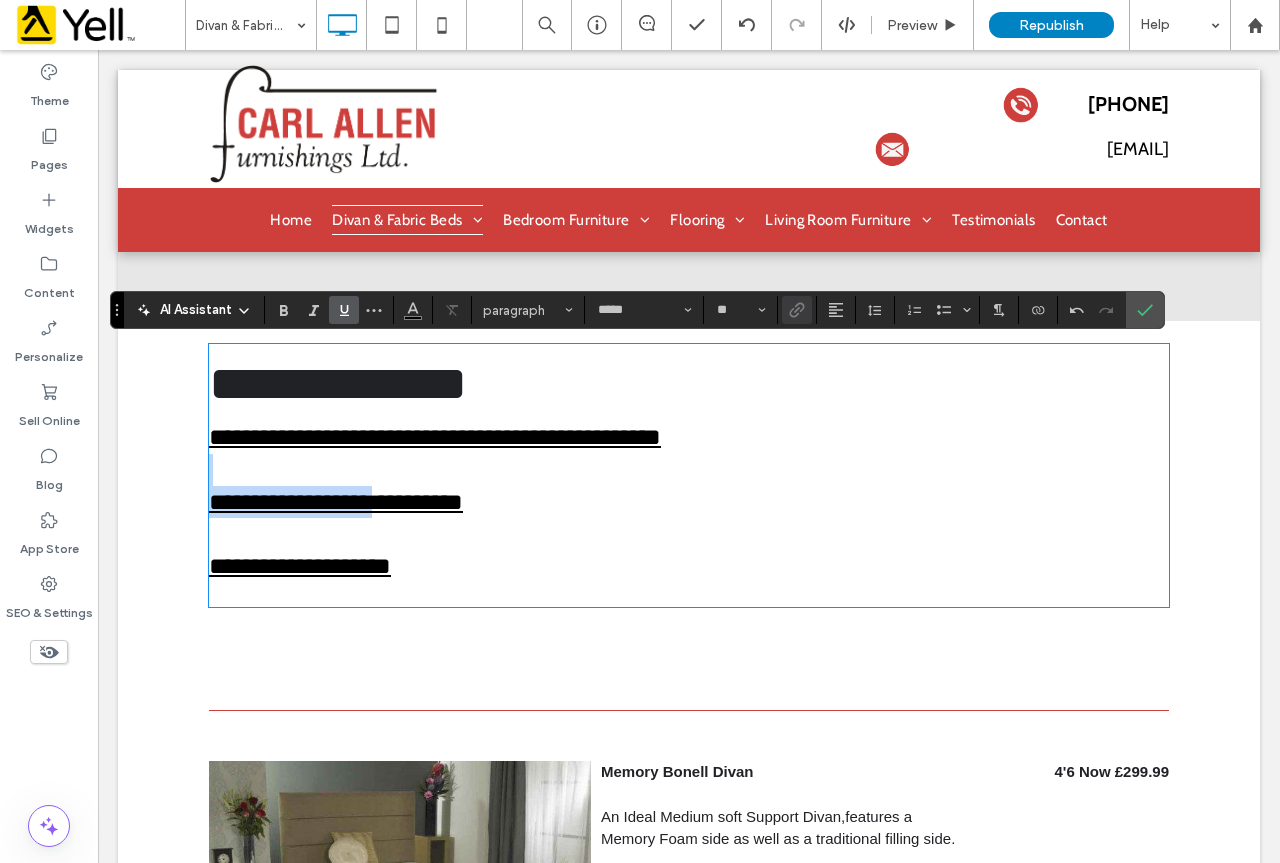type on "**" 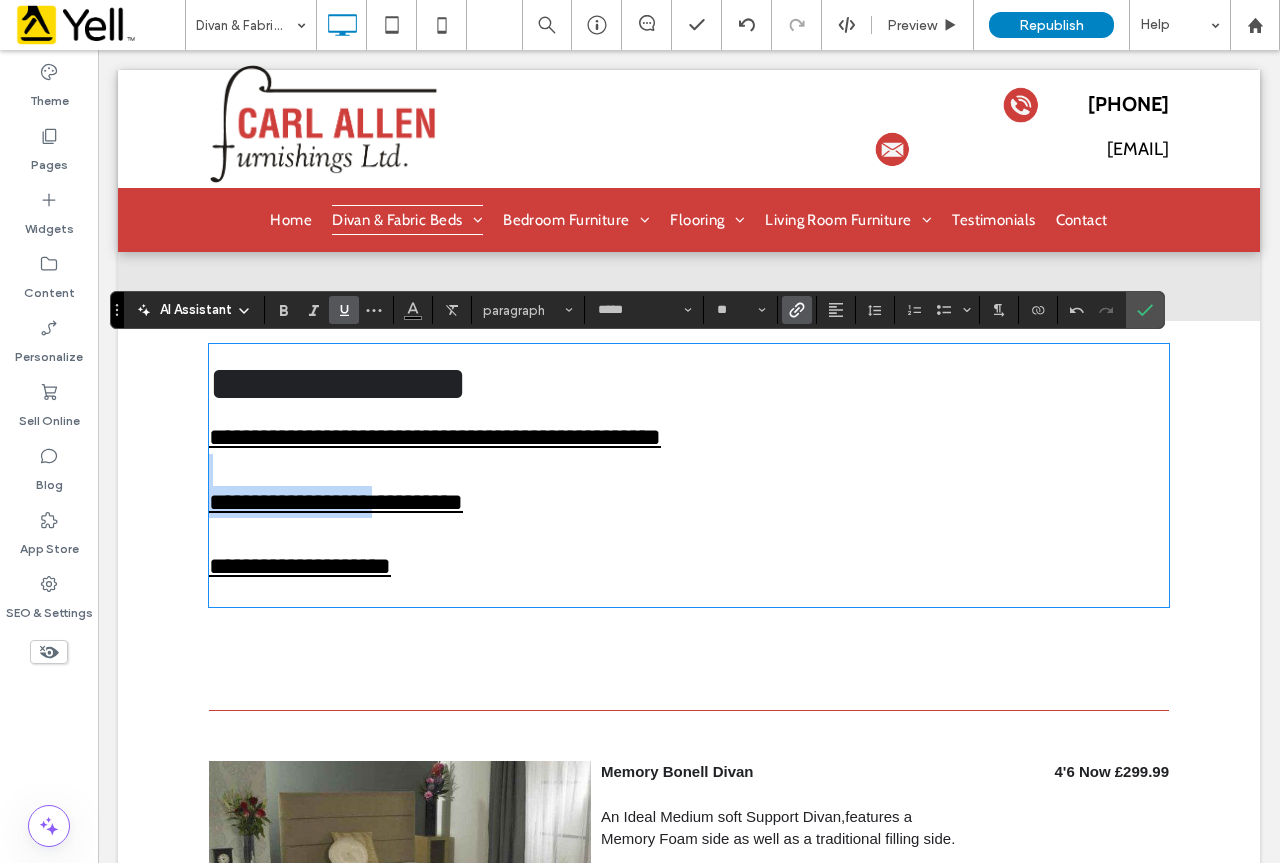 type 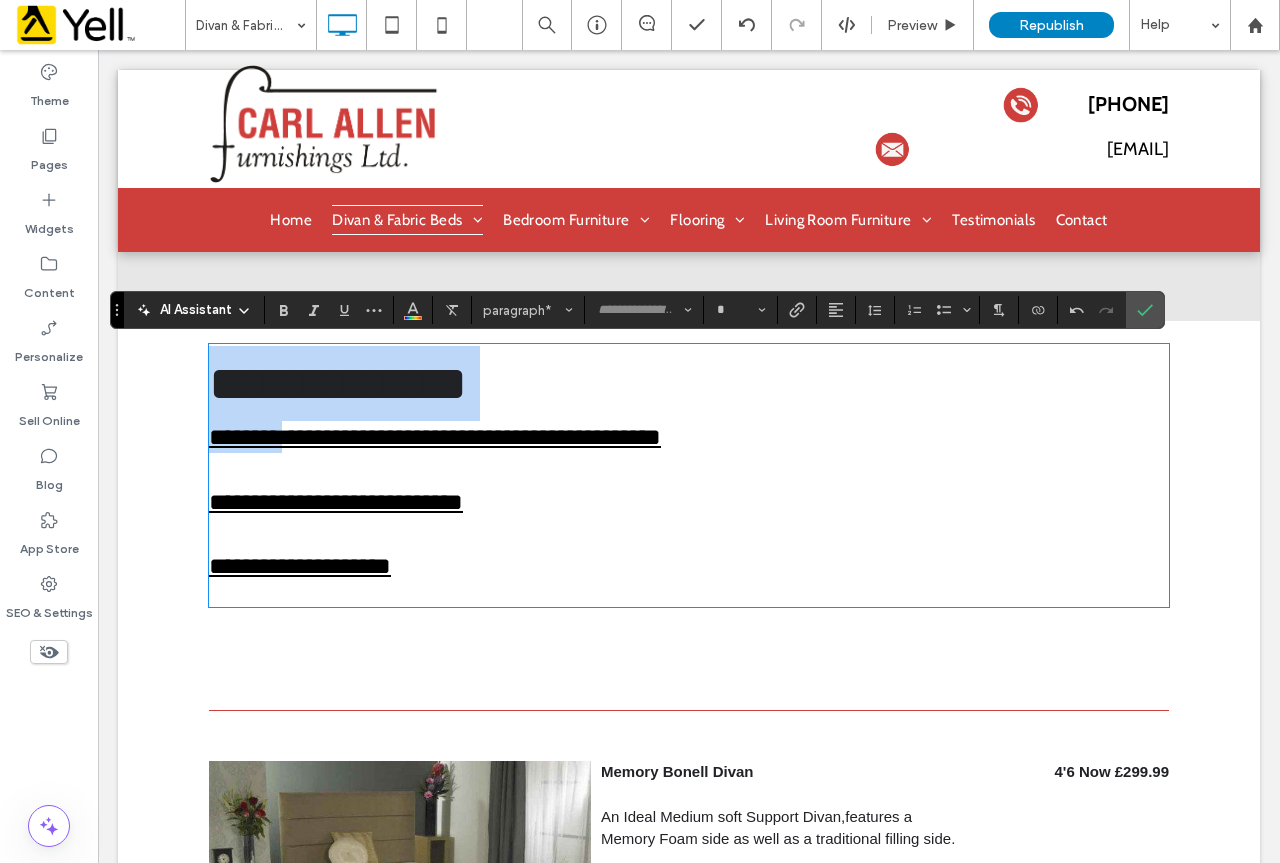 drag, startPoint x: 489, startPoint y: 572, endPoint x: 170, endPoint y: 359, distance: 383.5753 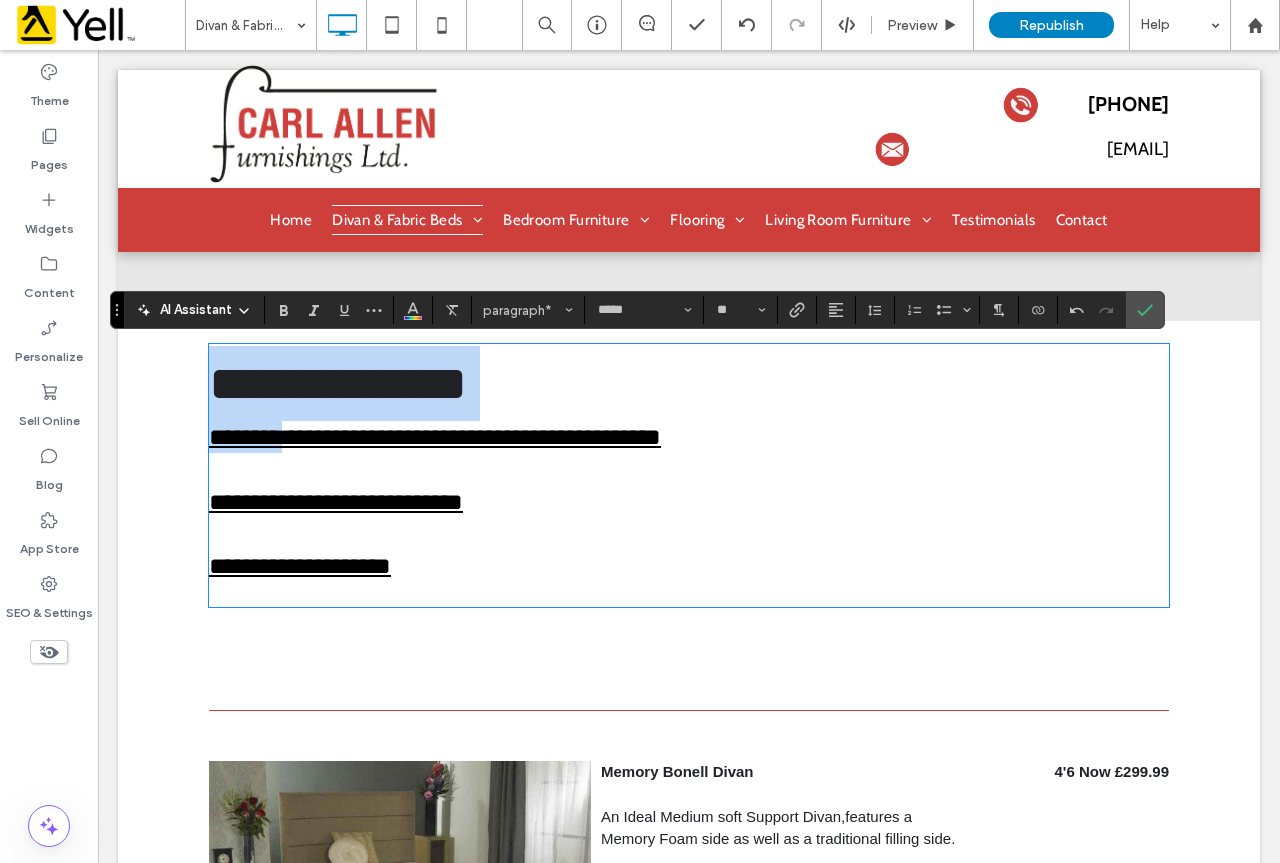 click at bounding box center (689, 593) 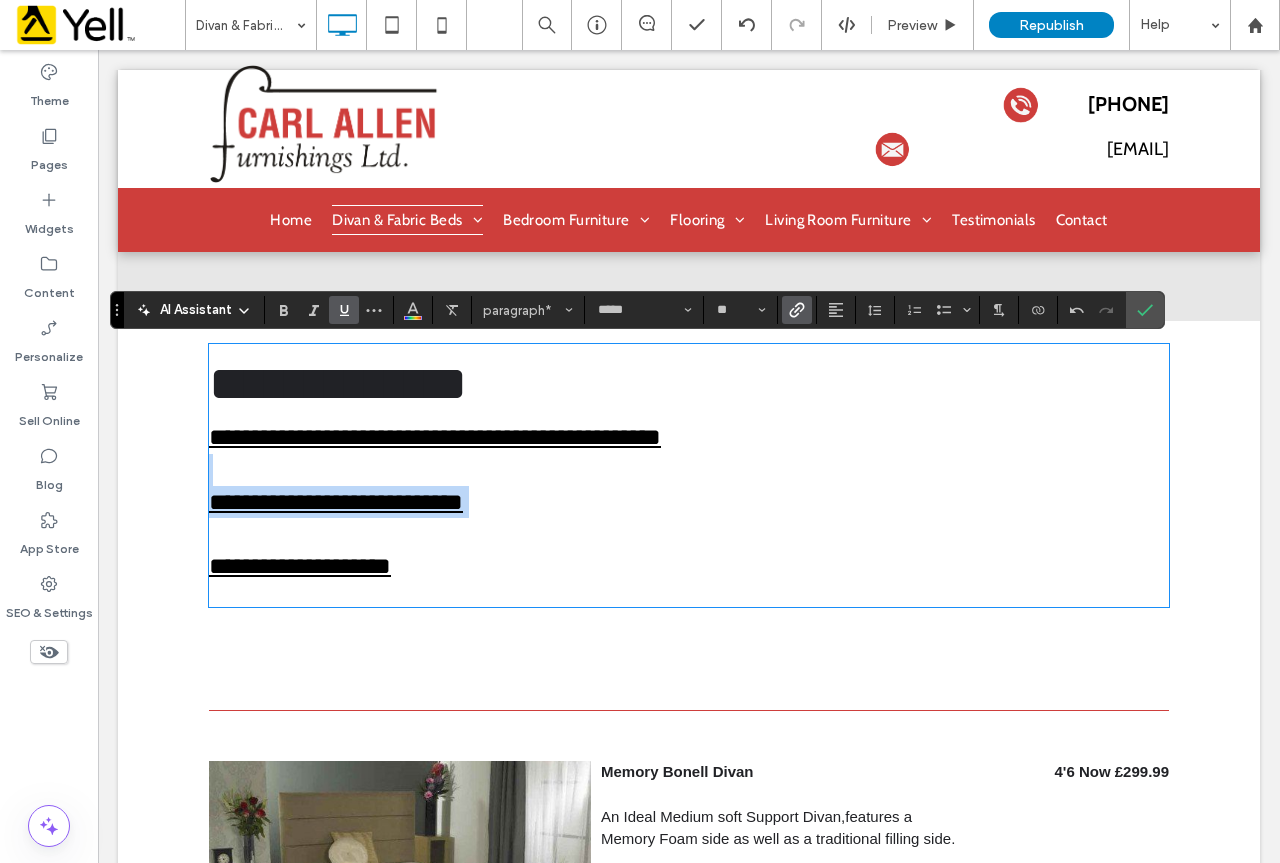 type on "**" 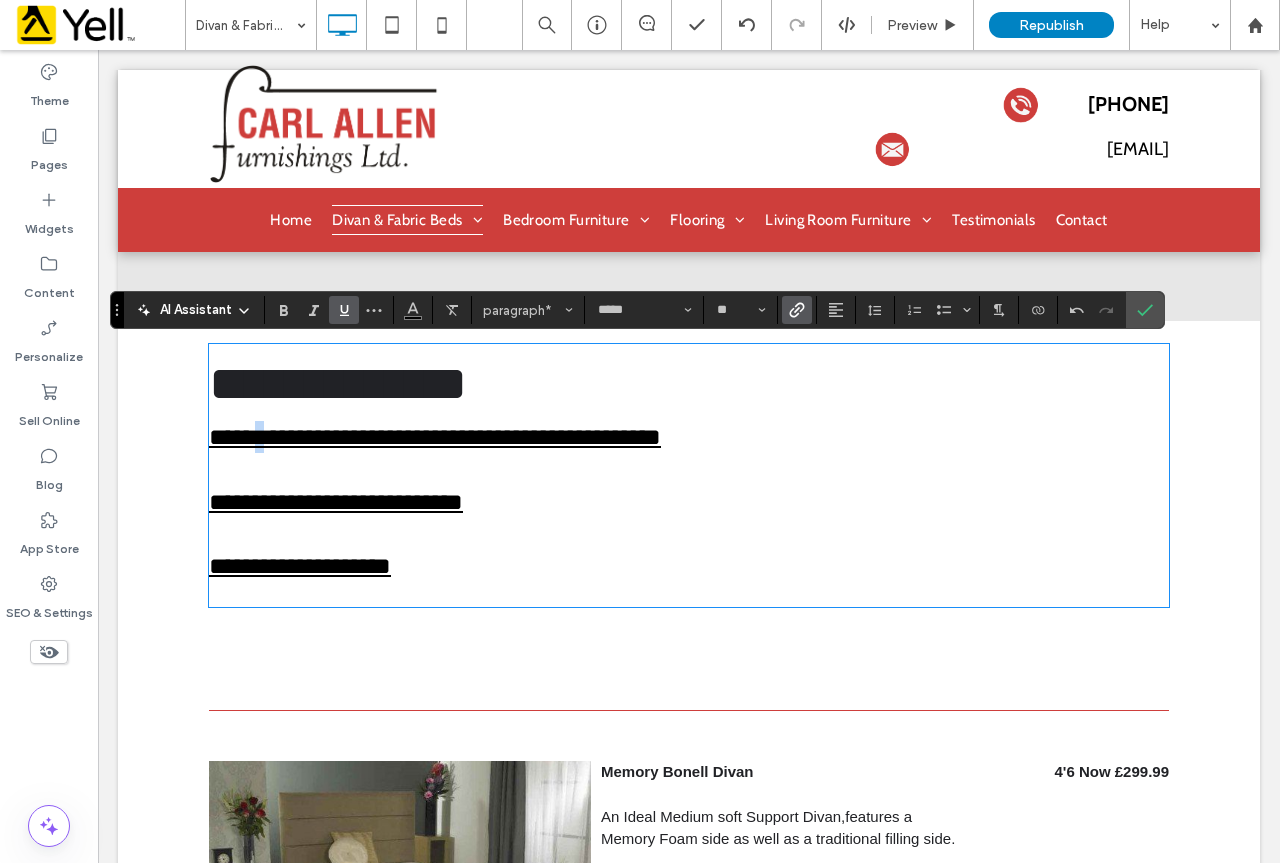 drag, startPoint x: 538, startPoint y: 564, endPoint x: 231, endPoint y: 360, distance: 368.5987 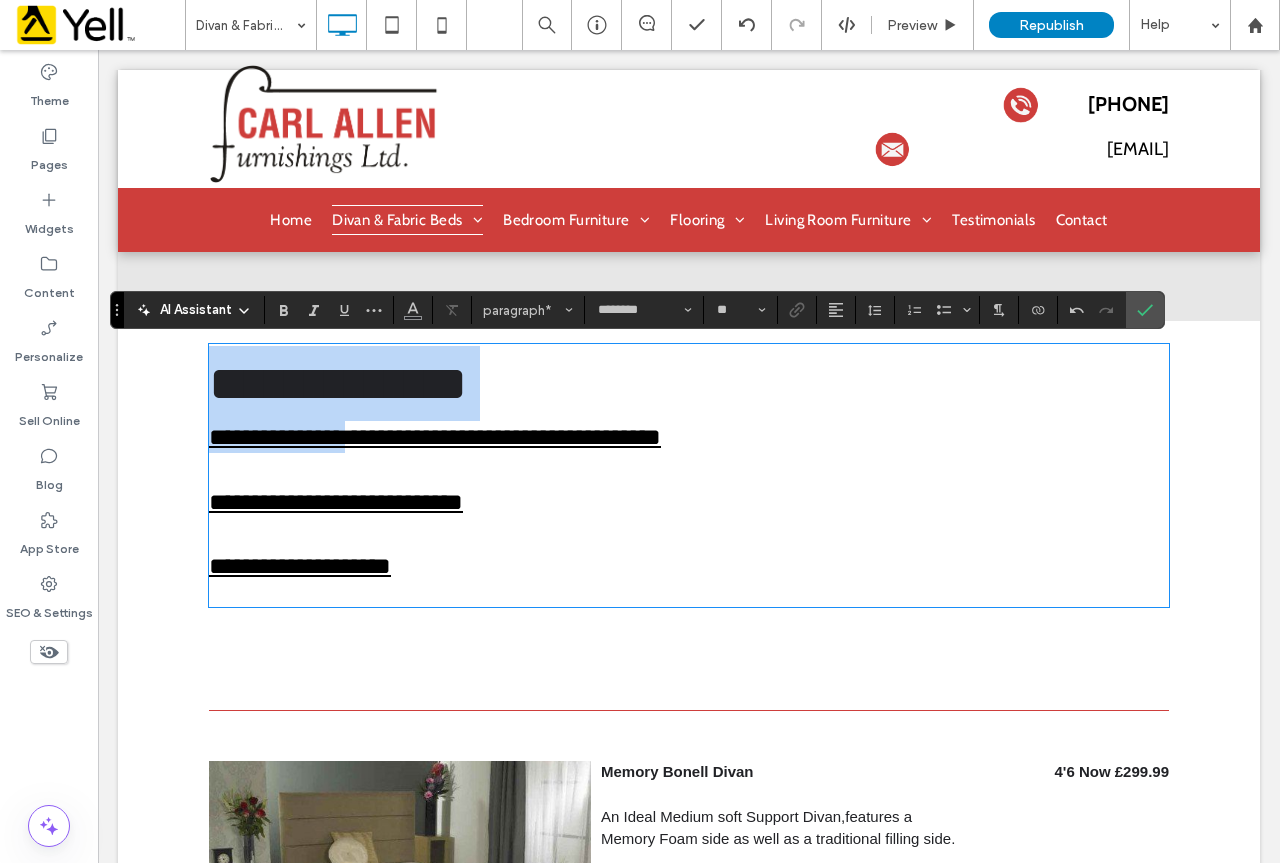 type 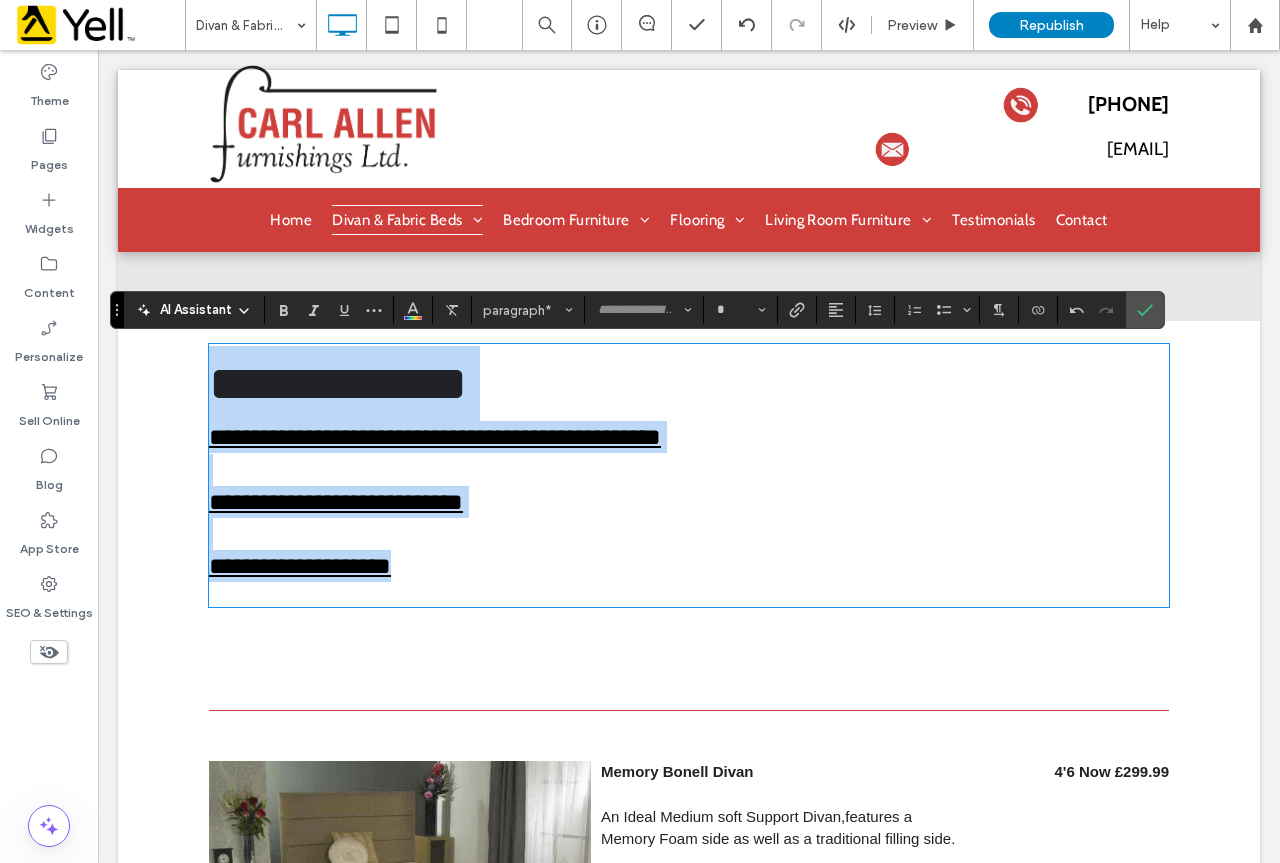 drag, startPoint x: 209, startPoint y: 357, endPoint x: 656, endPoint y: 578, distance: 498.64816 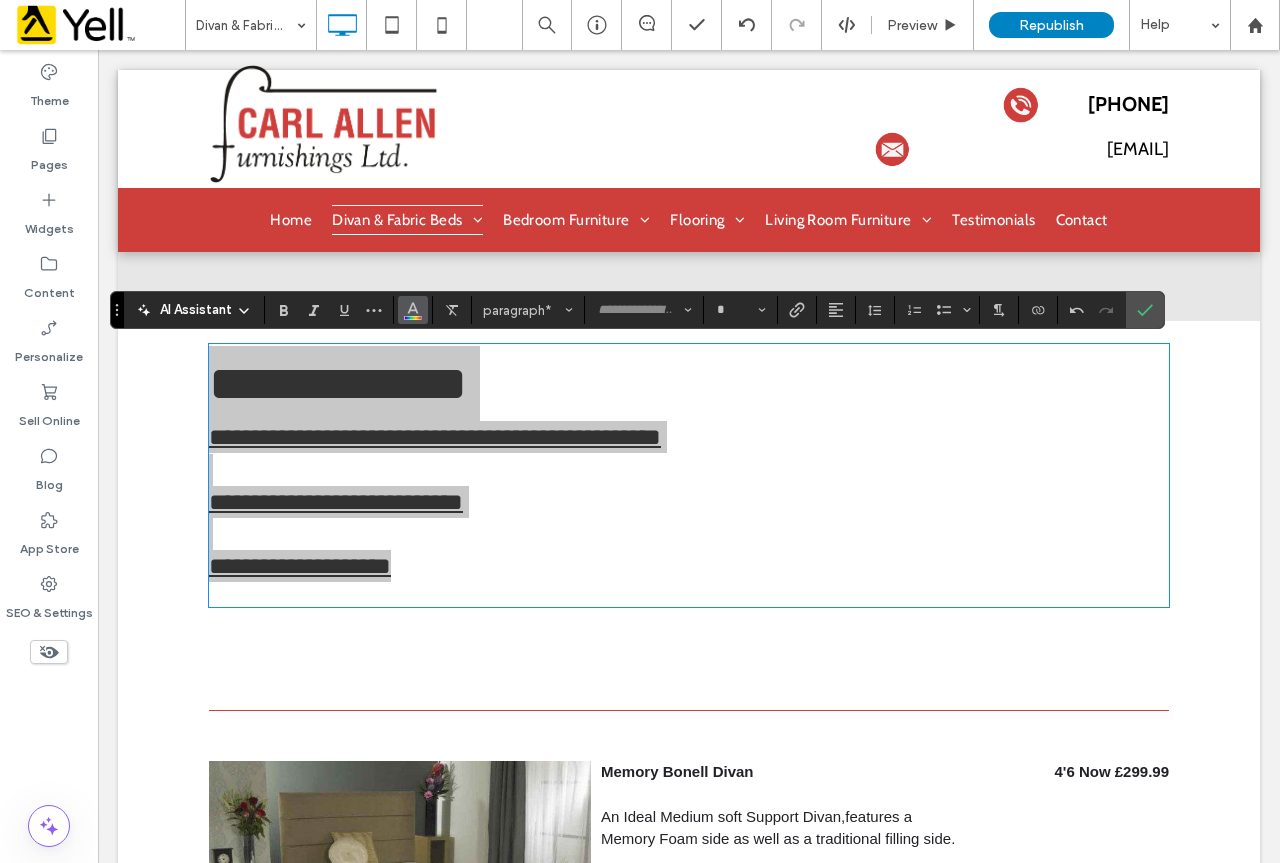 click 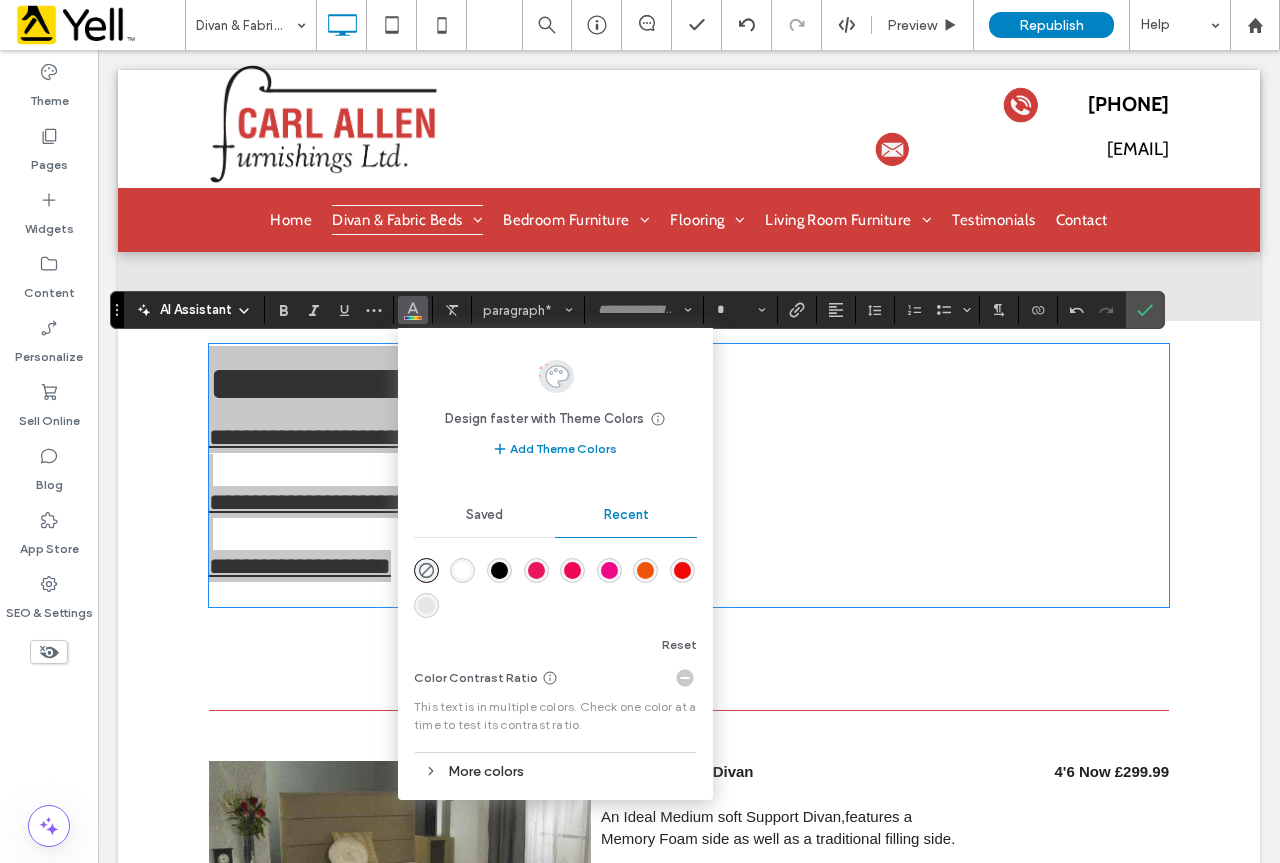 click on "Saved" at bounding box center (484, 515) 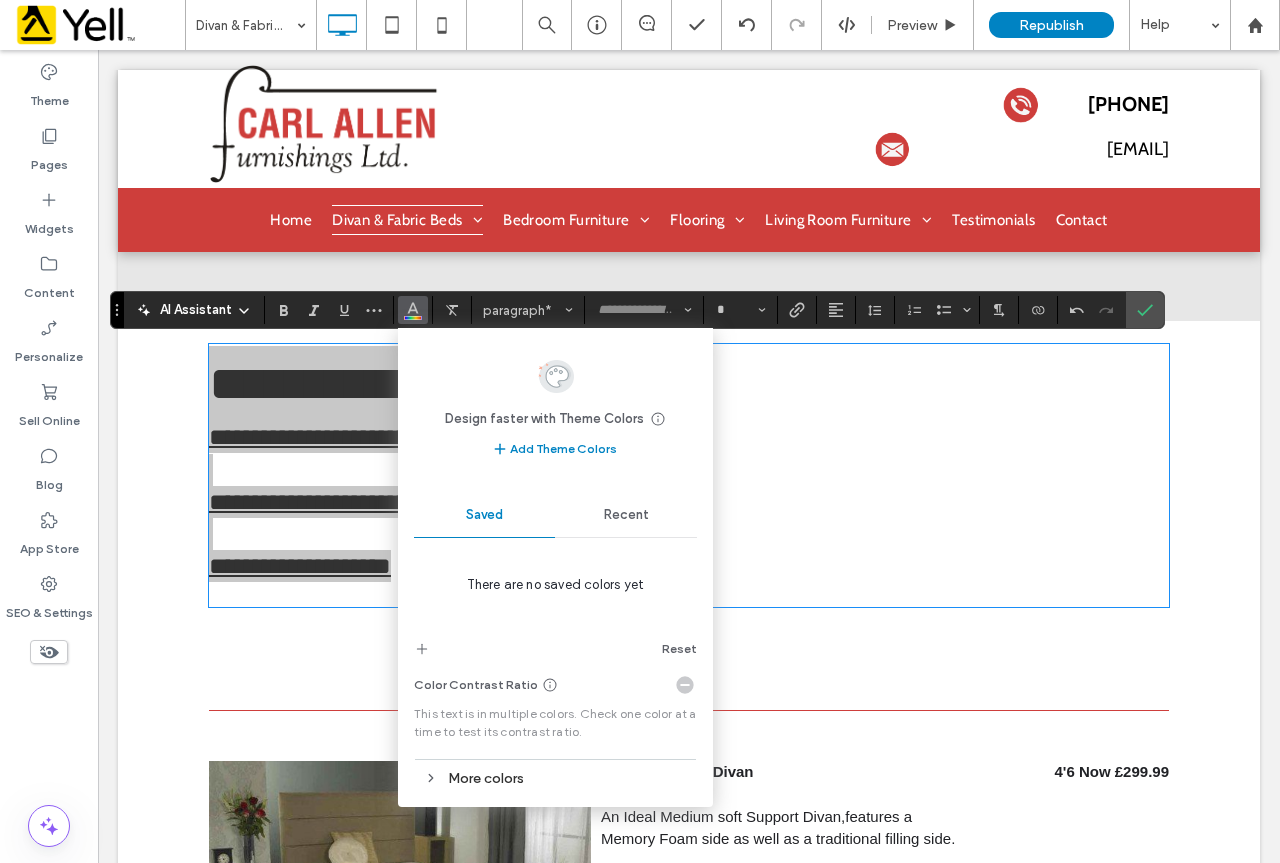 click on "Recent" at bounding box center (626, 515) 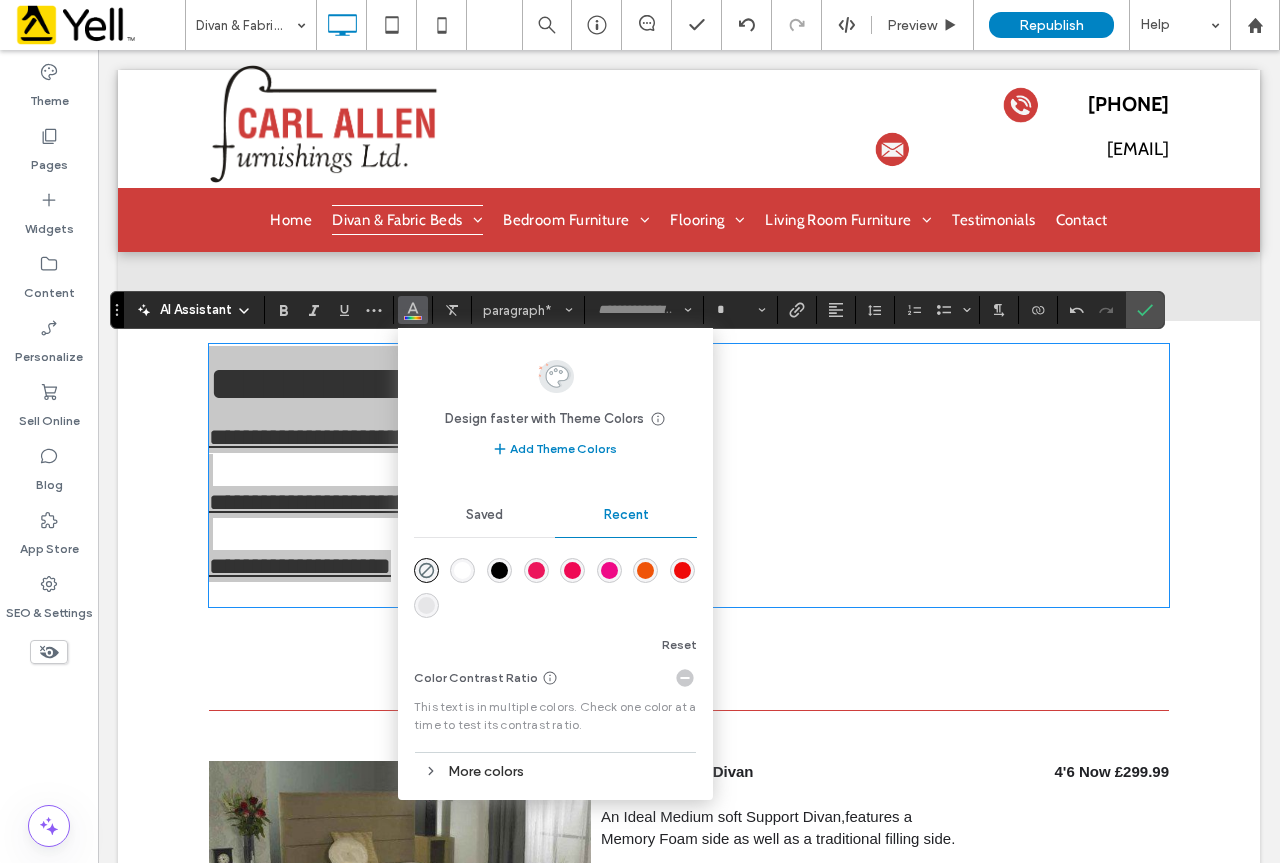 click on "More colors" at bounding box center (555, 771) 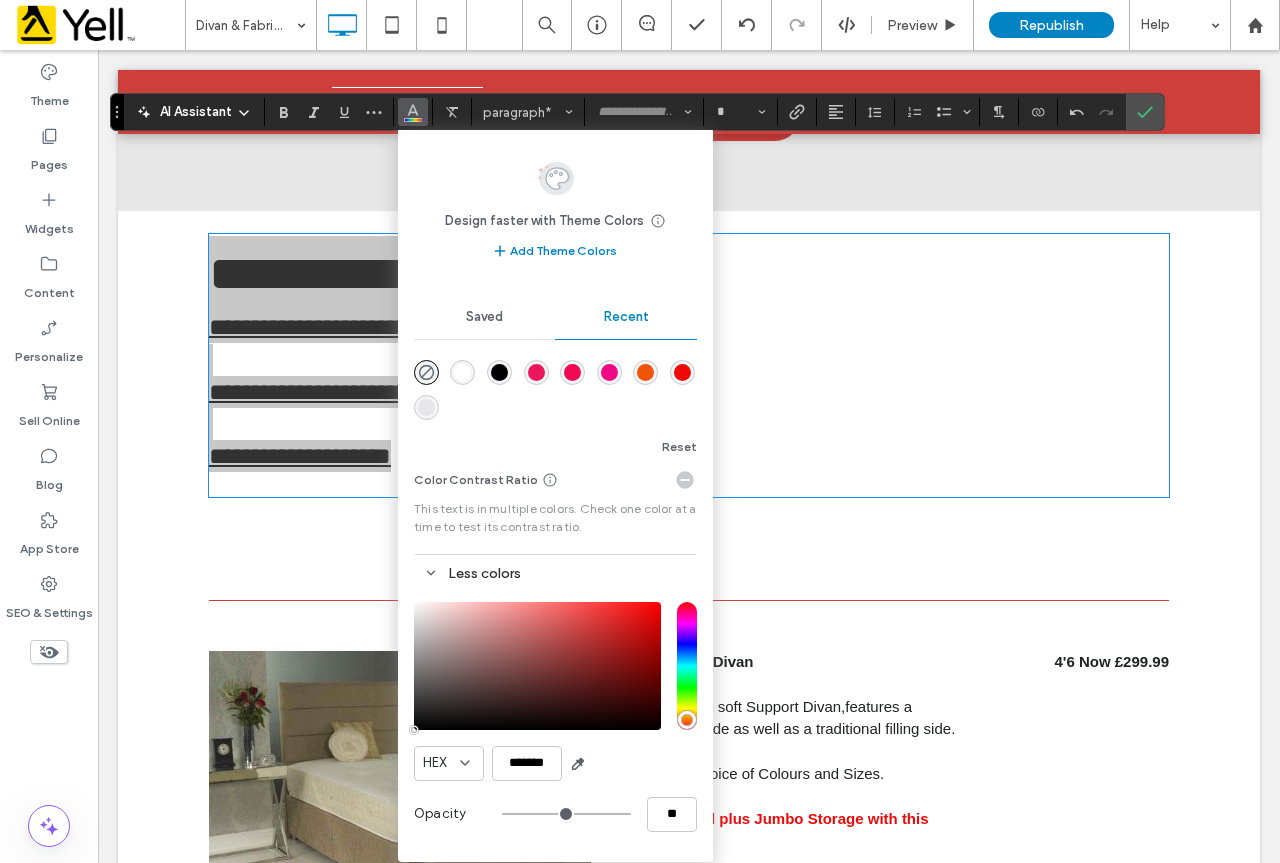 scroll, scrollTop: 1900, scrollLeft: 0, axis: vertical 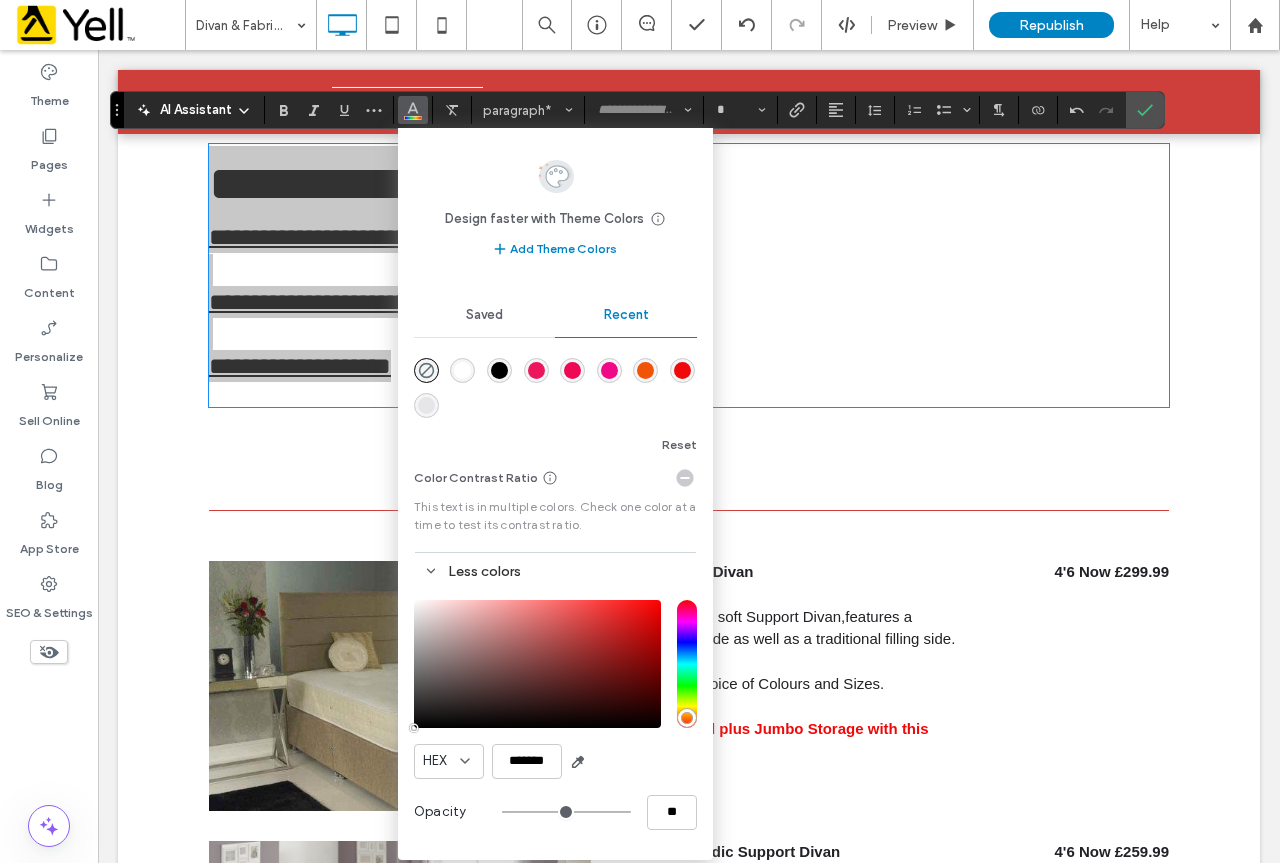 click at bounding box center (537, 664) 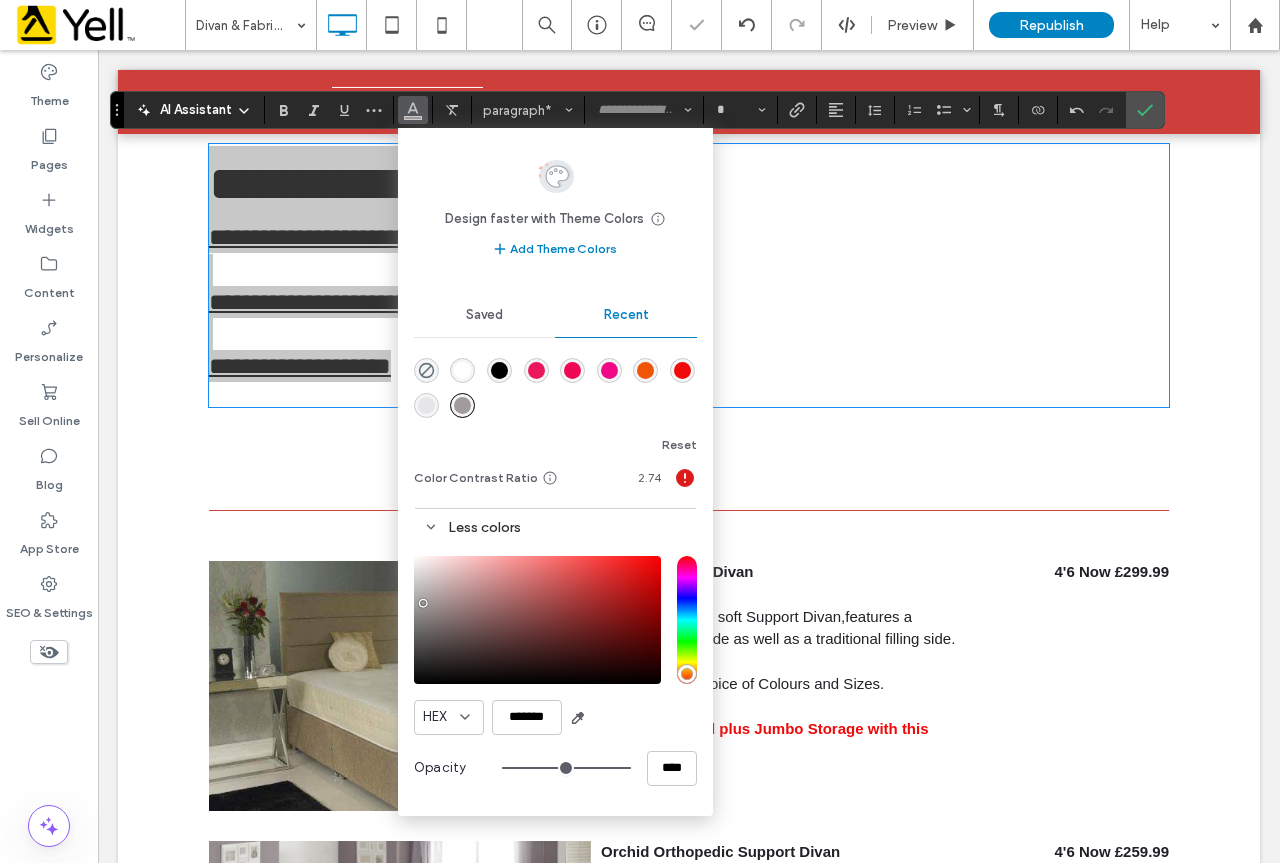 click at bounding box center [537, 620] 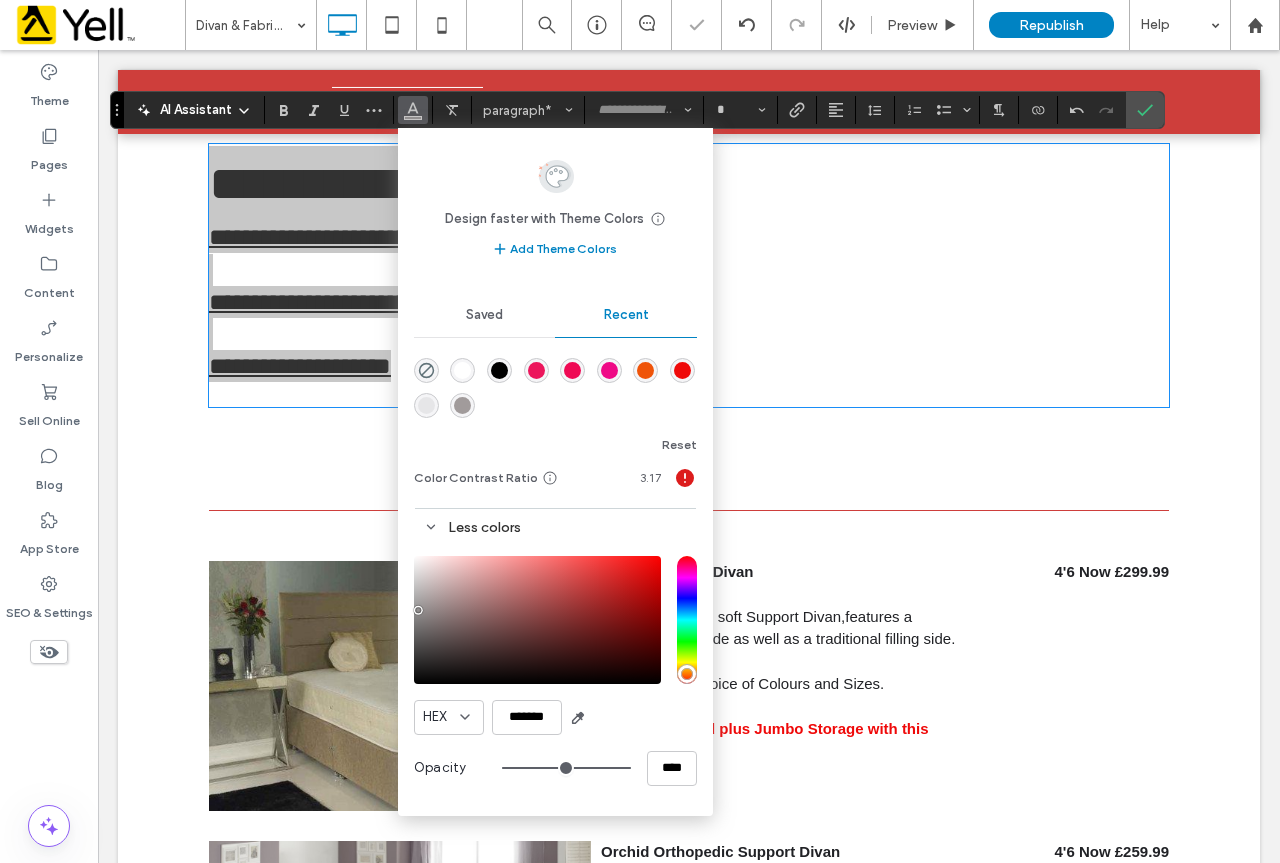 type on "*******" 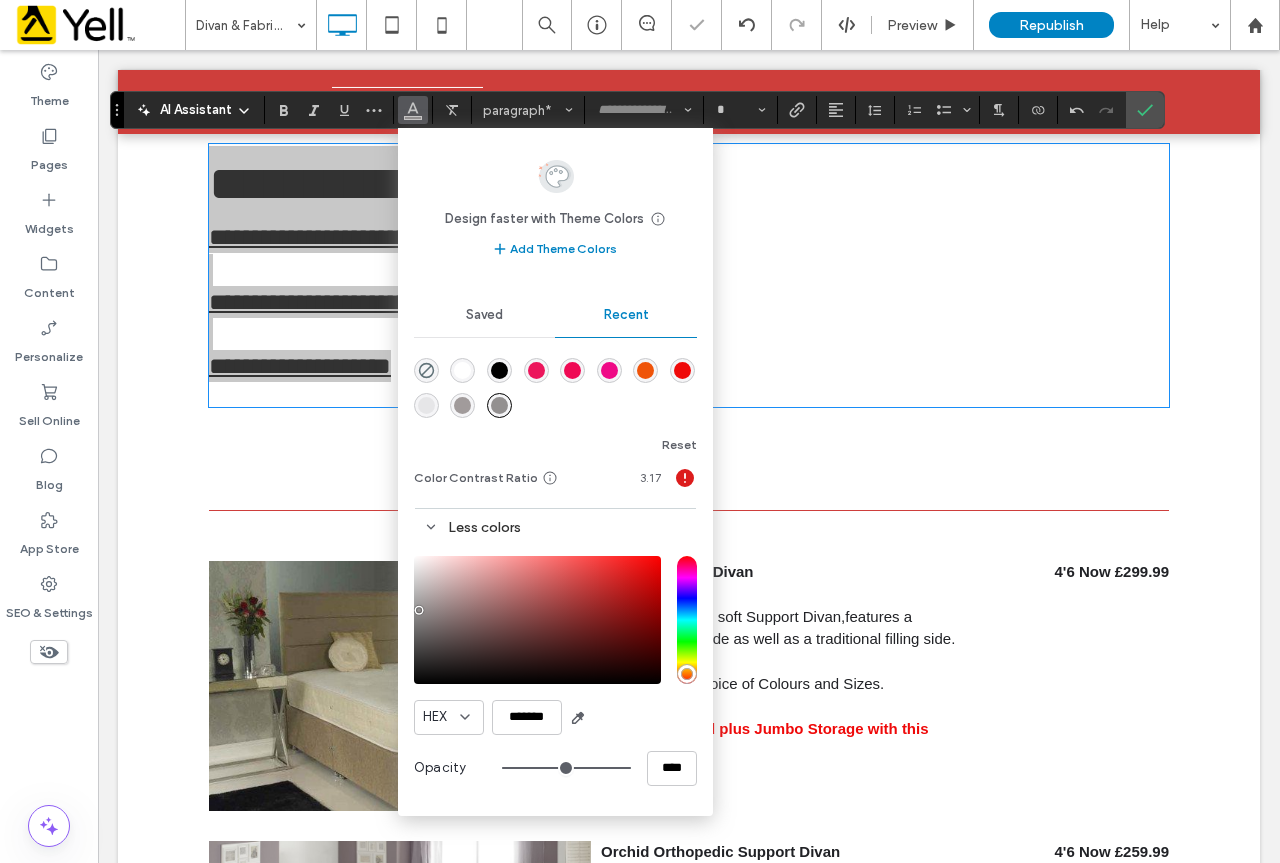 click at bounding box center [499, 405] 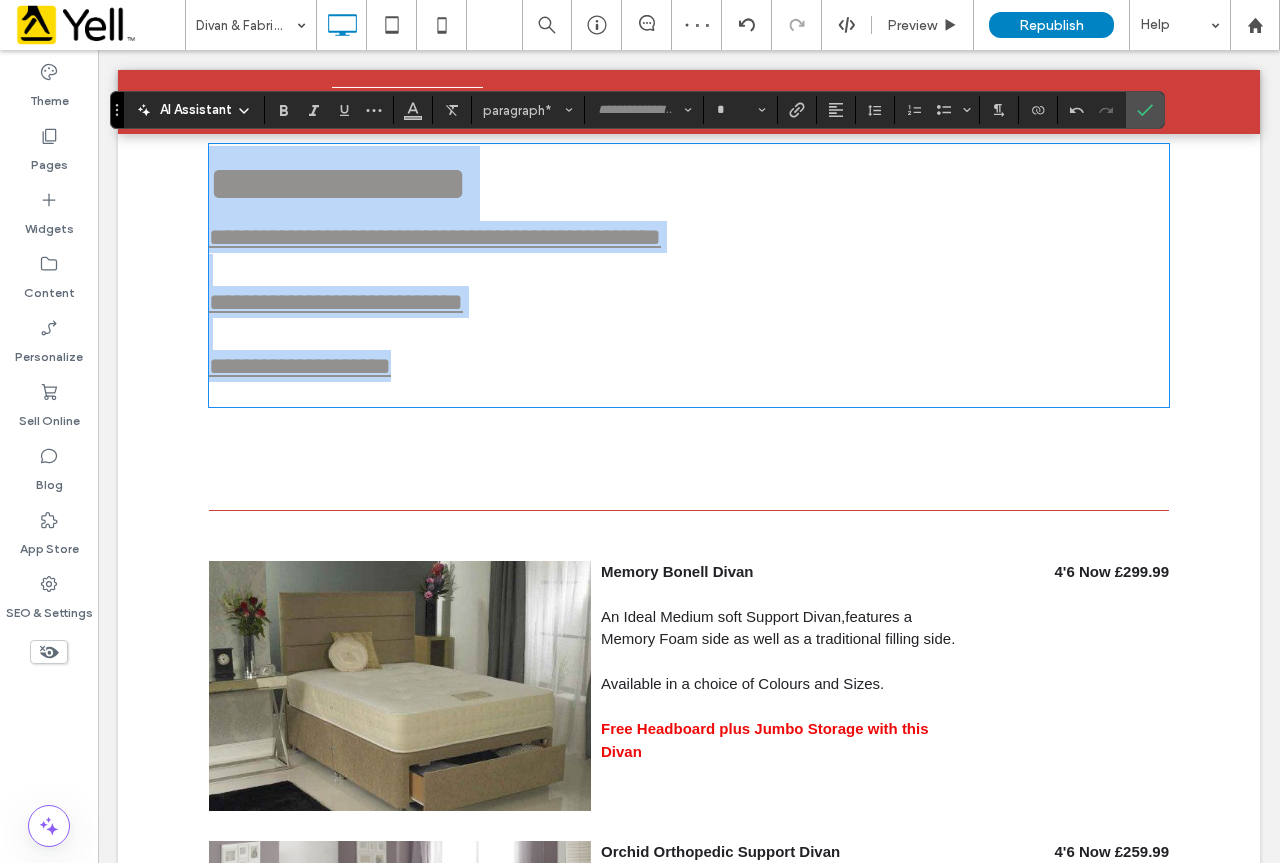 click at bounding box center [689, 334] 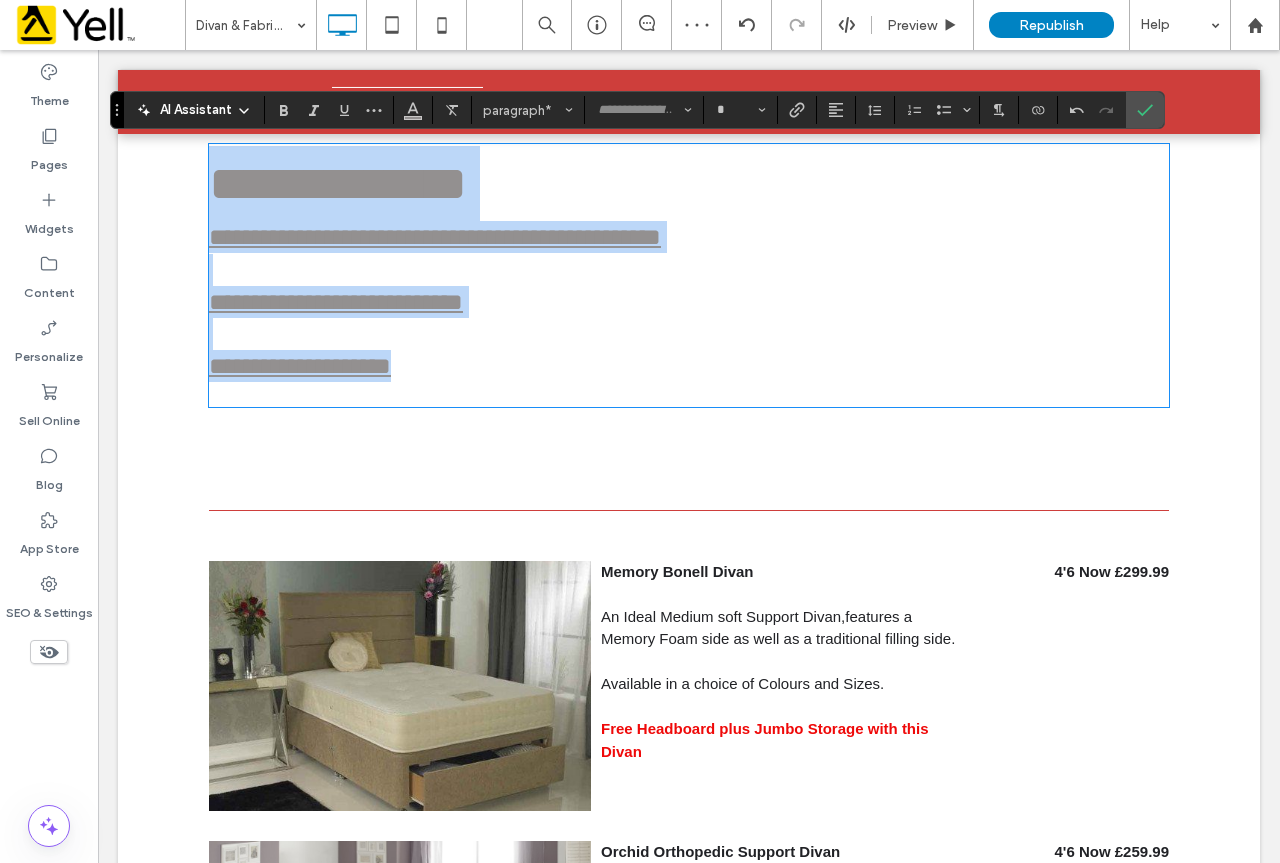 type on "*****" 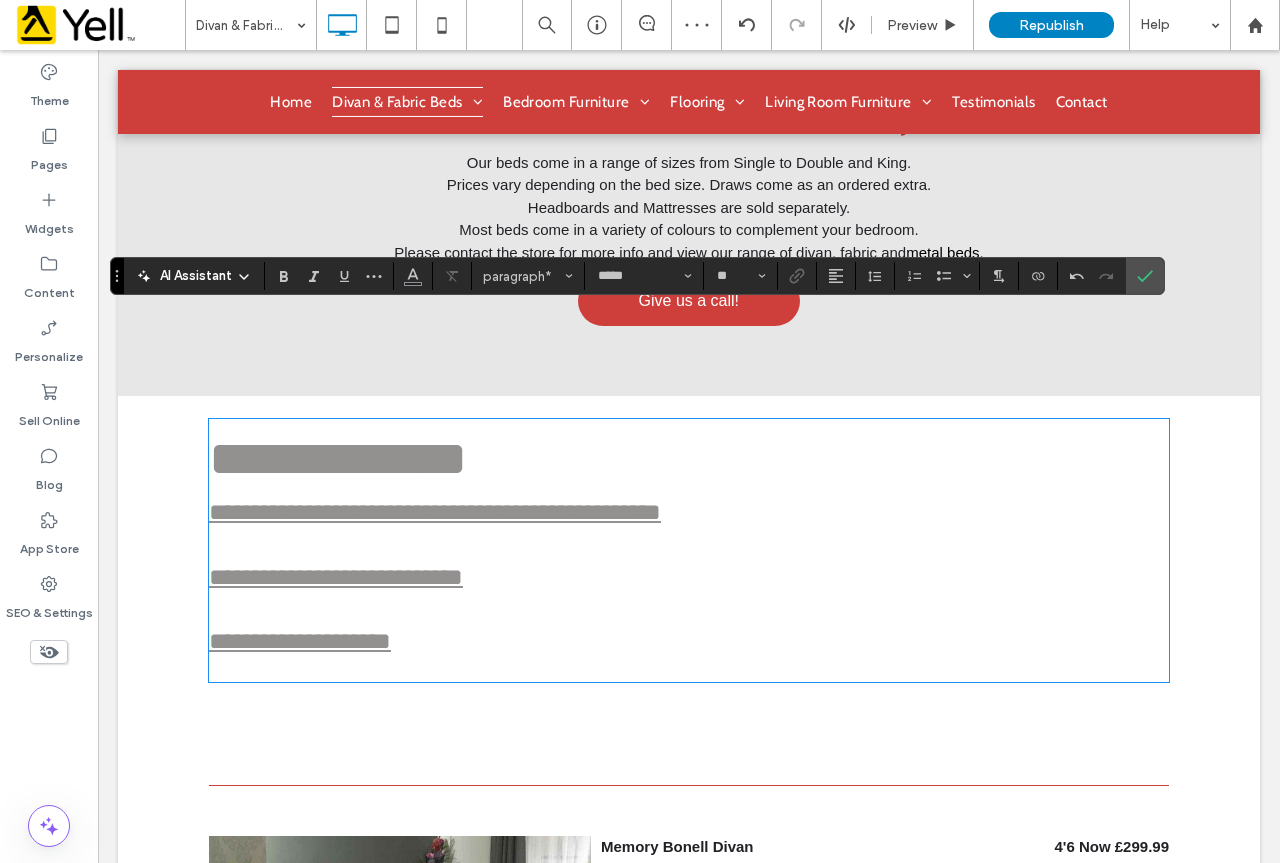 scroll, scrollTop: 1600, scrollLeft: 0, axis: vertical 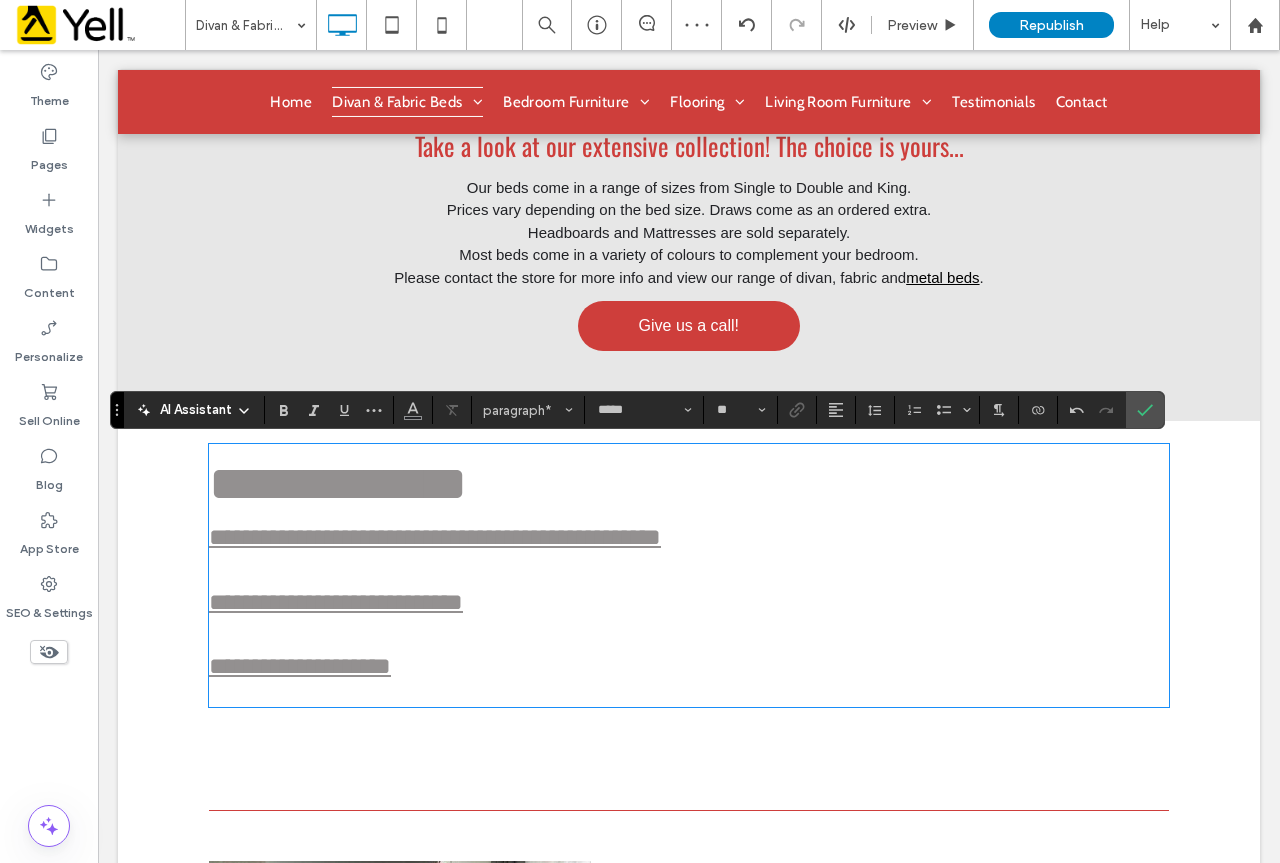 type on "**" 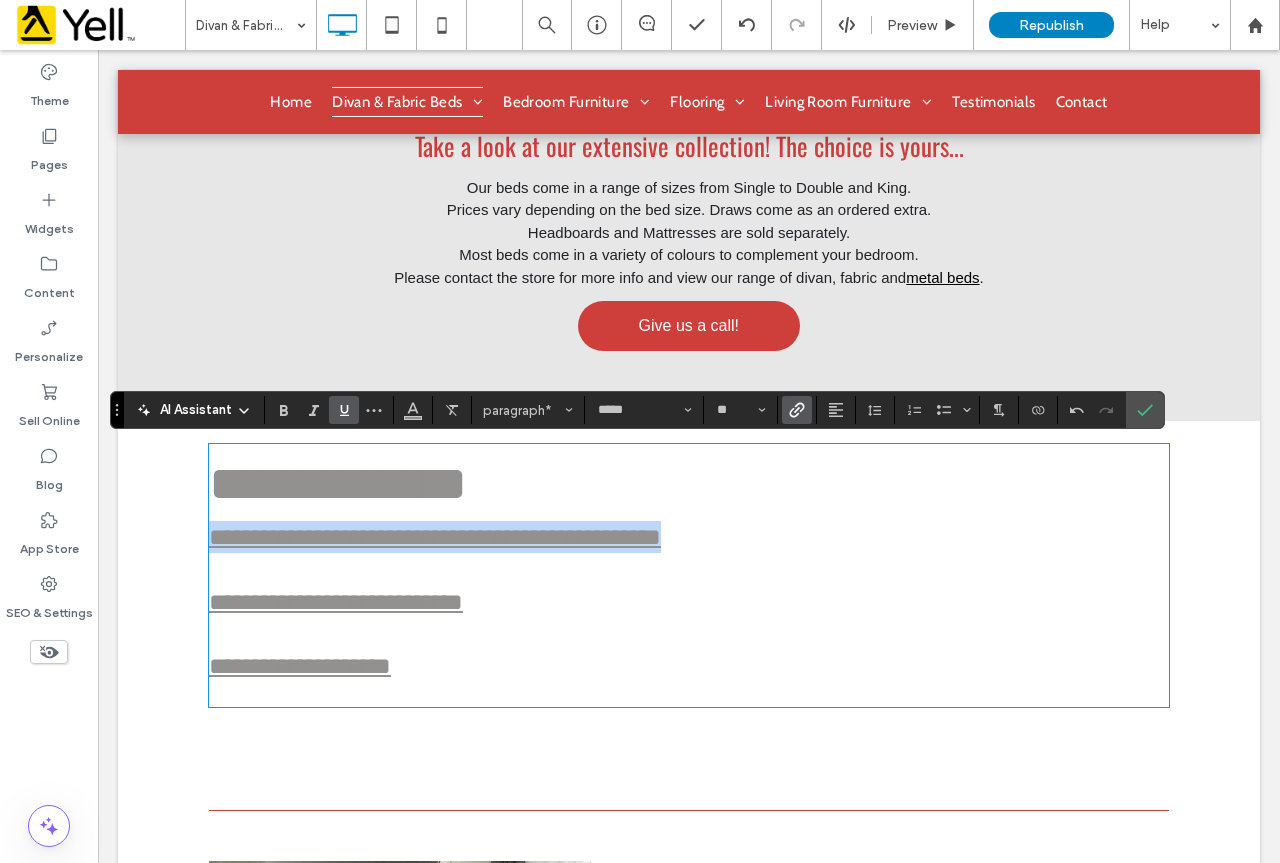 drag, startPoint x: 645, startPoint y: 532, endPoint x: 204, endPoint y: 539, distance: 441.05554 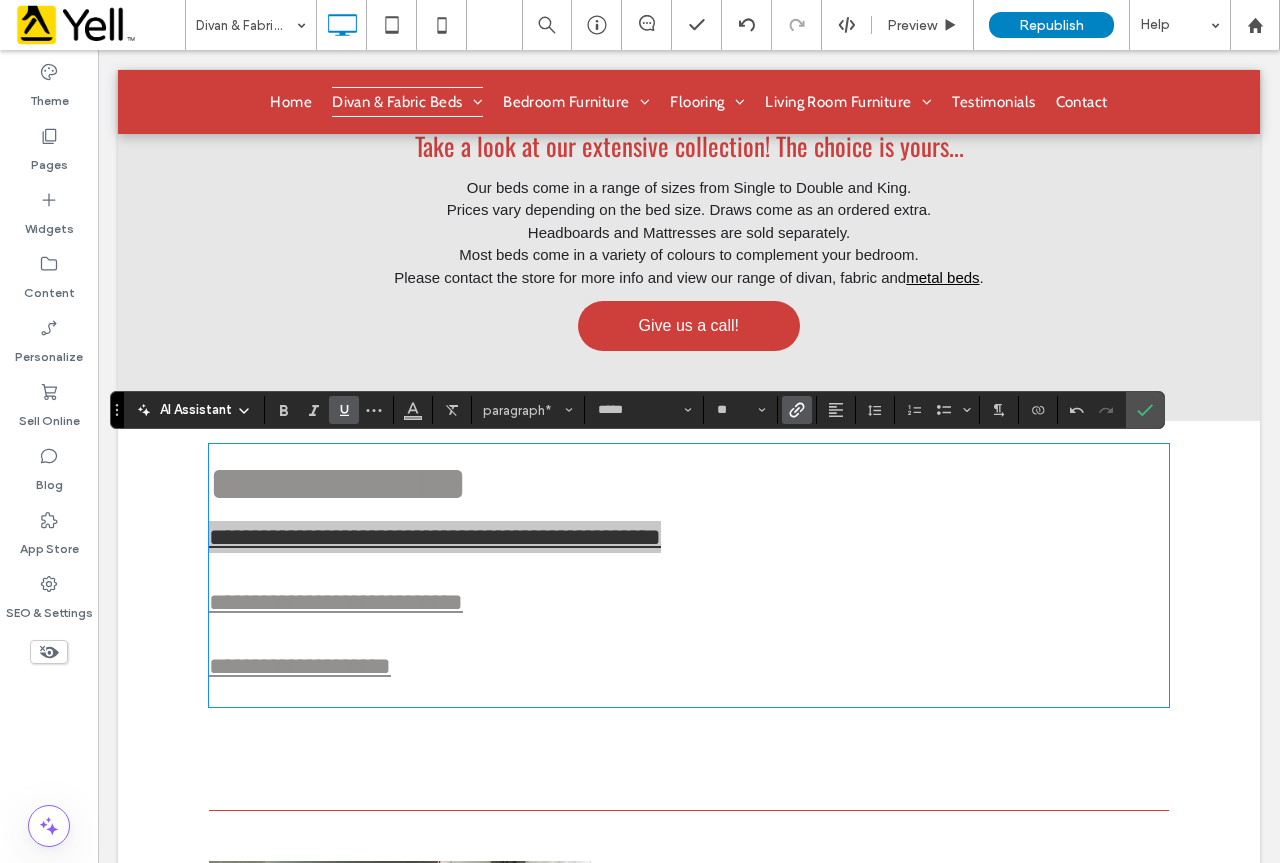 click 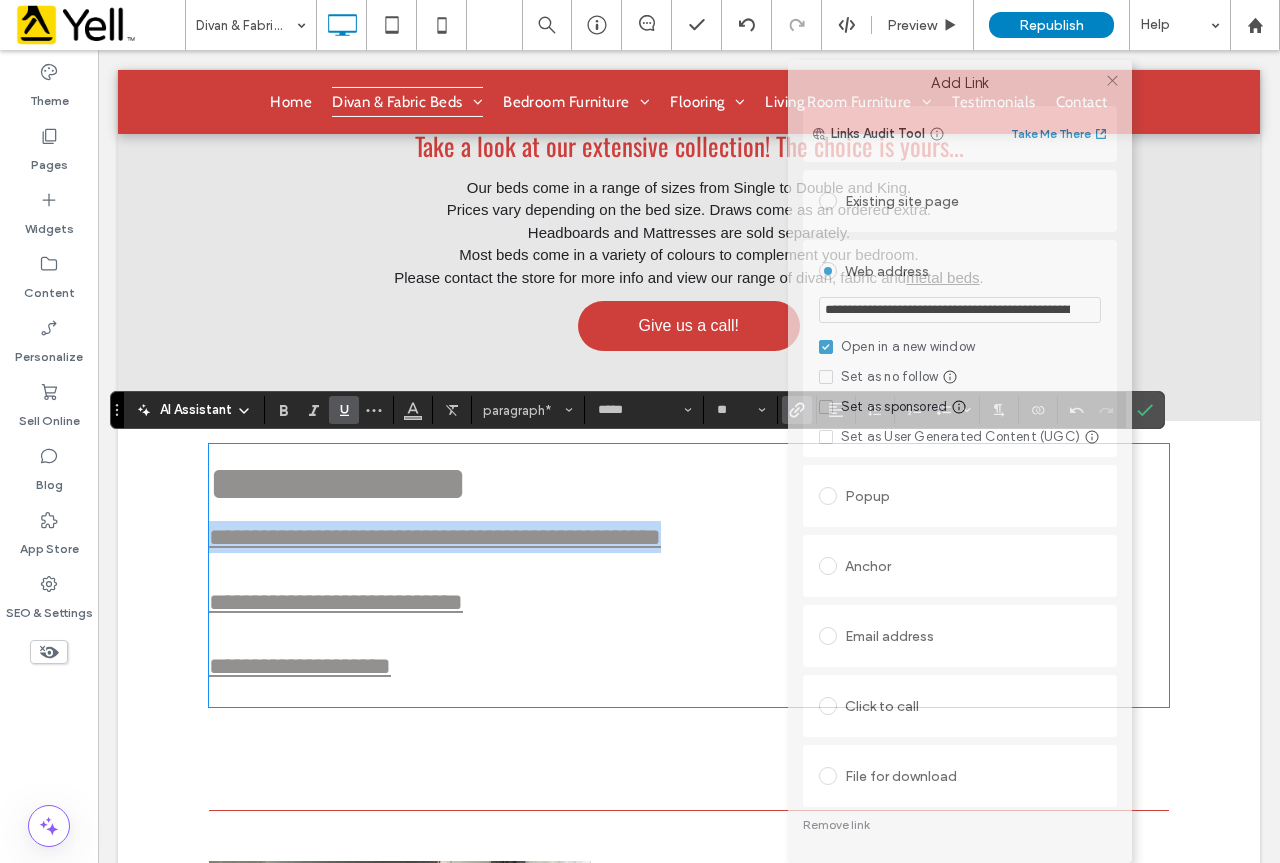 drag, startPoint x: 700, startPoint y: 132, endPoint x: 1020, endPoint y: 161, distance: 321.31137 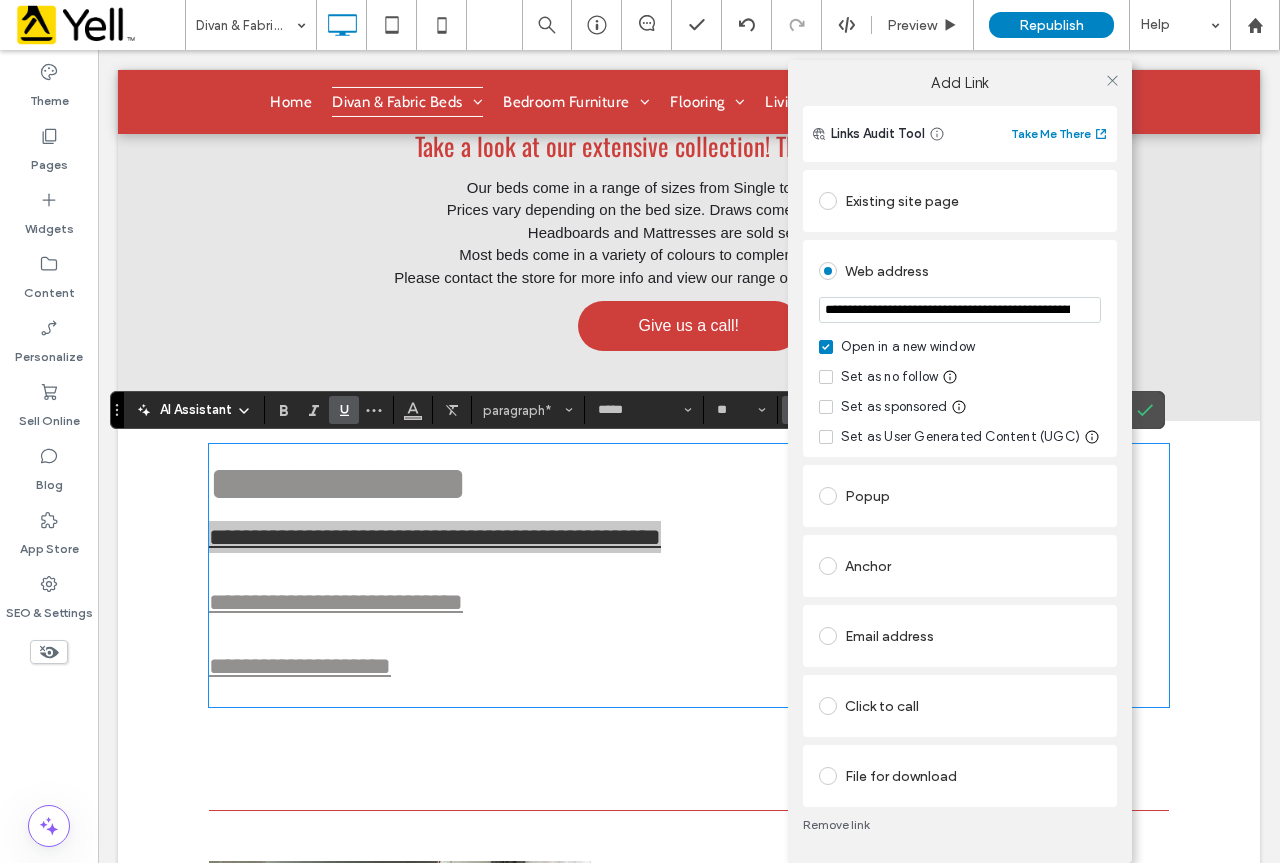click on "**********" at bounding box center (960, 310) 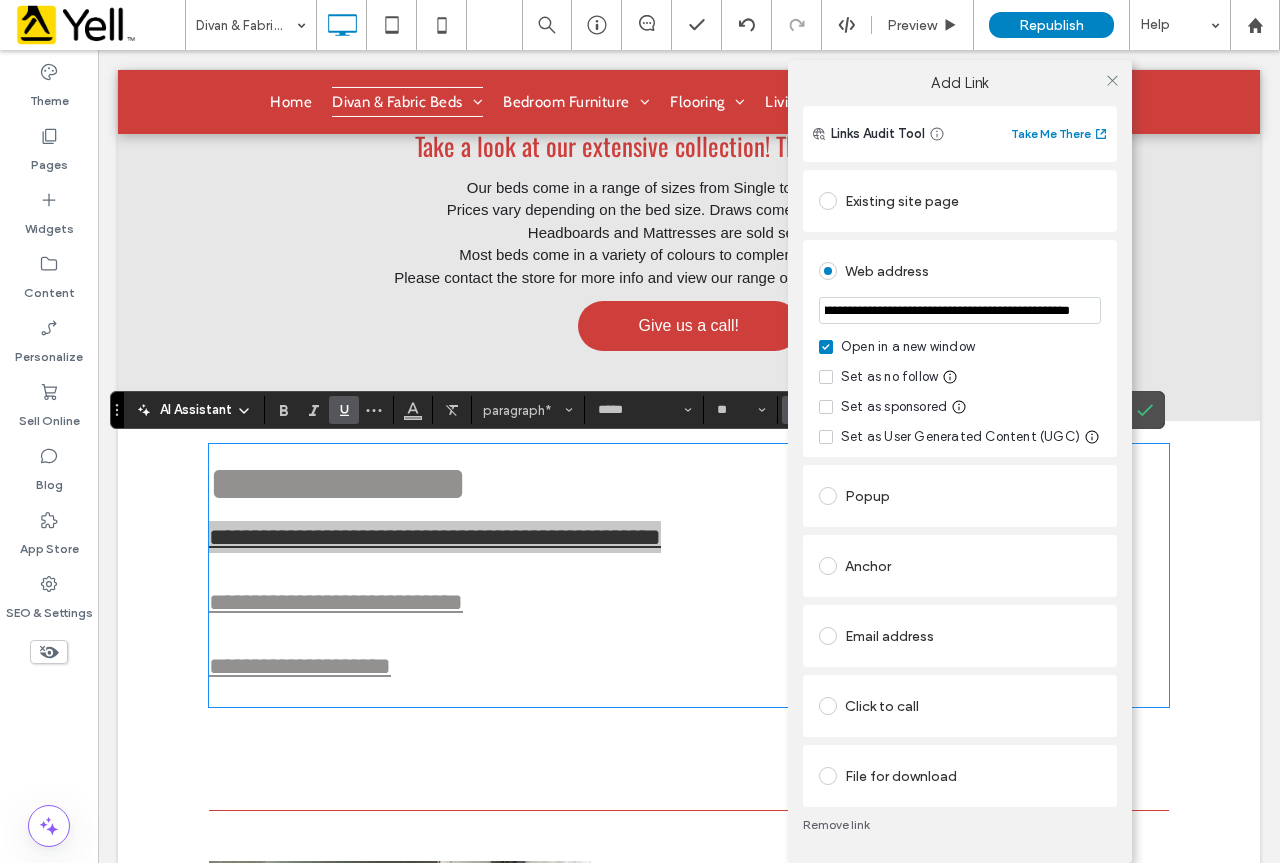 drag, startPoint x: 1048, startPoint y: 308, endPoint x: 1115, endPoint y: 310, distance: 67.02985 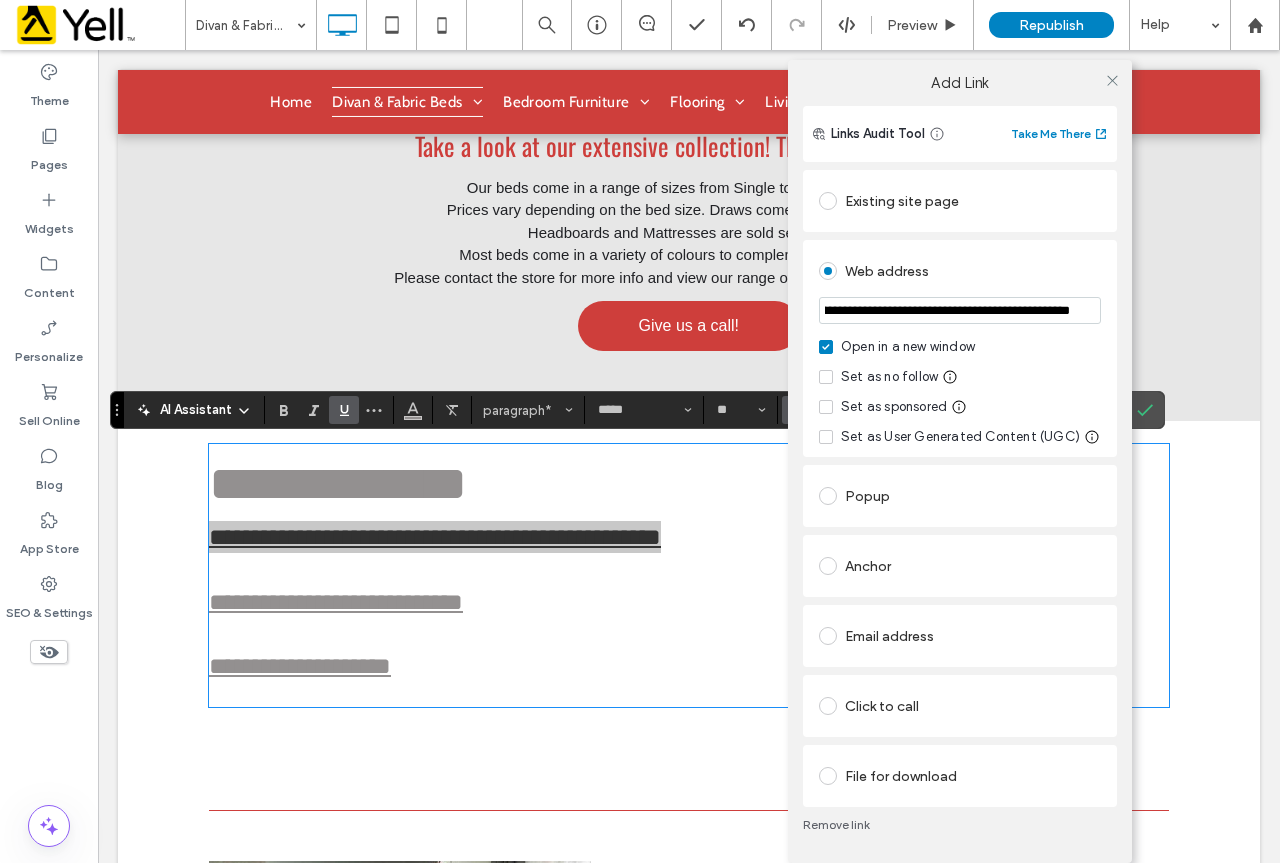 click on "**********" at bounding box center (640, 511) 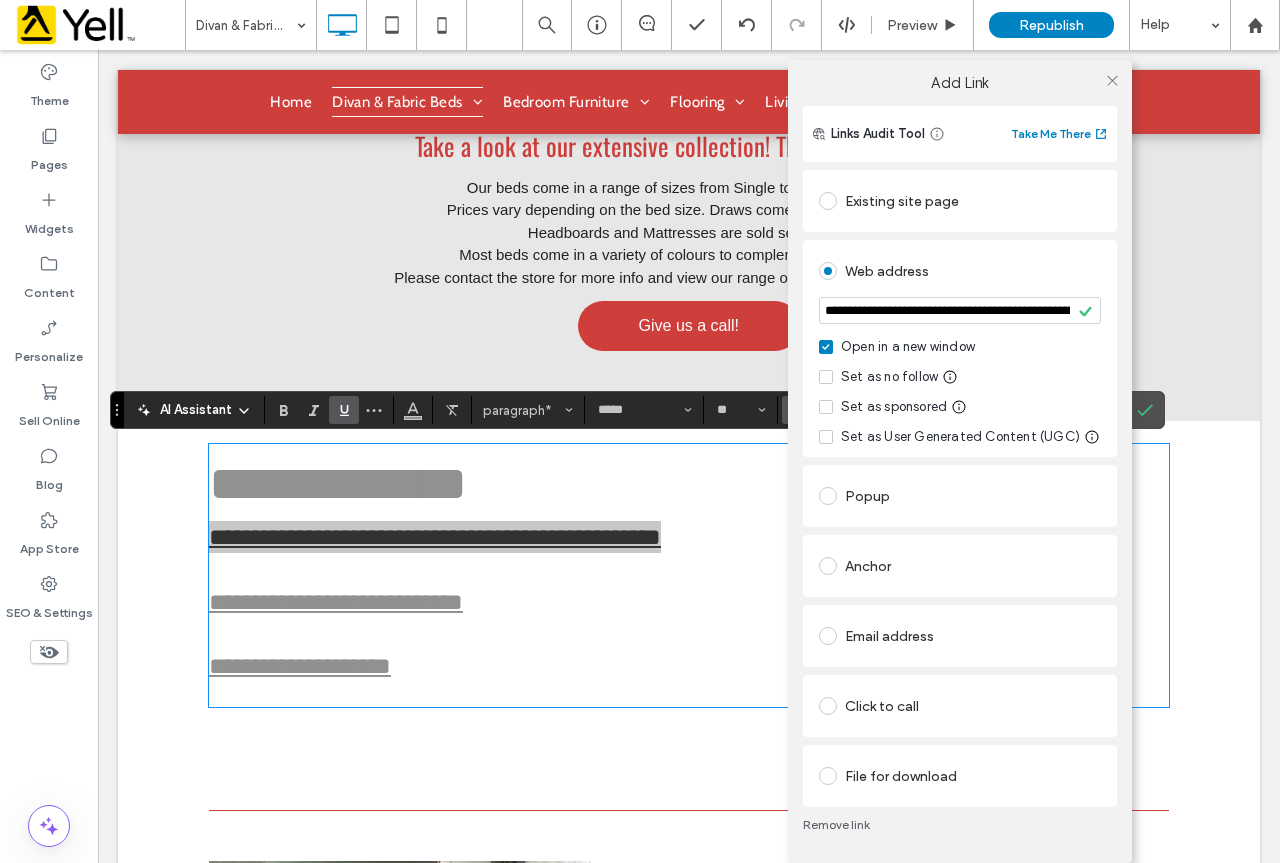 click on "**********" at bounding box center (640, 511) 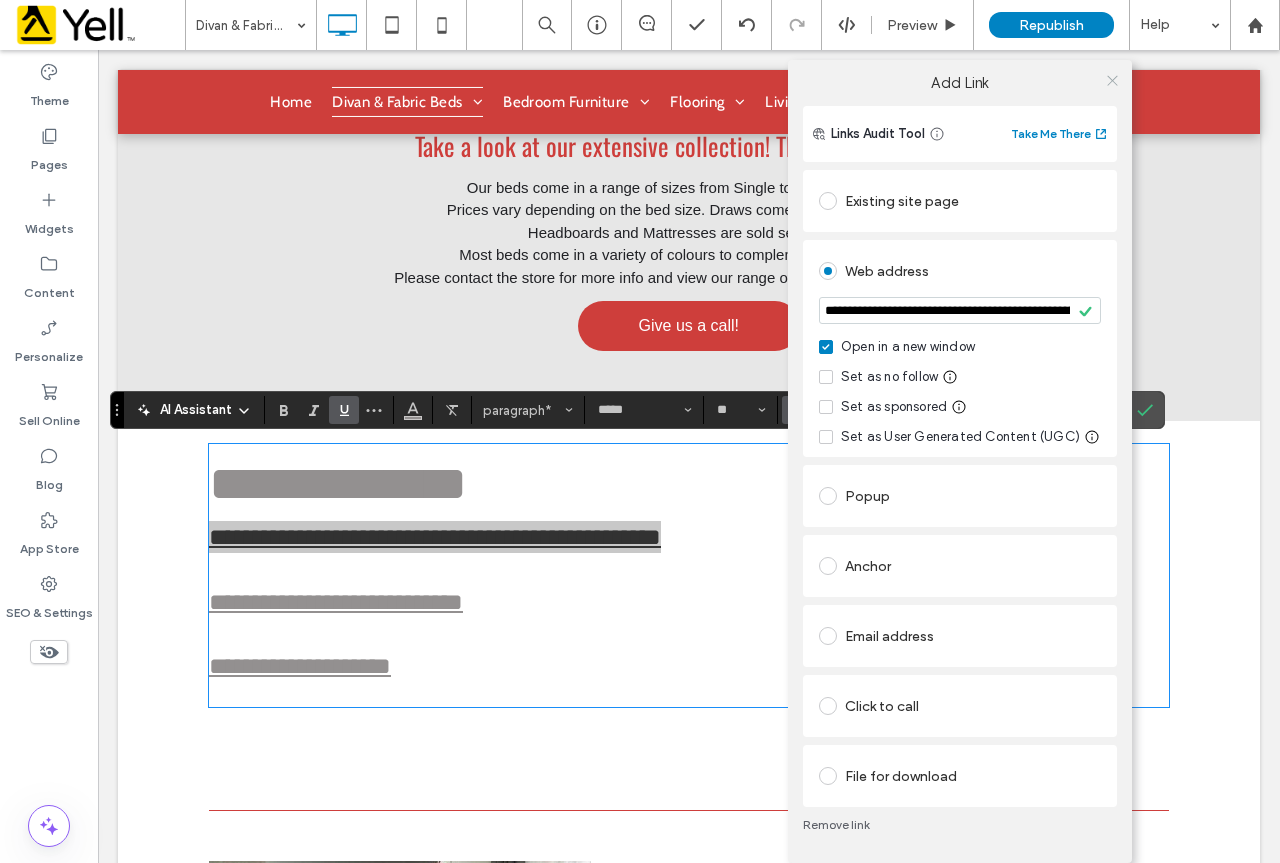 click 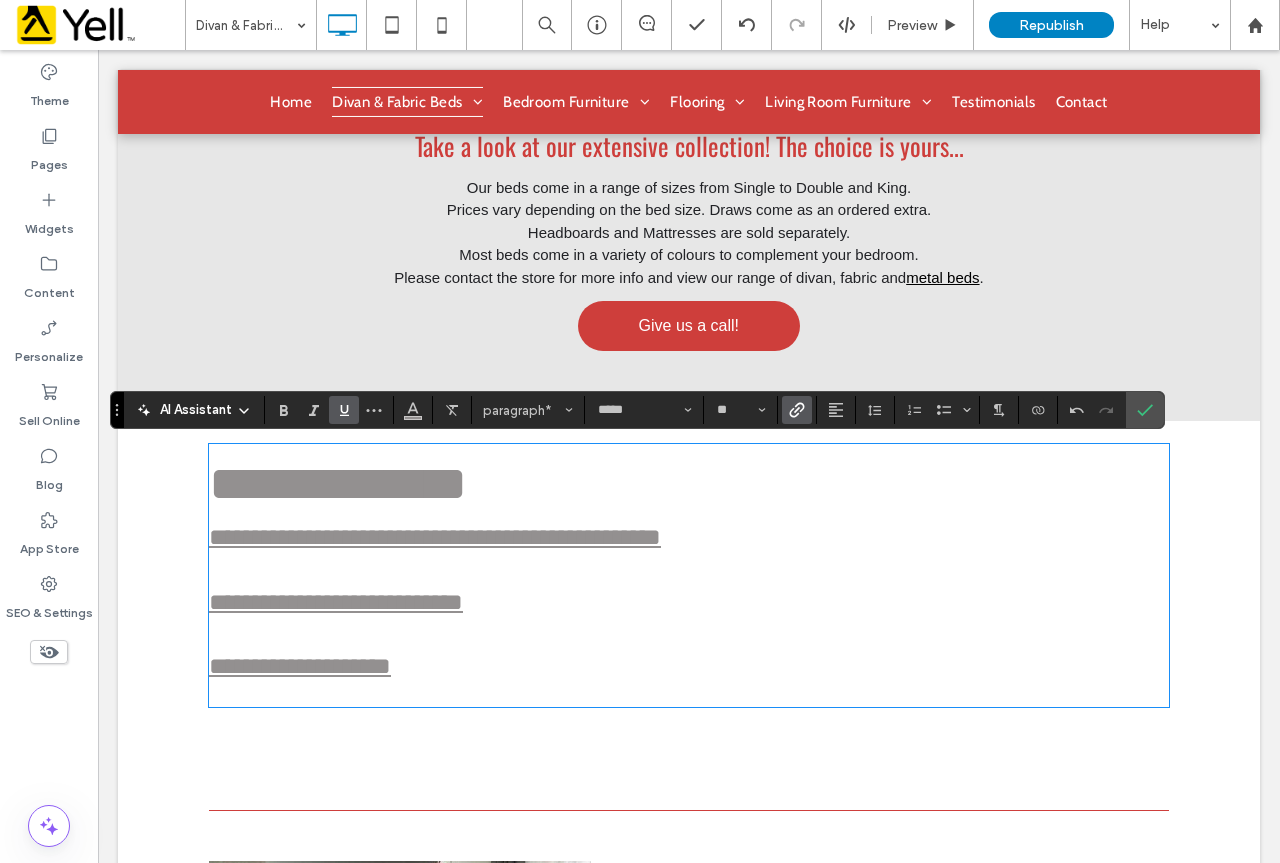 click on "**********" at bounding box center [689, 602] 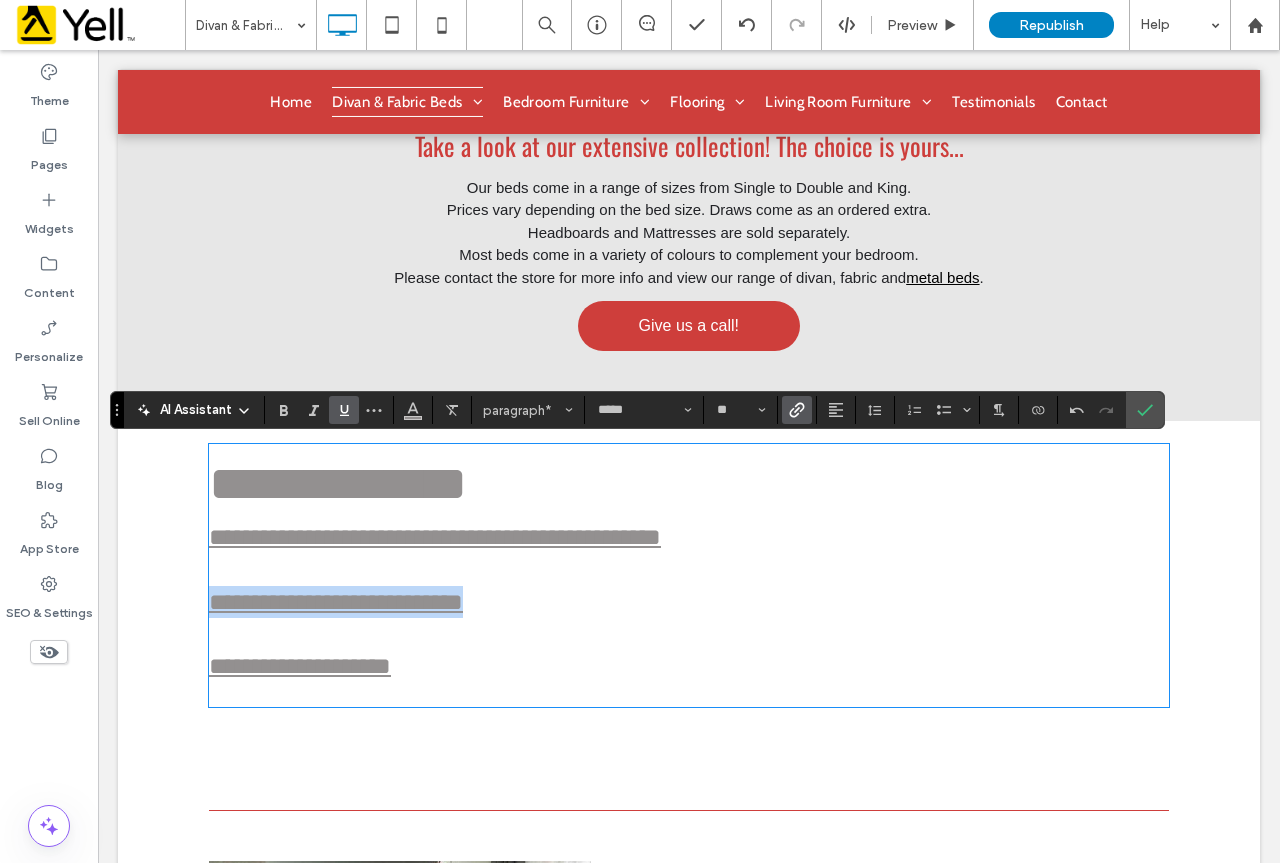 drag, startPoint x: 273, startPoint y: 606, endPoint x: 176, endPoint y: 605, distance: 97.00516 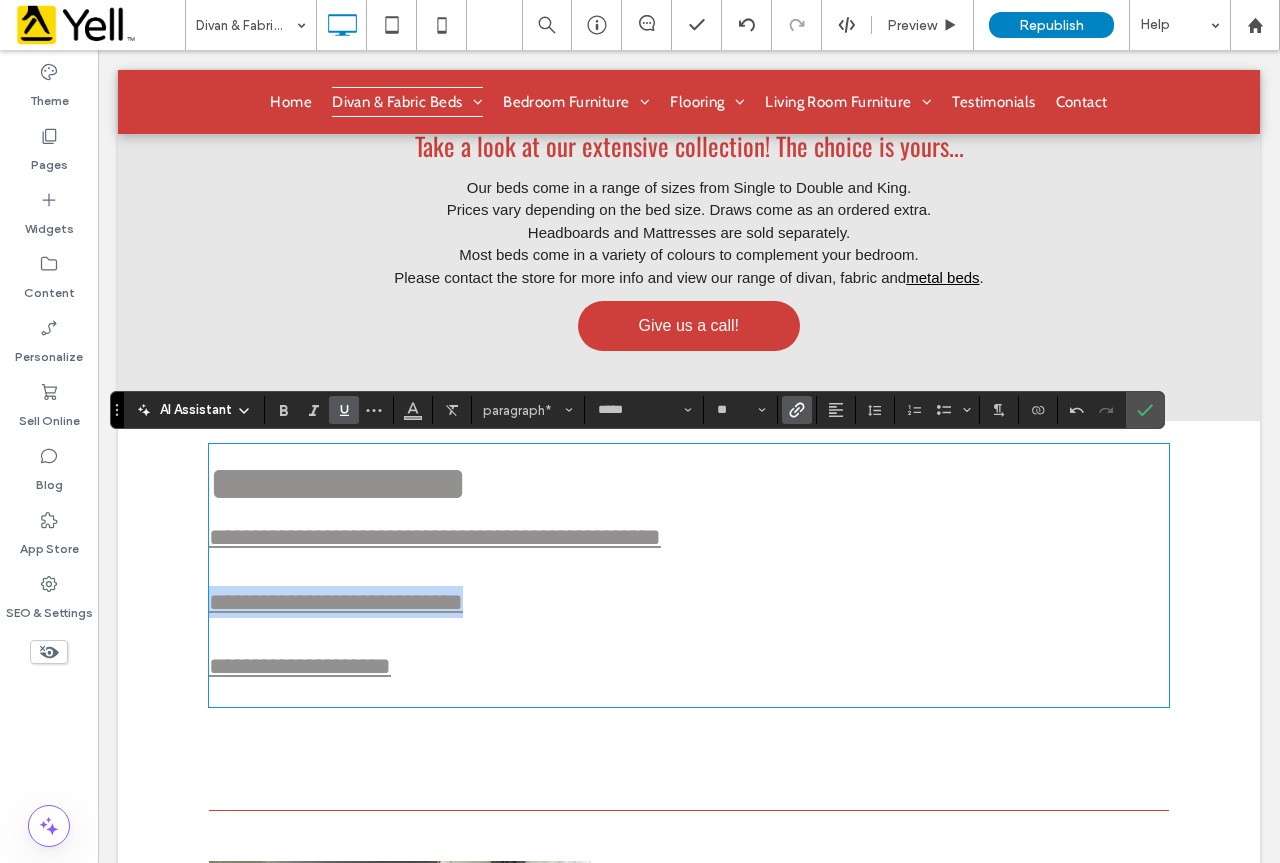 click on "**********" at bounding box center [689, 575] 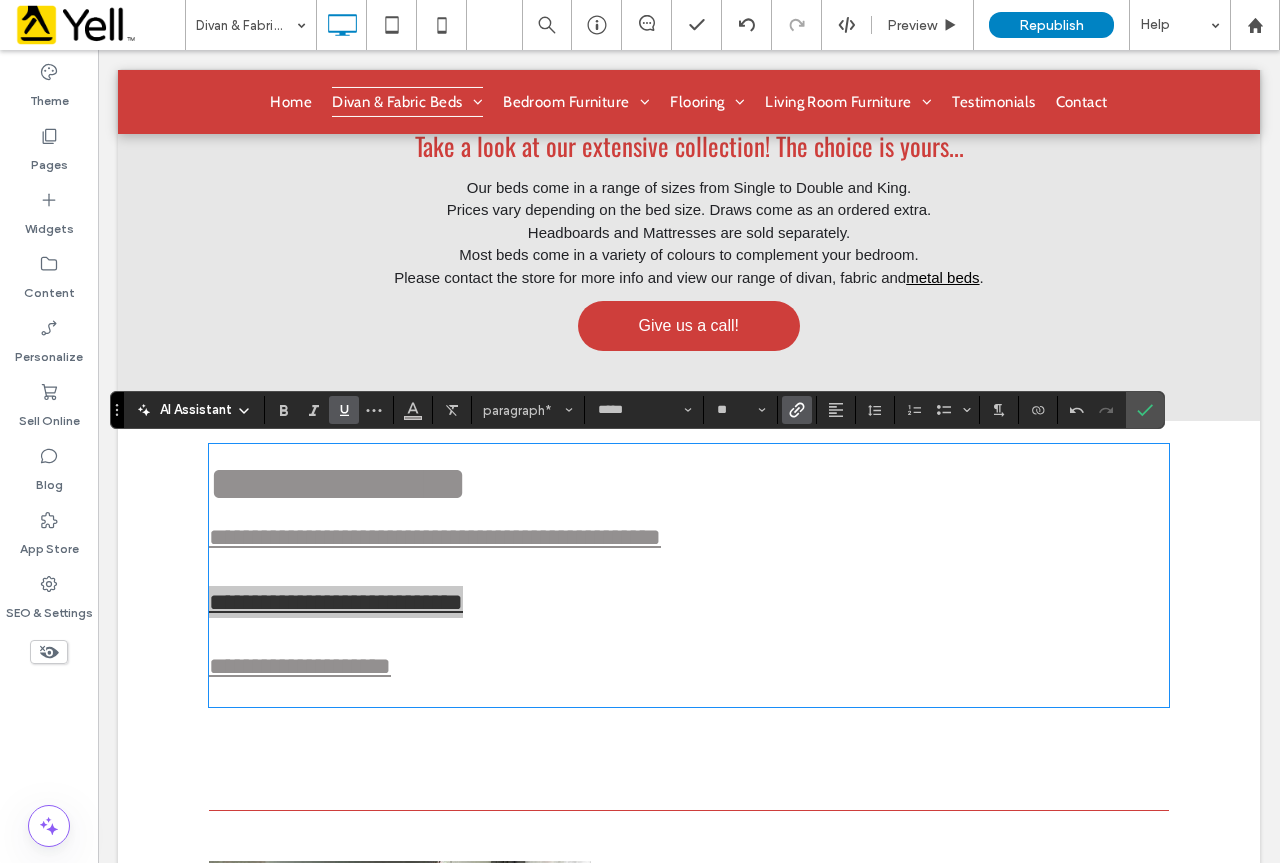click 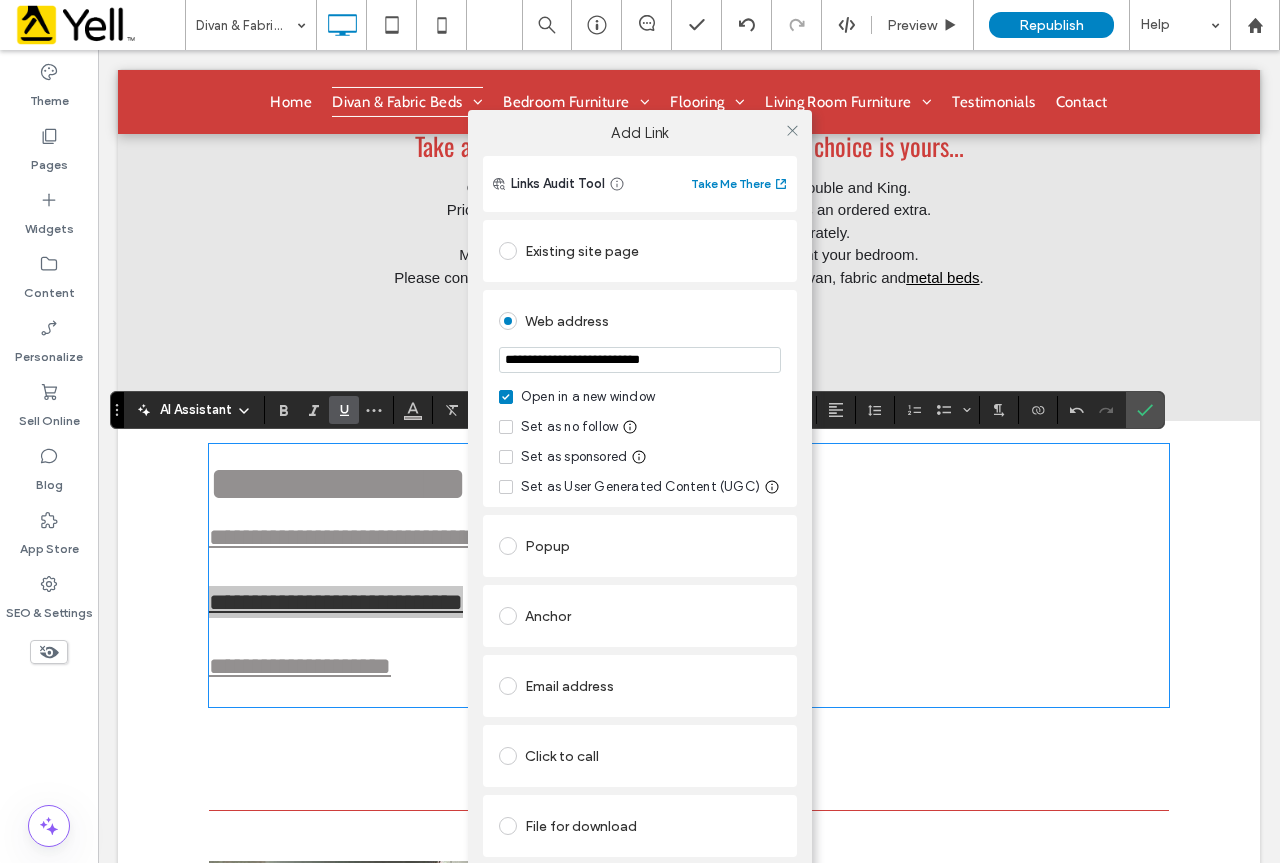 click on "**********" at bounding box center (640, 511) 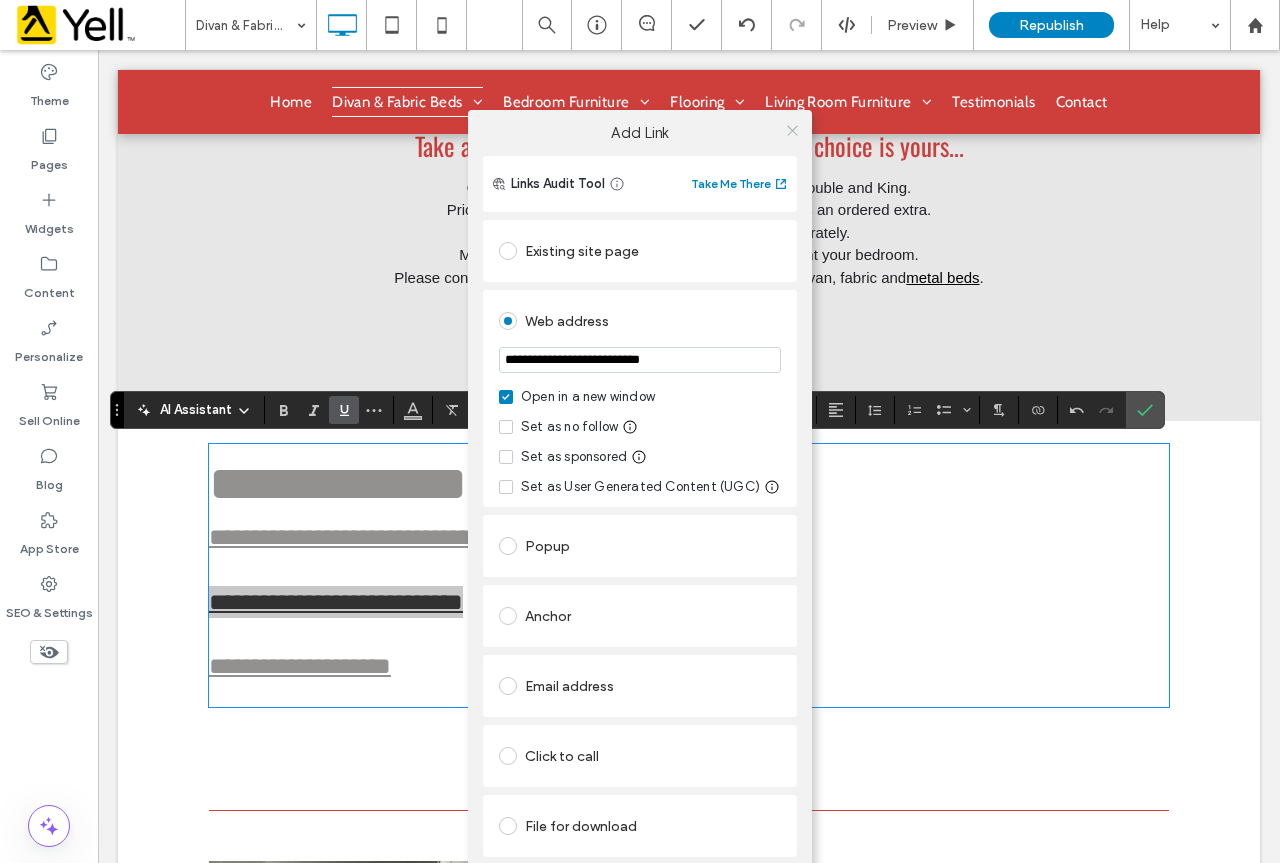 click 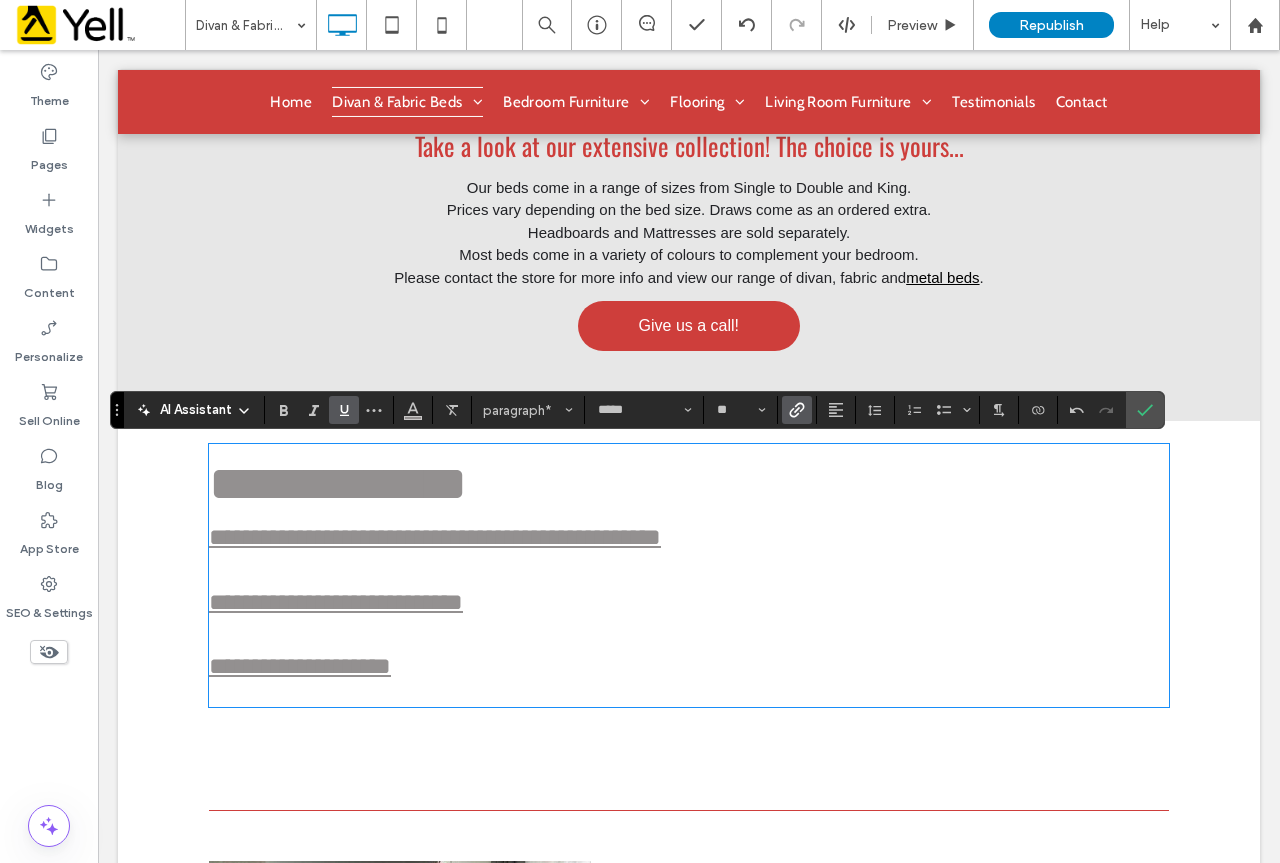click on "**********" at bounding box center (689, 666) 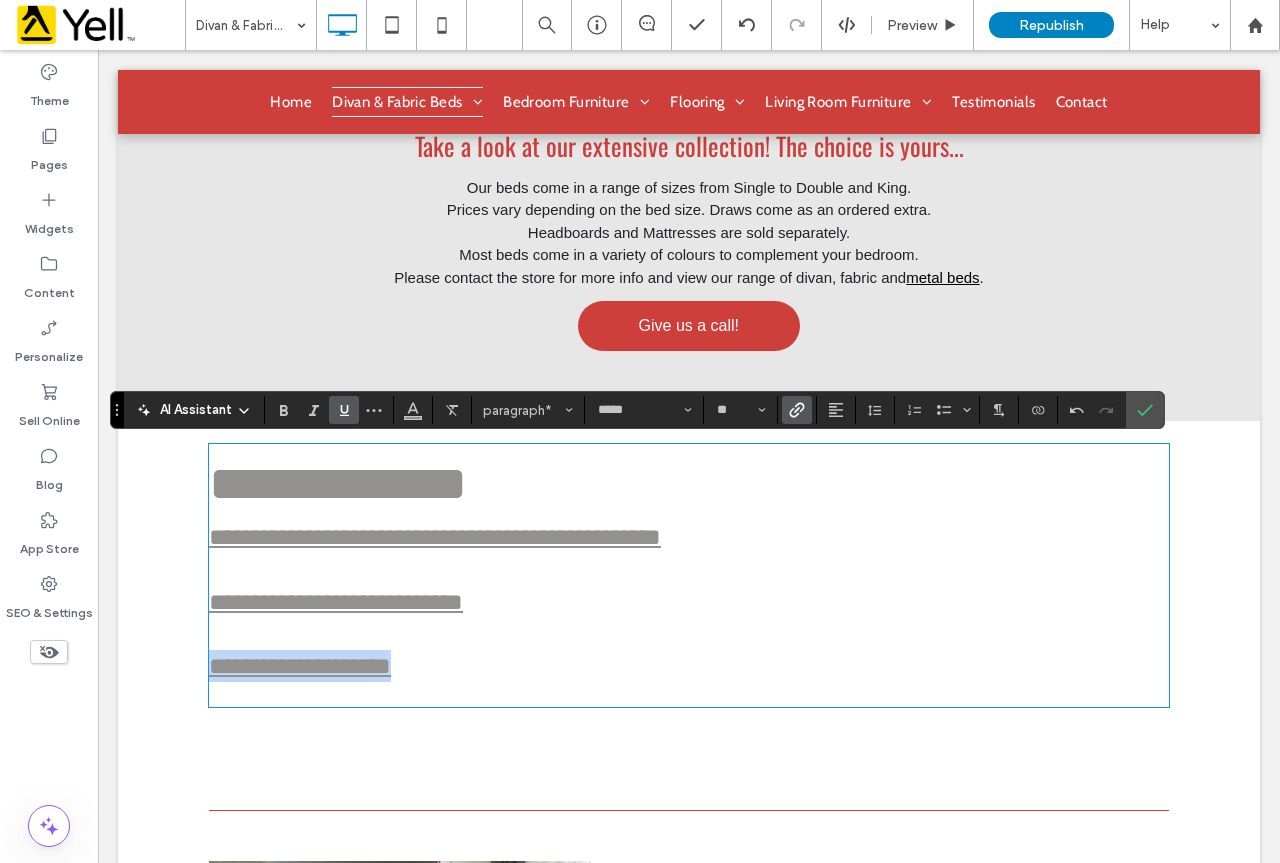 drag, startPoint x: 454, startPoint y: 674, endPoint x: 195, endPoint y: 657, distance: 259.5573 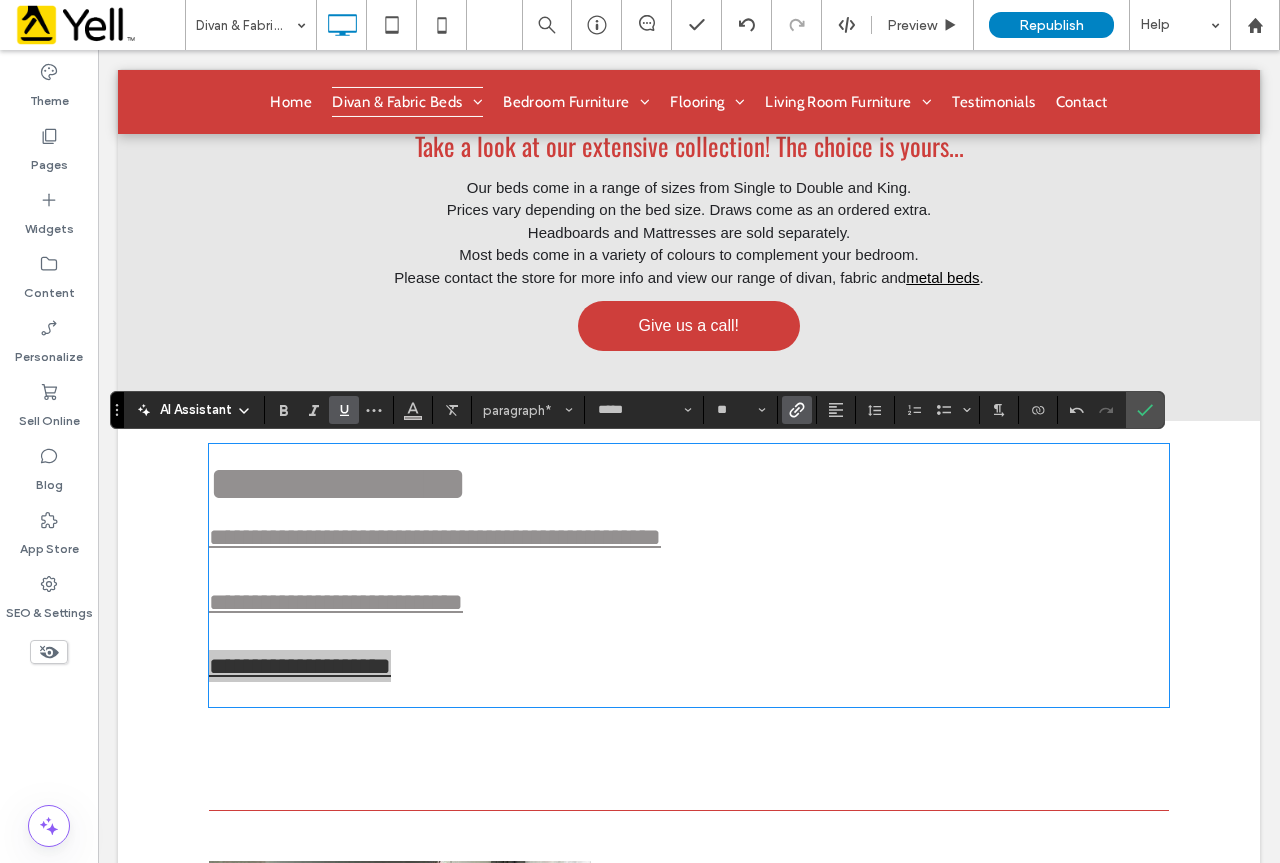 click 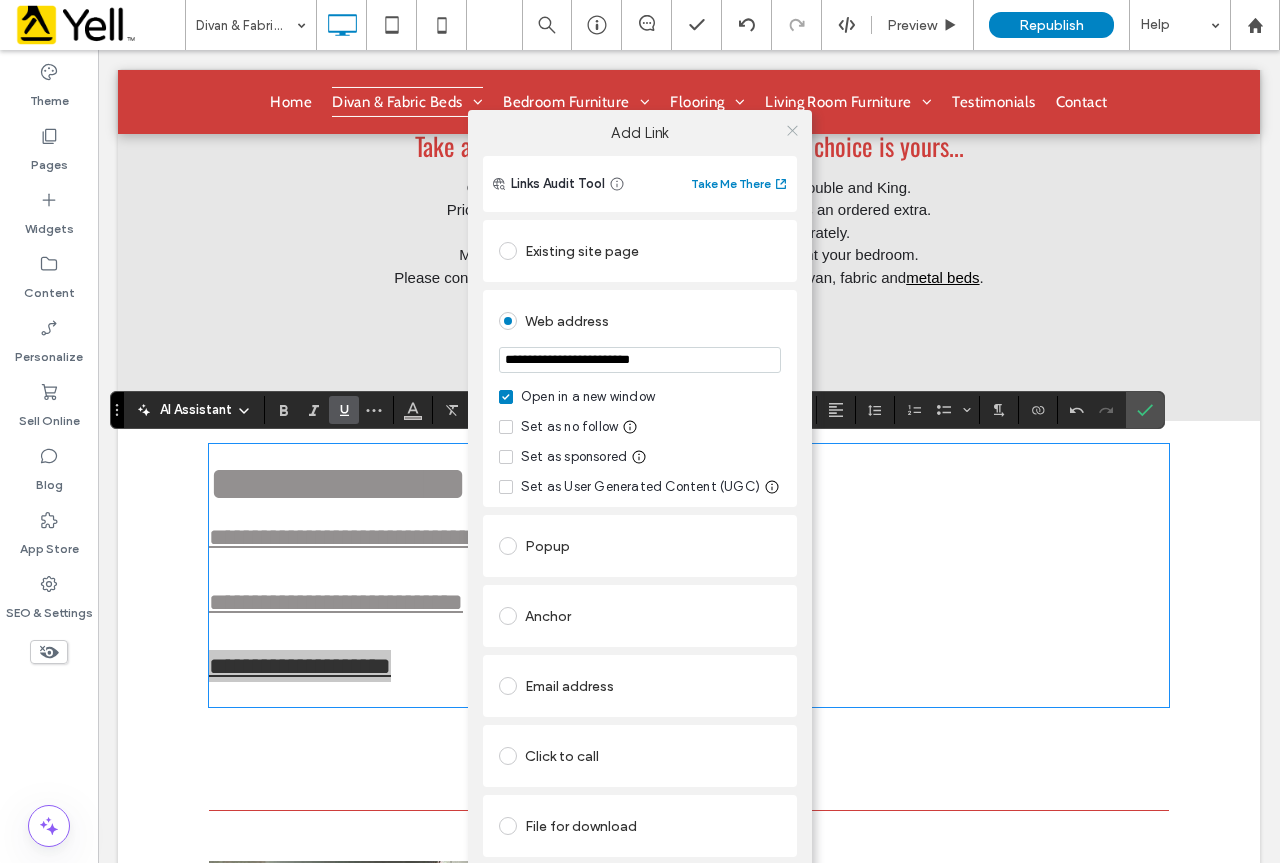 click 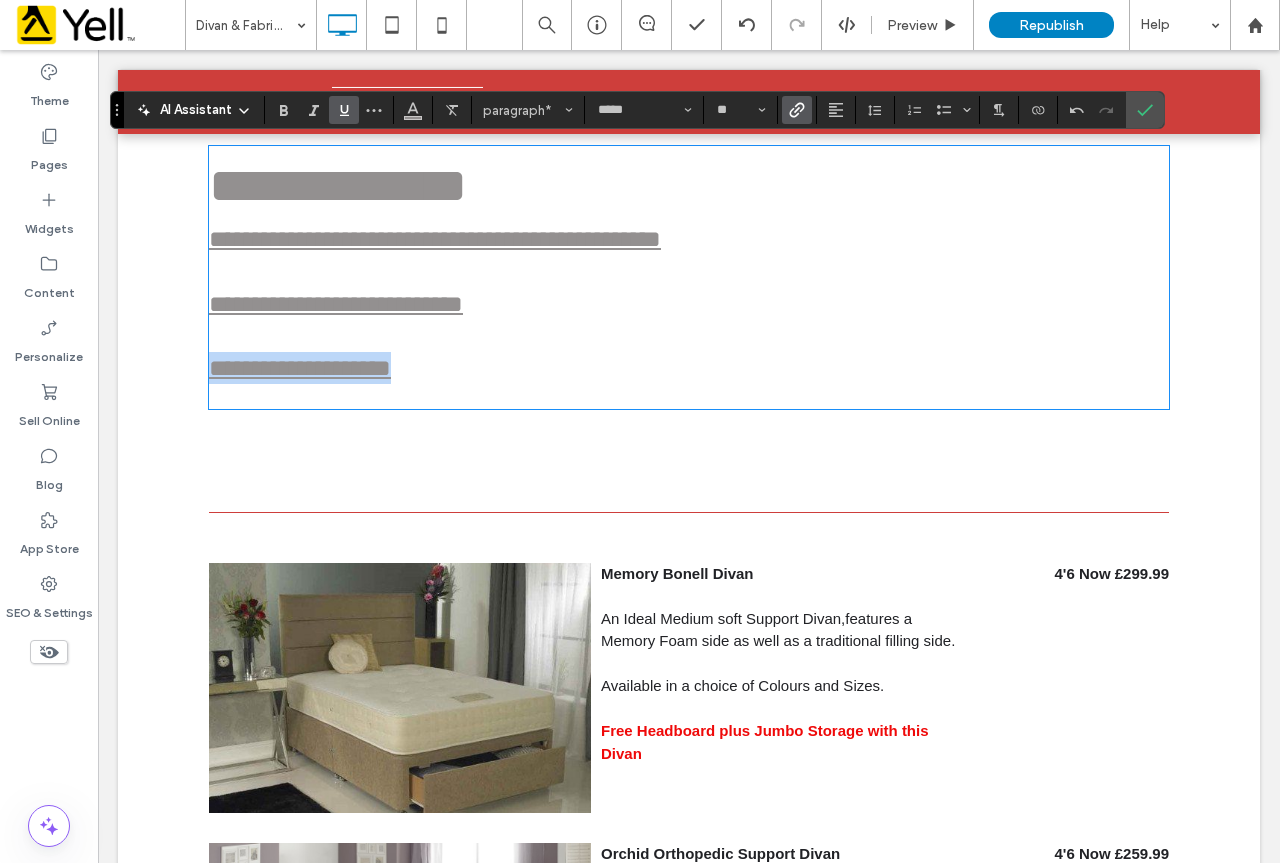 scroll, scrollTop: 1900, scrollLeft: 0, axis: vertical 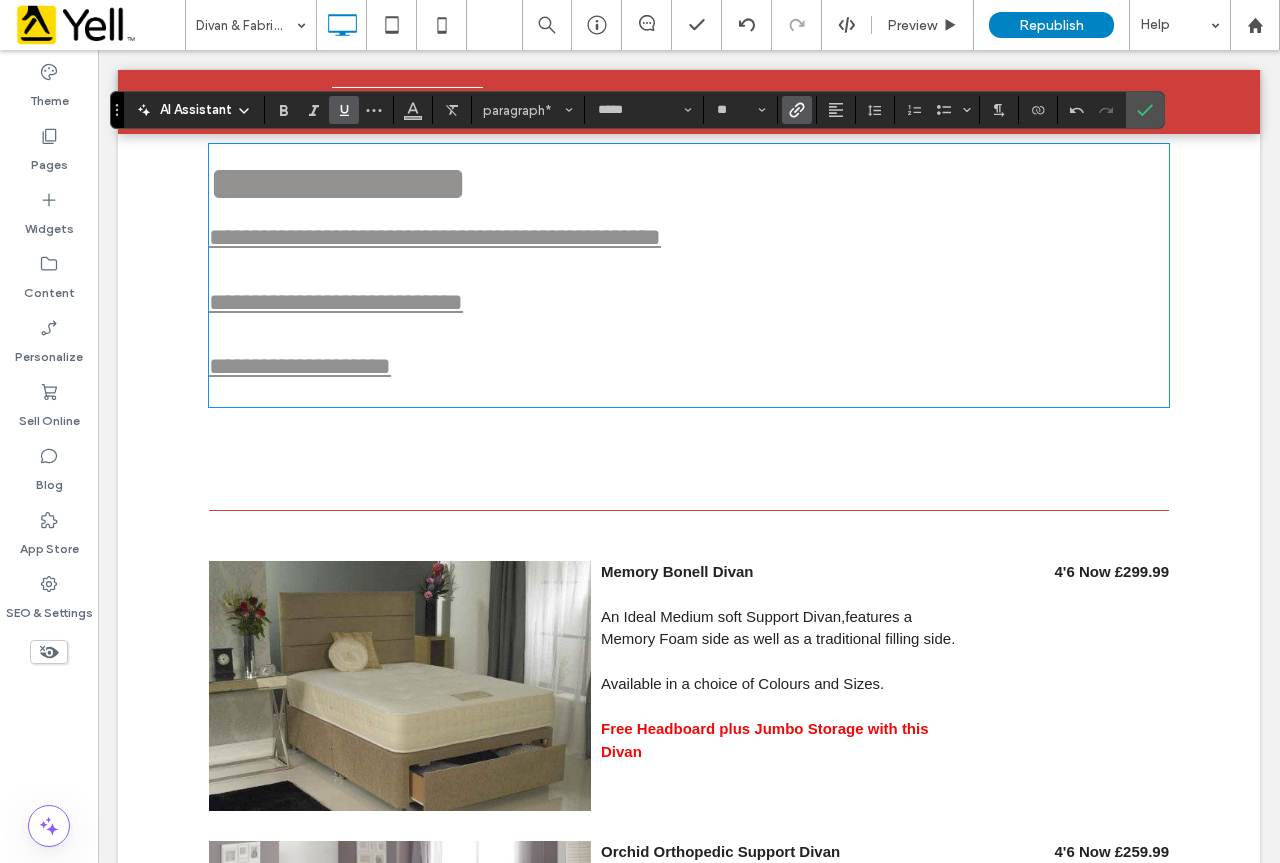click on "Memory Bonell Divan
An Ideal Medium soft Support Divan,features a Memory Foam side as well as a traditional filling side.
Available in a choice of Colours and Sizes.
Free Headboard plus Jumbo Storage with this Divan
4'6 Now £299.99
Orchid Orthopedic Support Divan
Our most successful Divan, the Orchid continues to offer a medium support mattress. The Standard Base is available in a wide choice of colours.
Was £359.99
Headboard sold separatly
Storage Options available
4'6 Now £259.99
Tencel 1000 Pocket sprung Divan
This Divan features a Turn Free Luxurious Sleep System Matress. The Individually Pocketed springs are foam encapsulated for an edge to edge support.
Hypoallergenic, plus Anti Bacterial Properties.
Was £499.99
Headboard sold Separately
Storage options available
4'6 Now £379.99" at bounding box center [689, 3710] 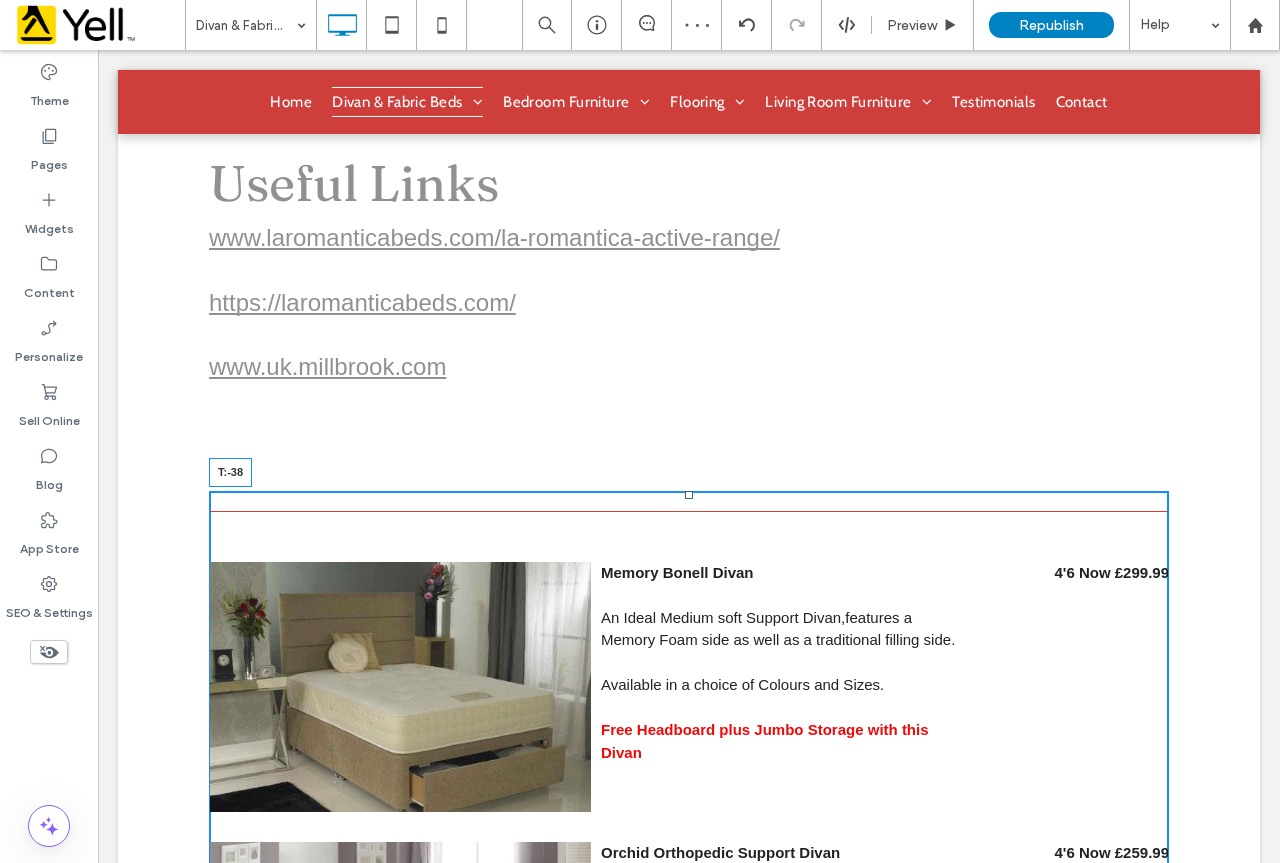 drag, startPoint x: 681, startPoint y: 497, endPoint x: 784, endPoint y: 509, distance: 103.69667 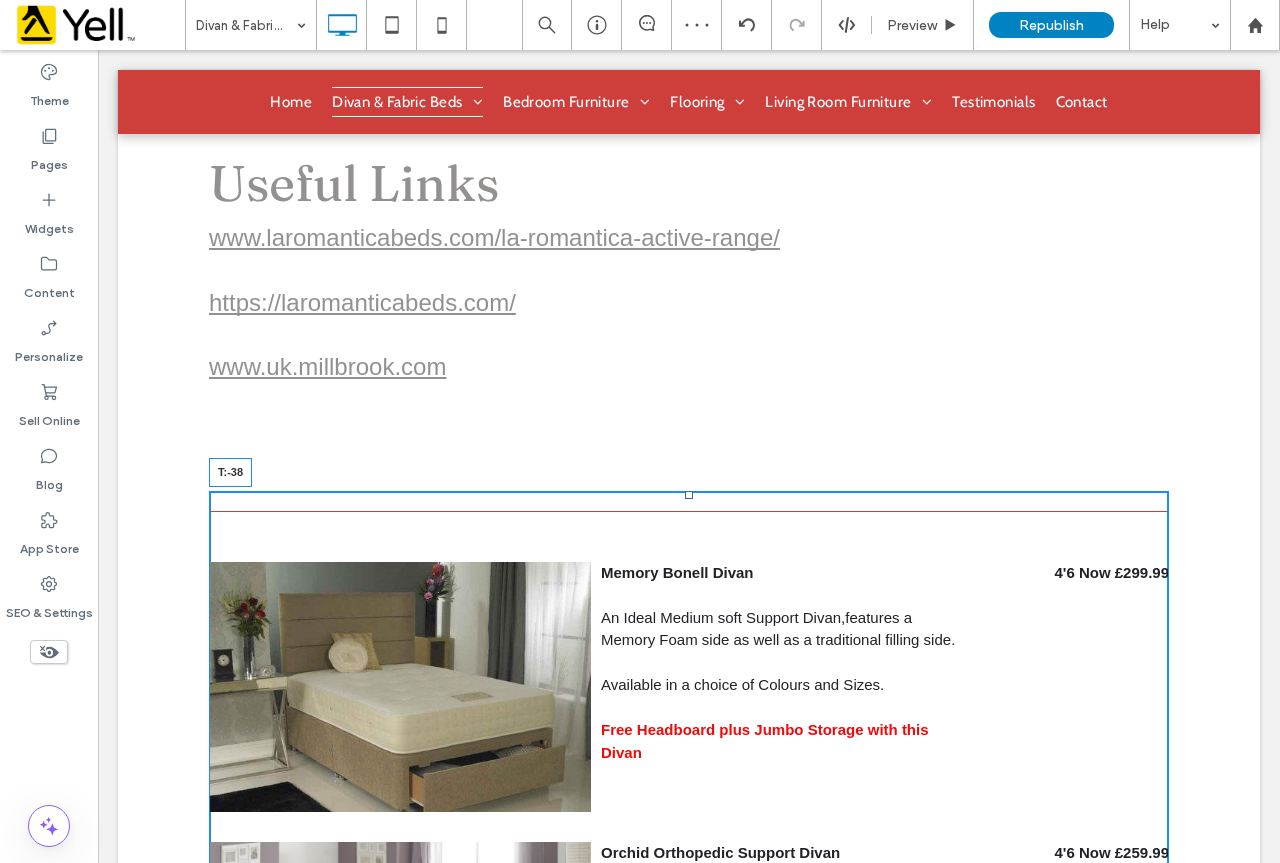click on "Memory Bonell Divan
An Ideal Medium soft Support Divan,features a Memory Foam side as well as a traditional filling side.
Available in a choice of Colours and Sizes.
Free Headboard plus Jumbo Storage with this Divan
4'6 Now £299.99
Orchid Orthopedic Support Divan
Our most successful Divan, the Orchid continues to offer a medium support mattress. The Standard Base is available in a wide choice of colours.
Was £359.99
Headboard sold separatly
Storage Options available
4'6 Now £259.99
Tencel 1000 Pocket sprung Divan
This Divan features a Turn Free Luxurious Sleep System Matress. The Individually Pocketed springs are foam encapsulated for an edge to edge support.
Hypoallergenic, plus Anti Bacterial Properties.
Was £499.99
Headboard sold Separately
Storage options available
4'6 Now £379.99" at bounding box center (689, 3690) 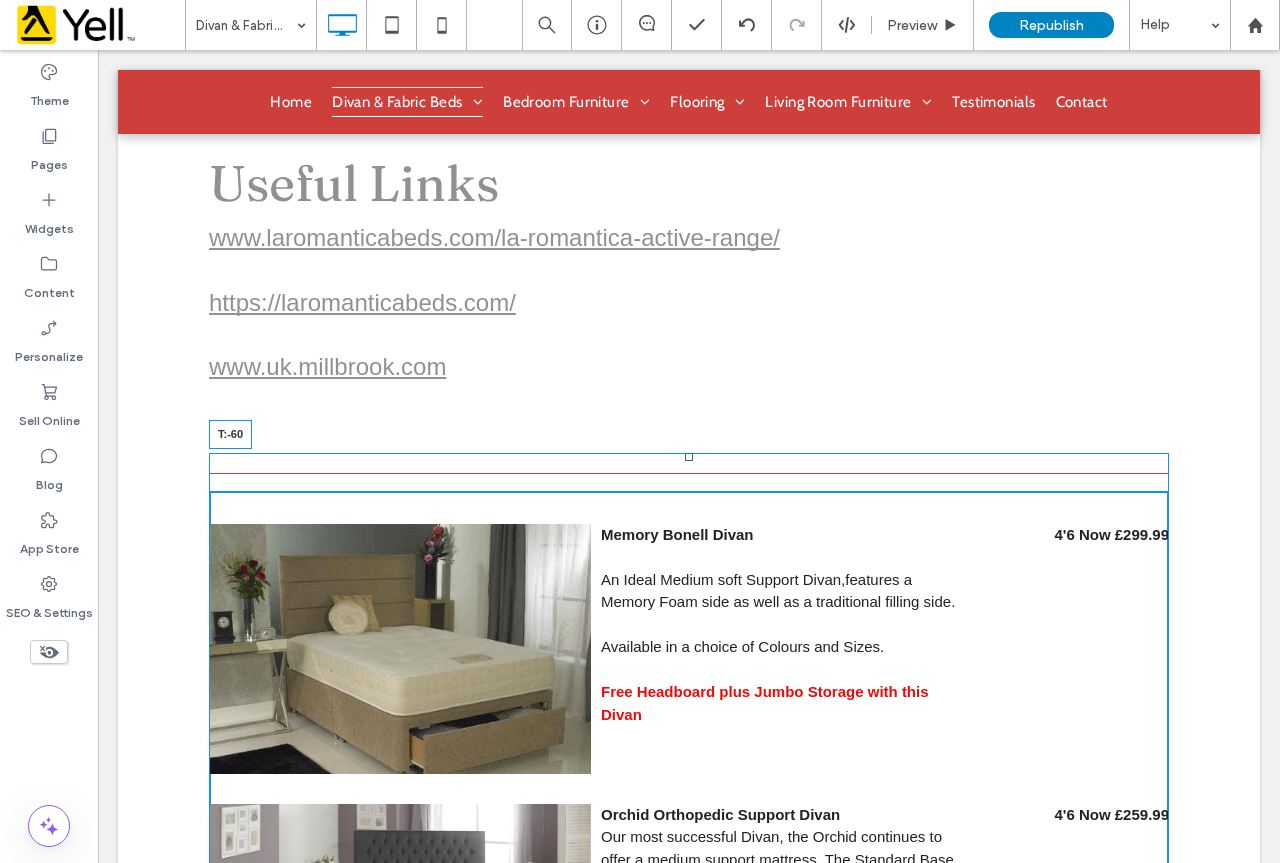 drag, startPoint x: 681, startPoint y: 457, endPoint x: 779, endPoint y: 485, distance: 101.92154 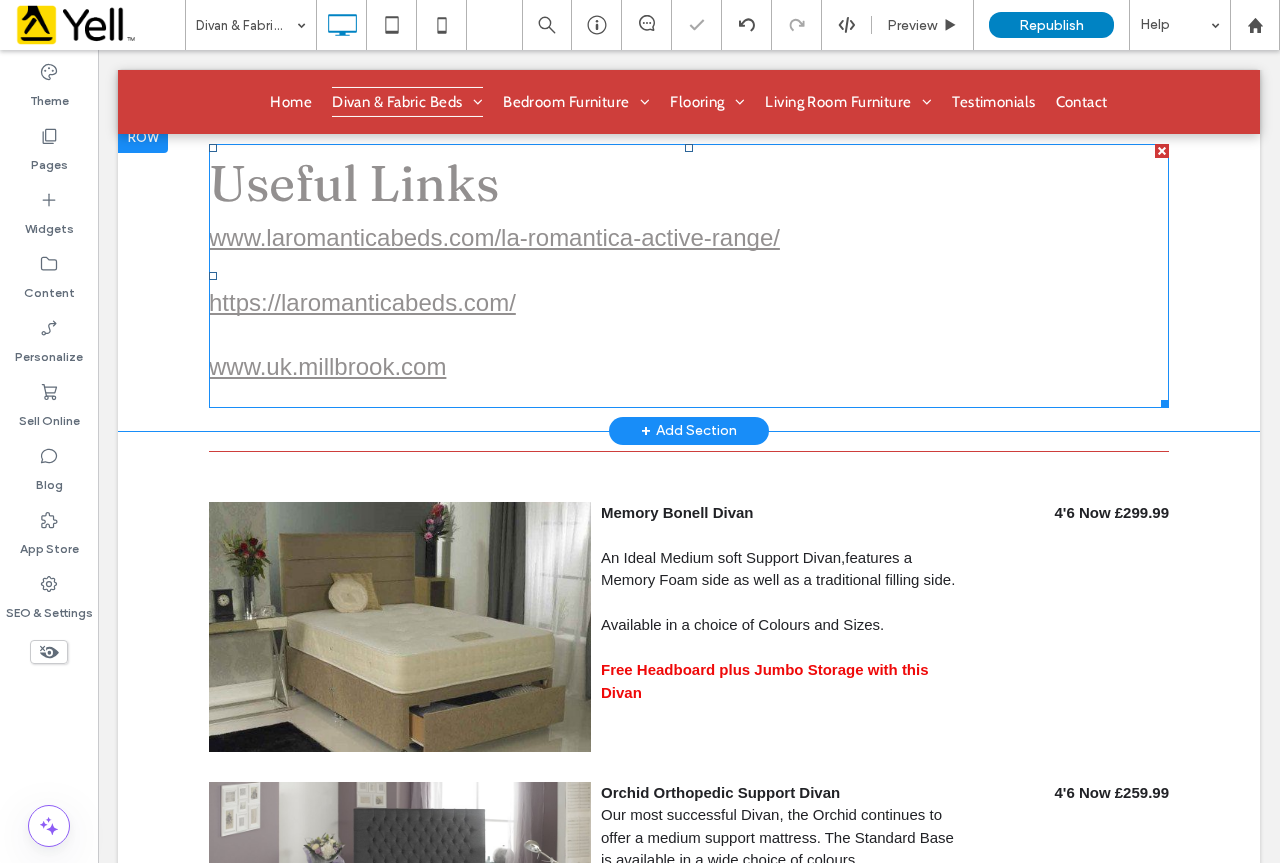 click at bounding box center [689, 335] 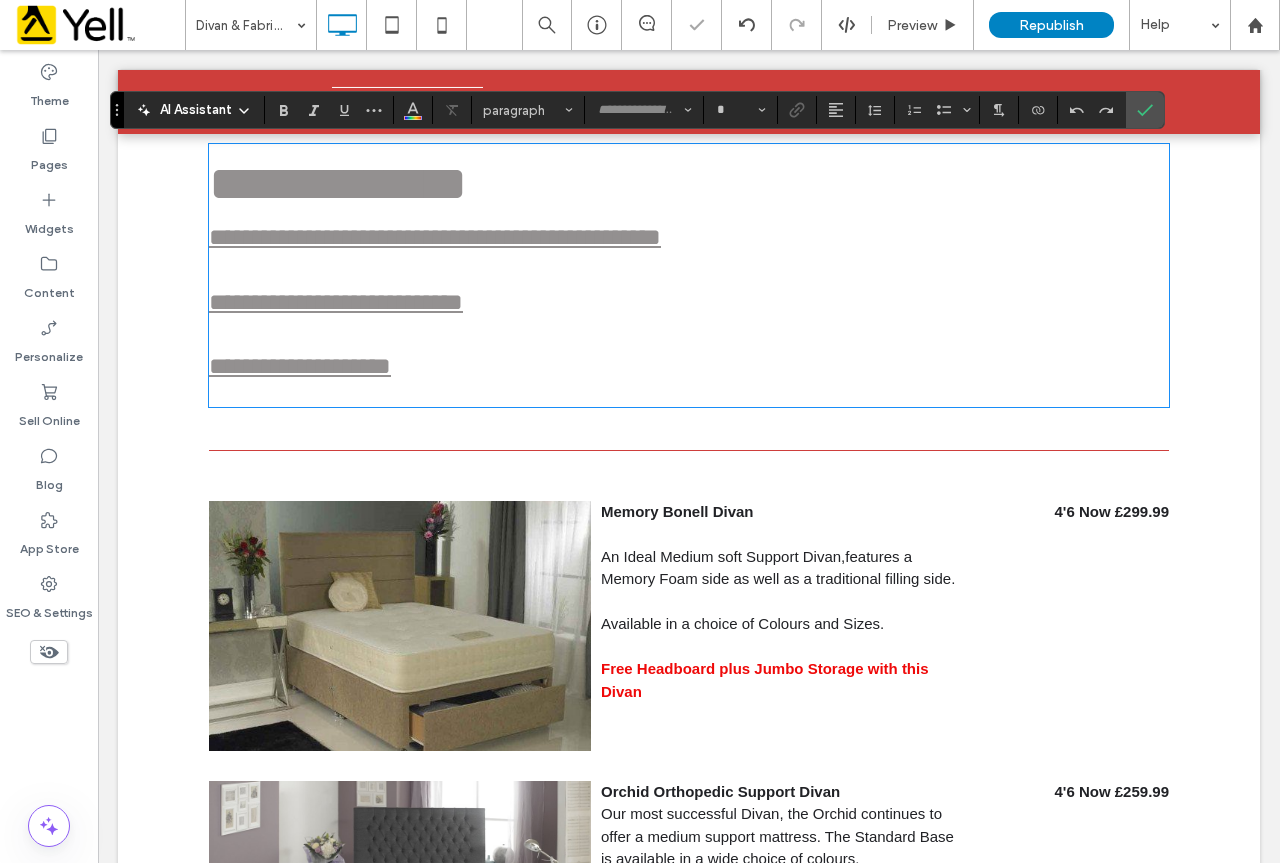 type on "*****" 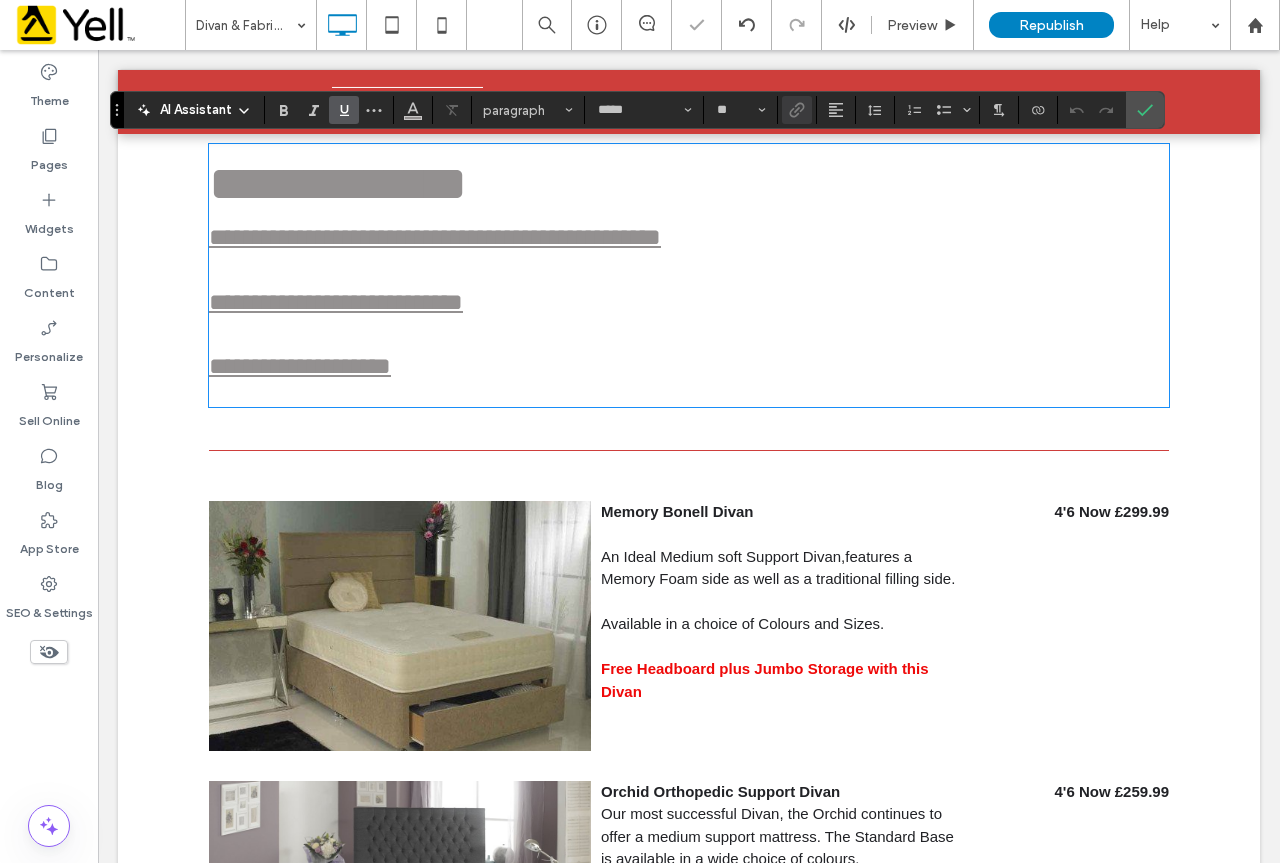 click on "**********" at bounding box center [689, 366] 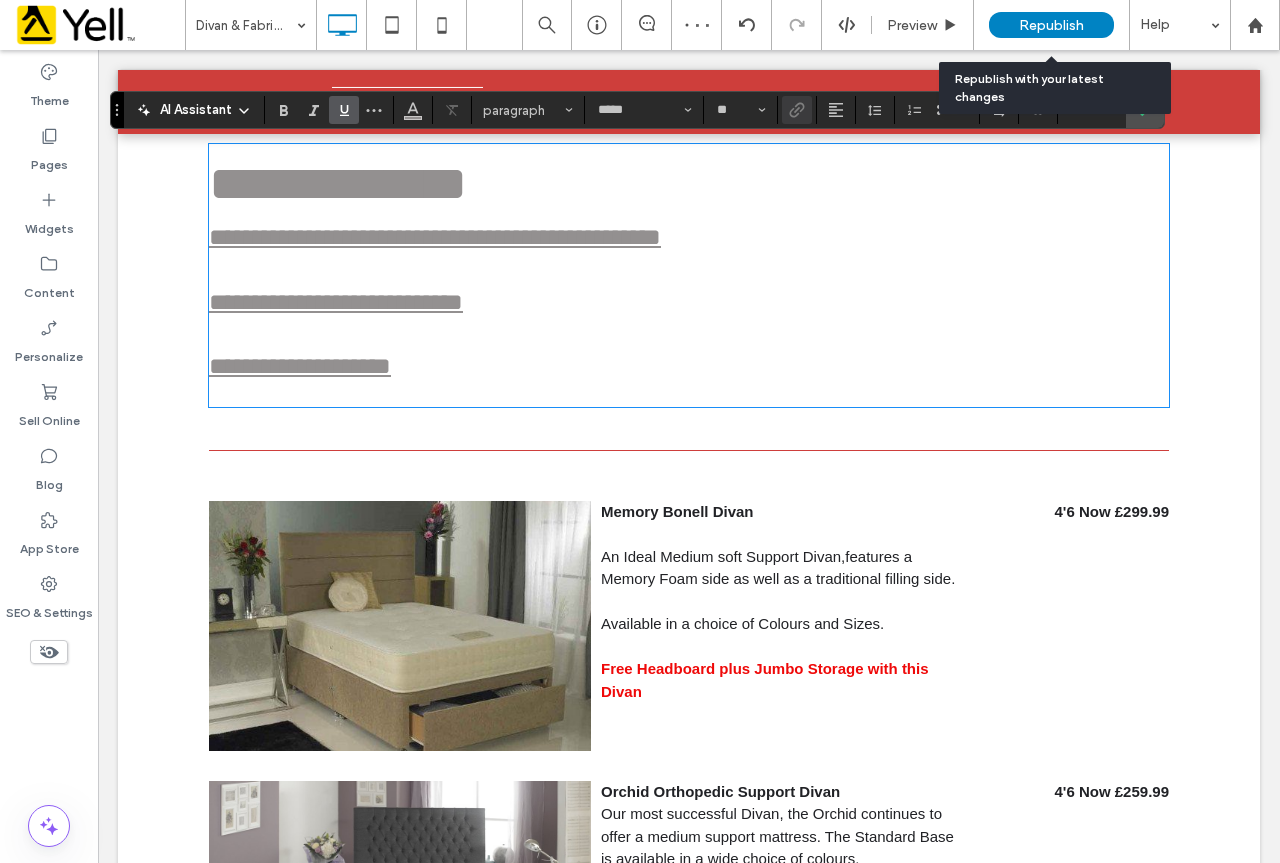 click on "Republish" at bounding box center [1051, 25] 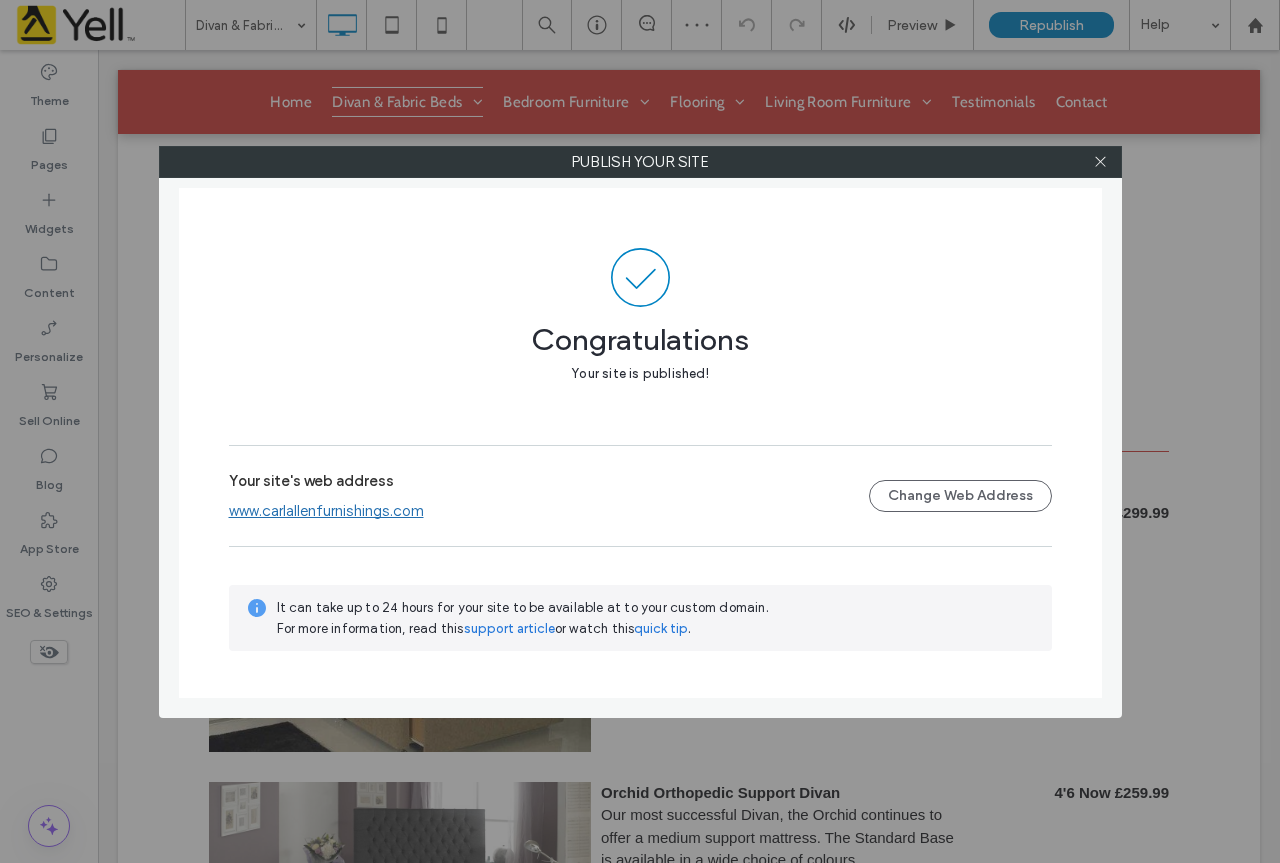 click on "www.carlallenfurnishings.com" at bounding box center [326, 511] 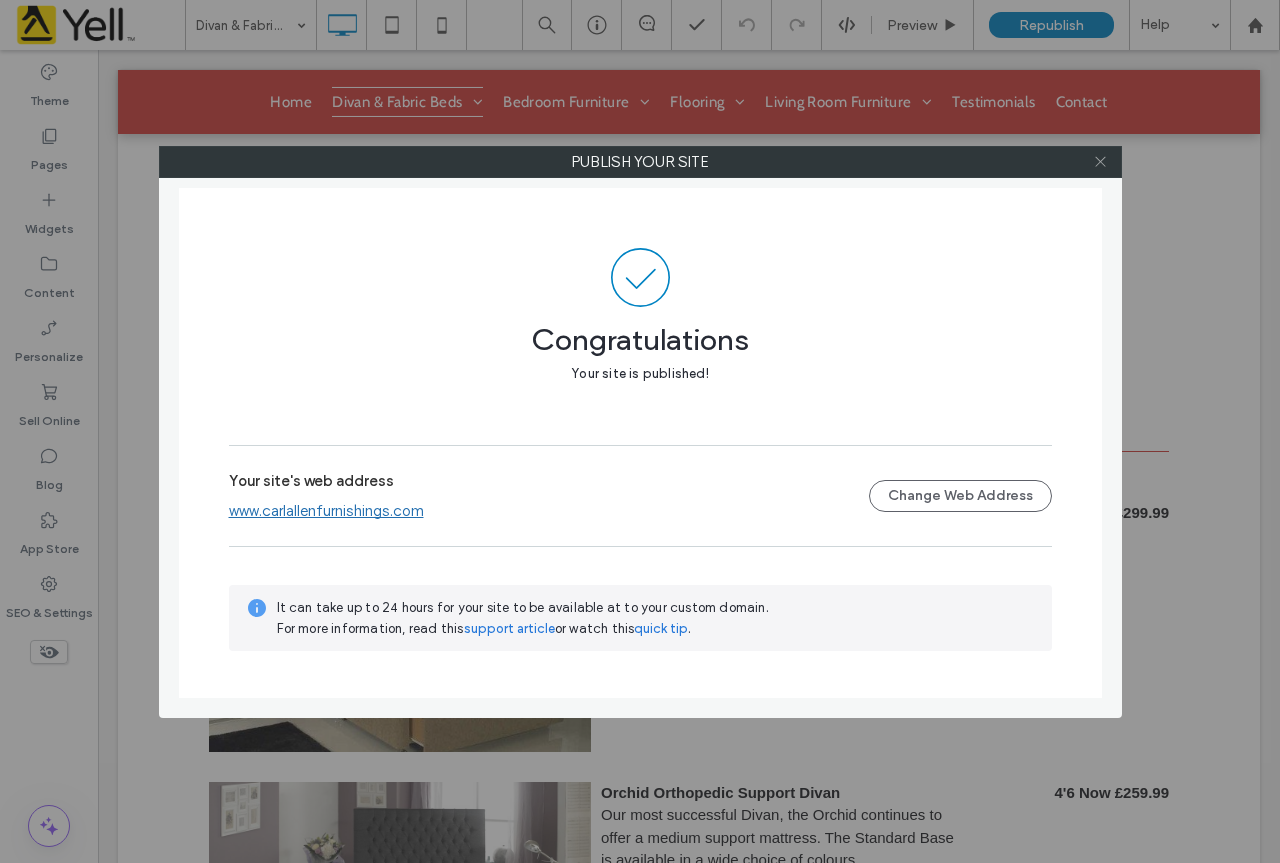 click 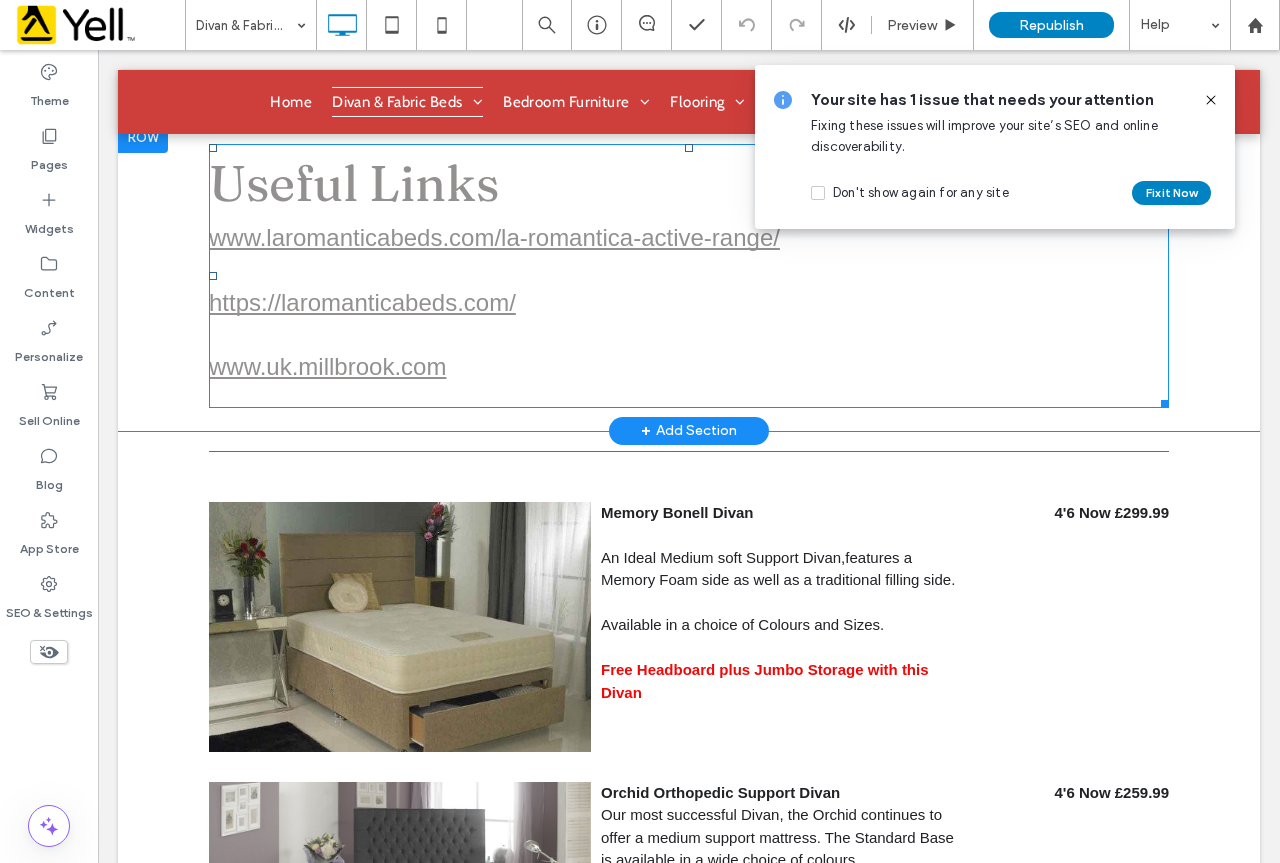 click on "www.uk.millbrook.com" at bounding box center [689, 367] 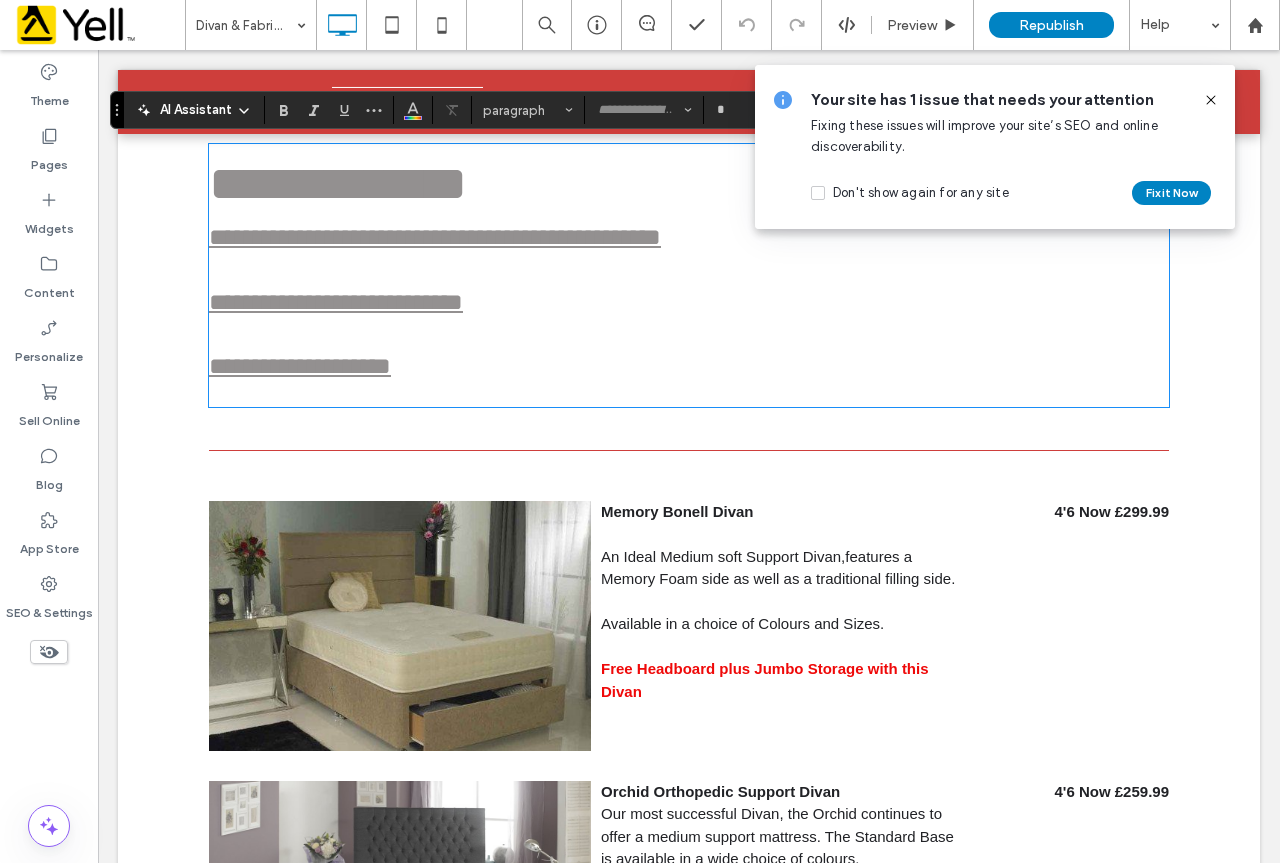 type on "*****" 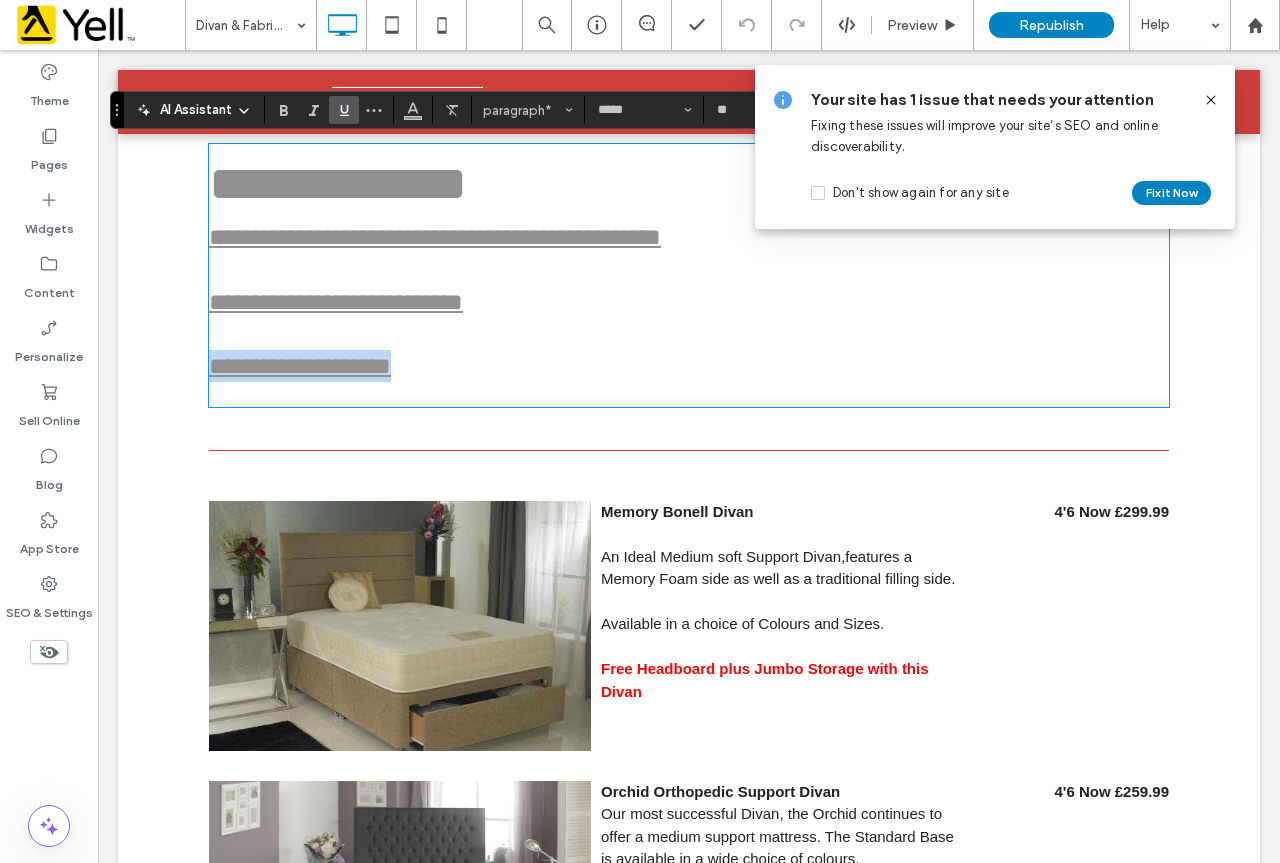 drag, startPoint x: 478, startPoint y: 356, endPoint x: 164, endPoint y: 371, distance: 314.35806 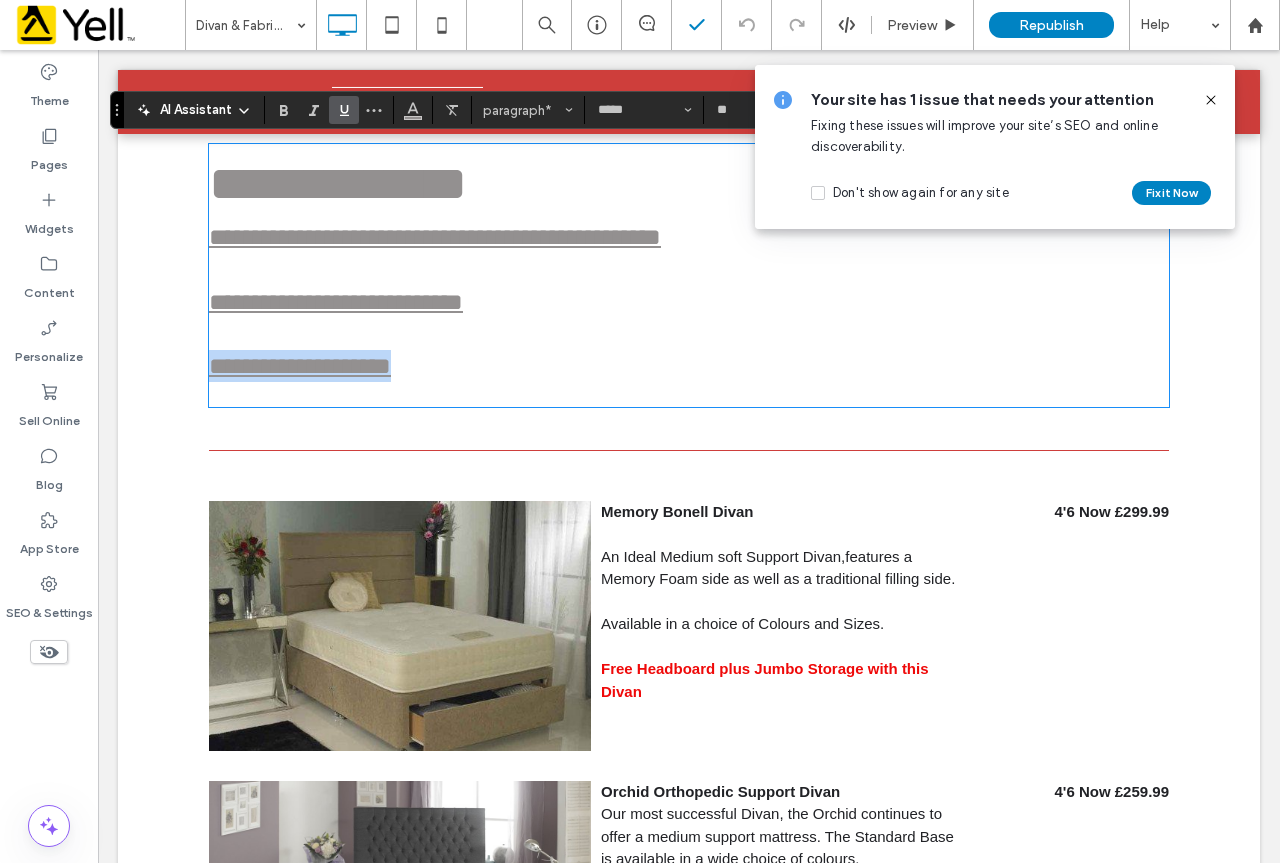 copy on "**********" 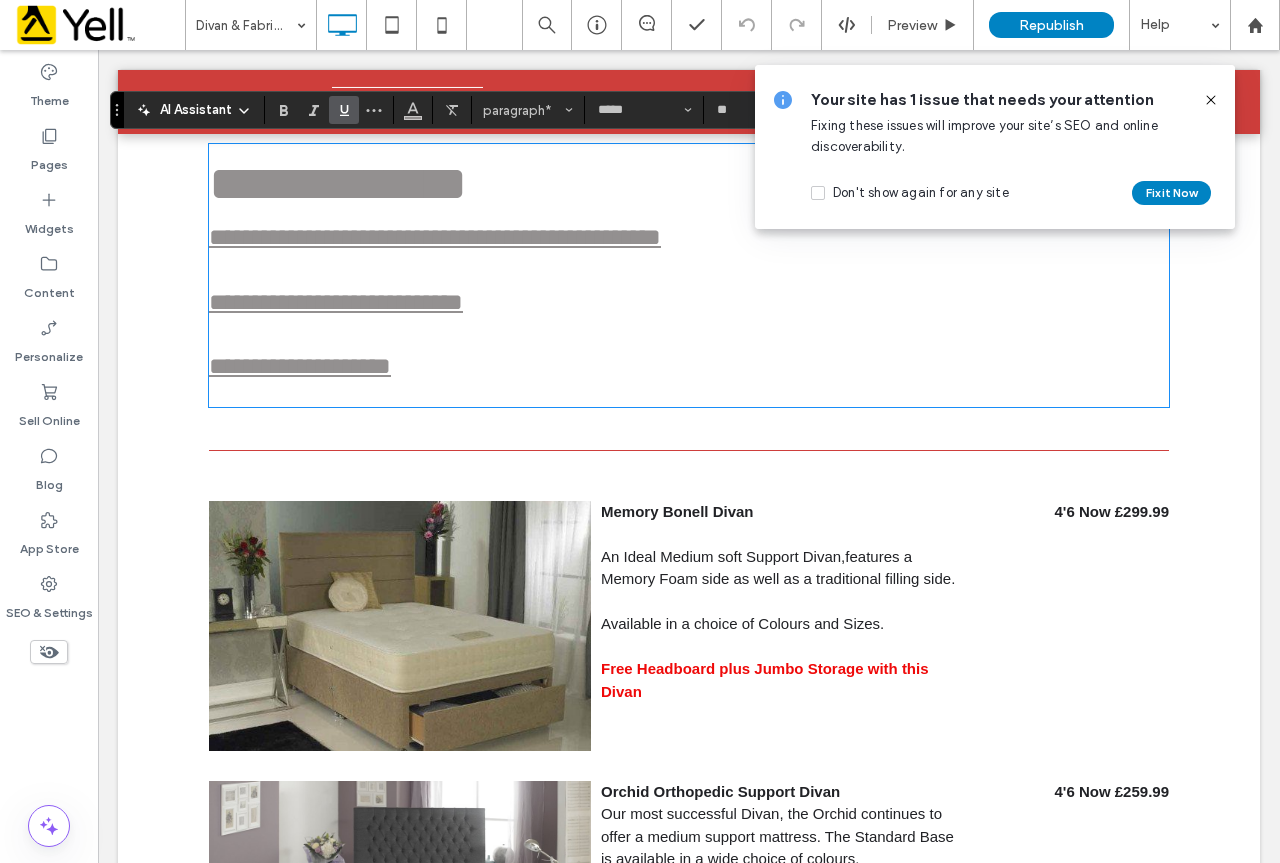 click on "**********" at bounding box center (689, 302) 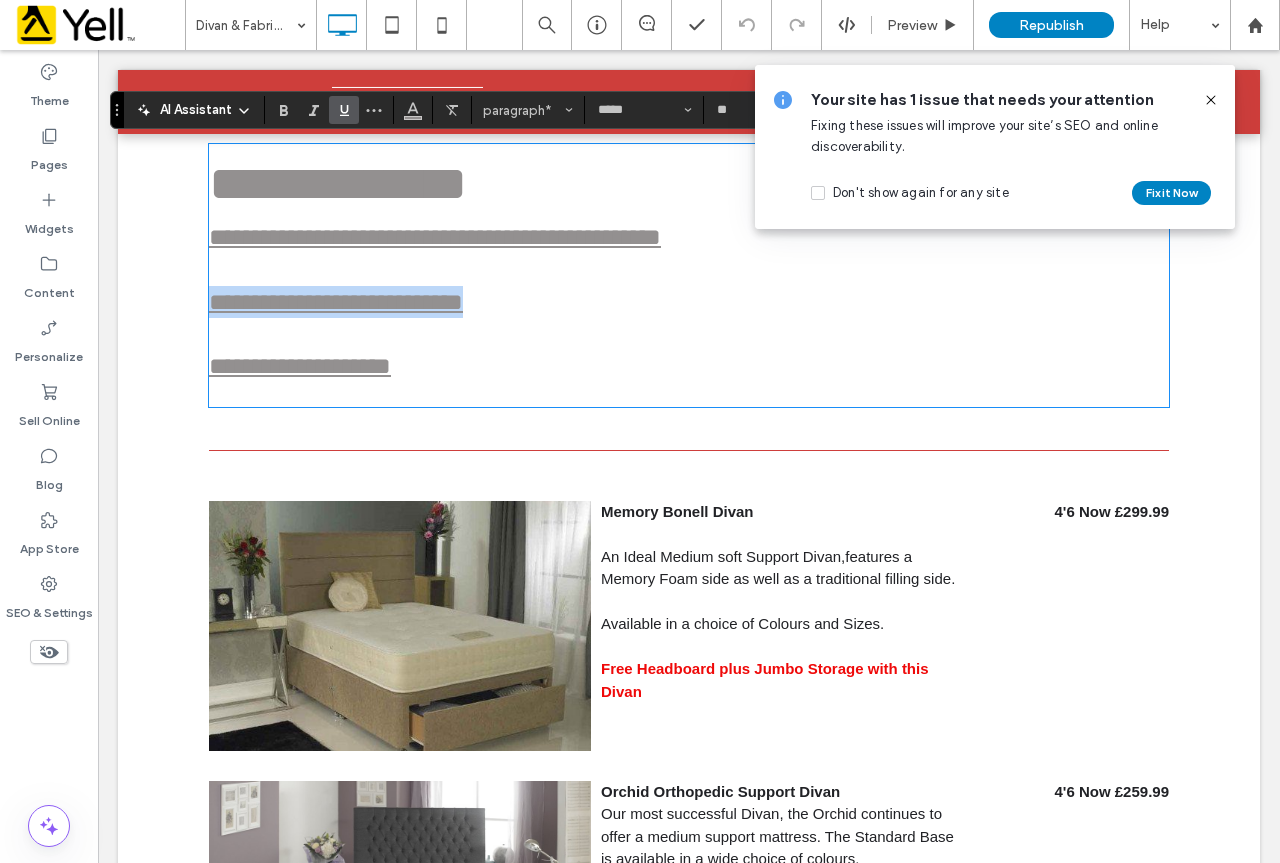 drag, startPoint x: 551, startPoint y: 298, endPoint x: 195, endPoint y: 311, distance: 356.23727 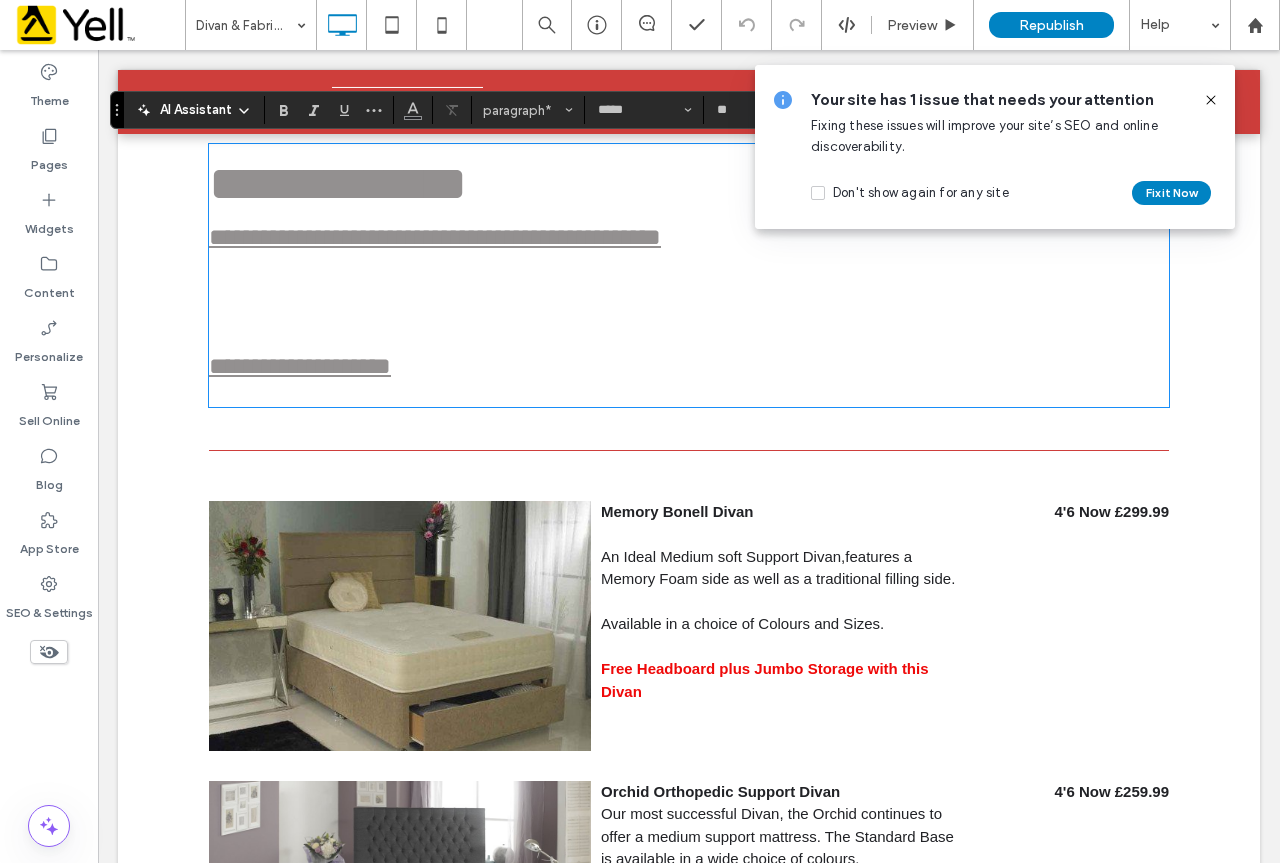 scroll, scrollTop: 0, scrollLeft: 0, axis: both 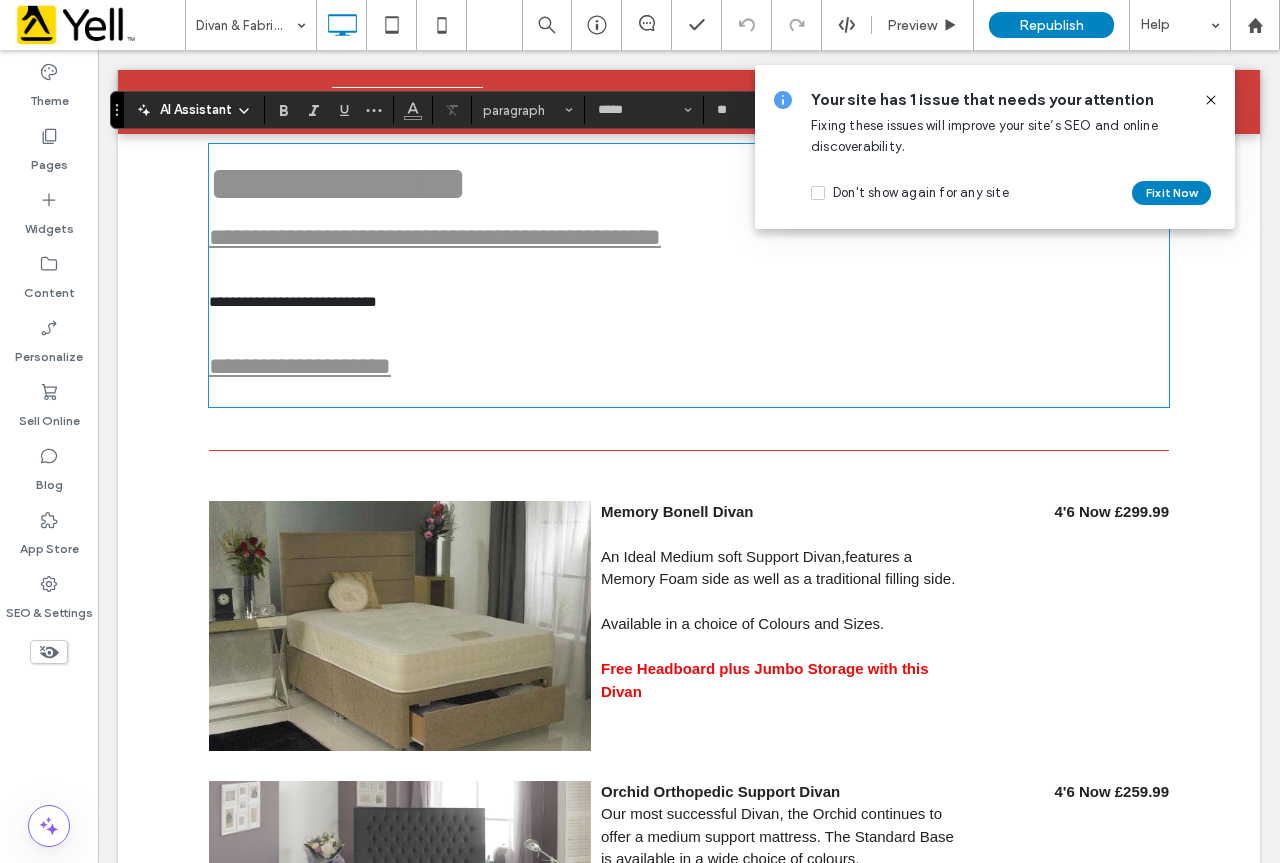 click on "**********" at bounding box center (689, 302) 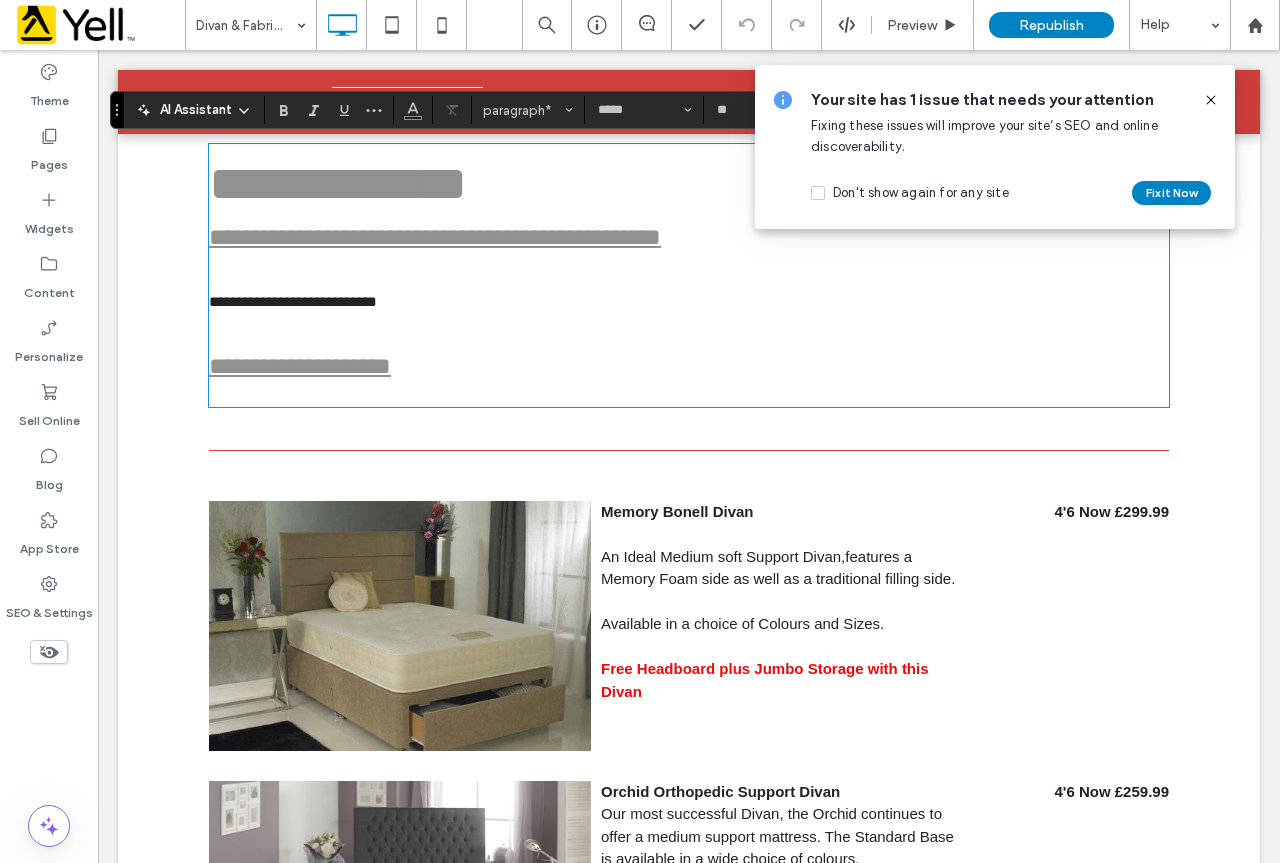 drag, startPoint x: 386, startPoint y: 294, endPoint x: 179, endPoint y: 299, distance: 207.06038 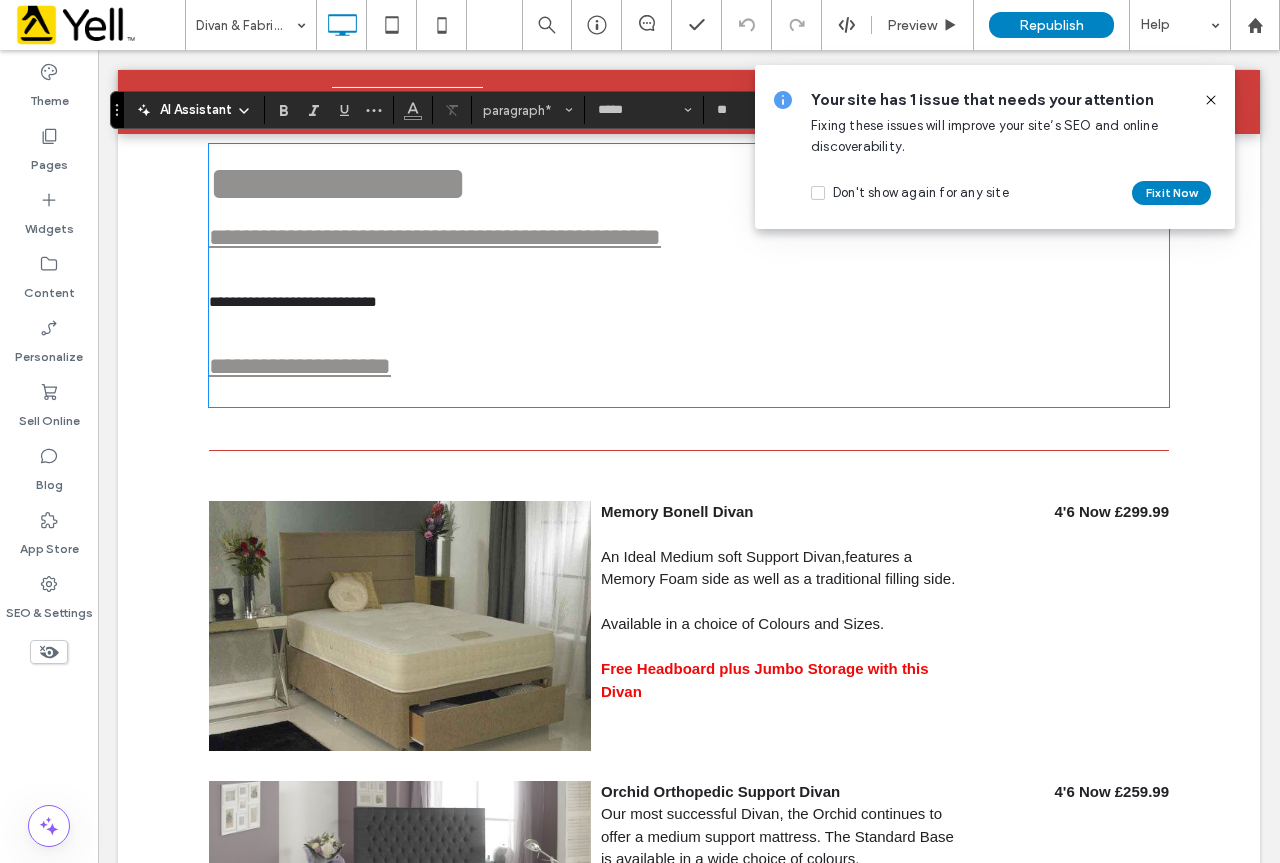 click on "**********" at bounding box center (689, 275) 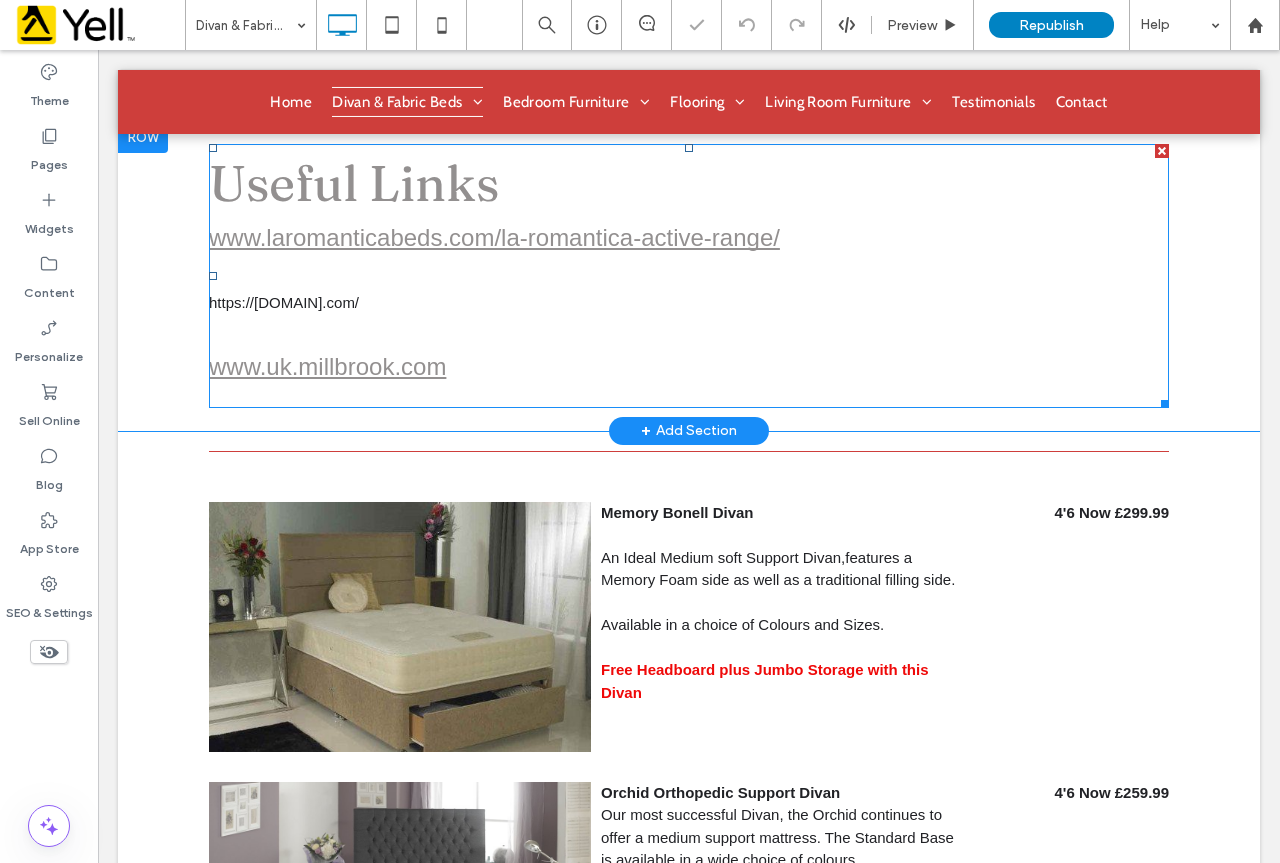 click on "s://[DOMAIN].com/" at bounding box center [296, 302] 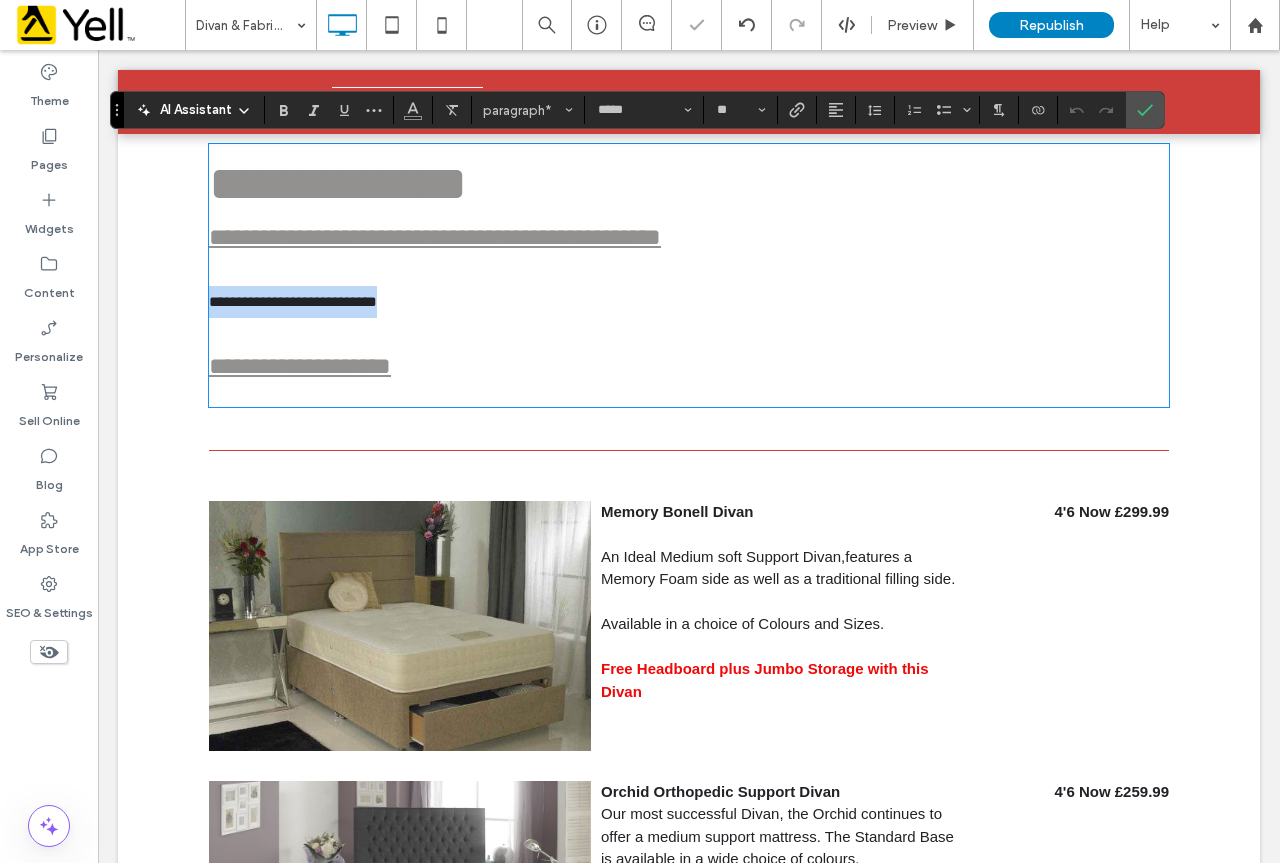 drag, startPoint x: 410, startPoint y: 301, endPoint x: 199, endPoint y: 311, distance: 211.23683 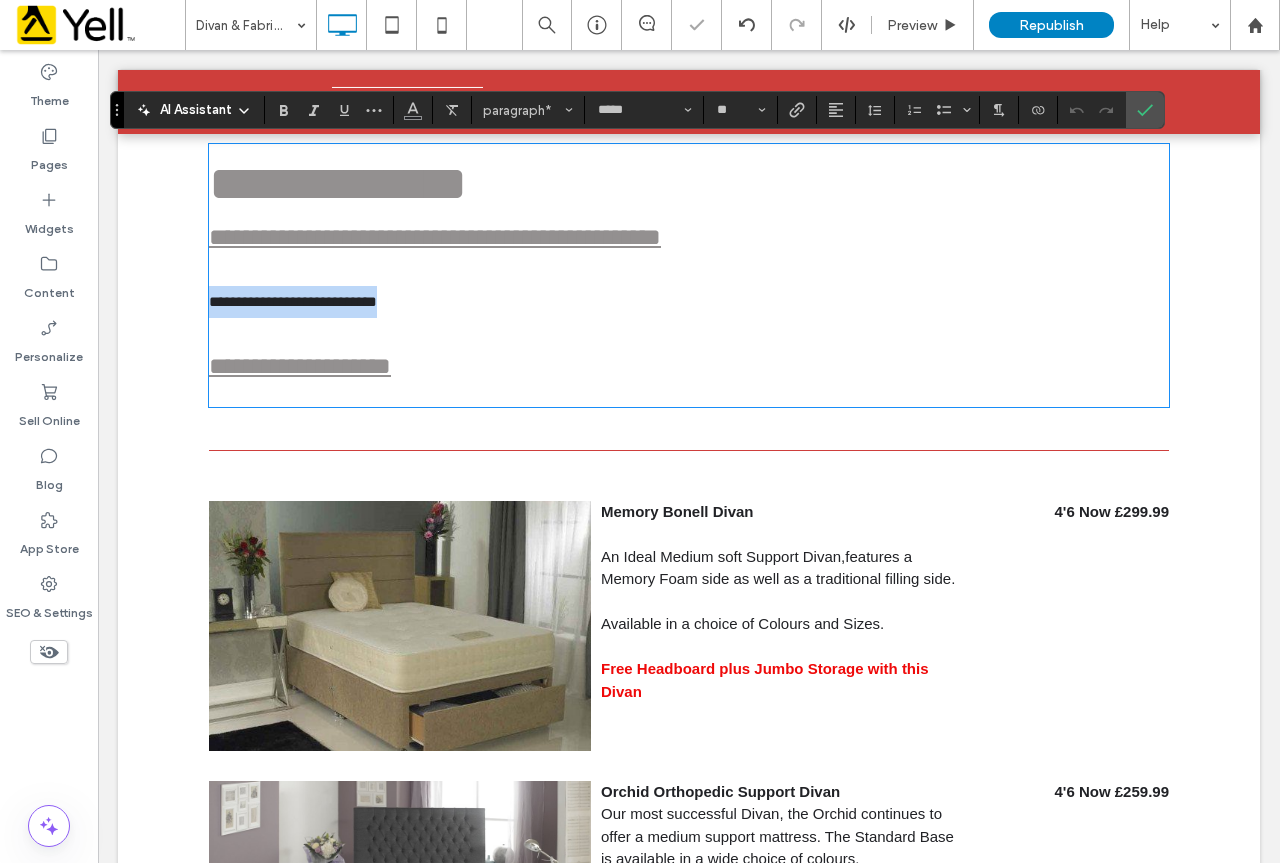 click on "**********" at bounding box center [689, 275] 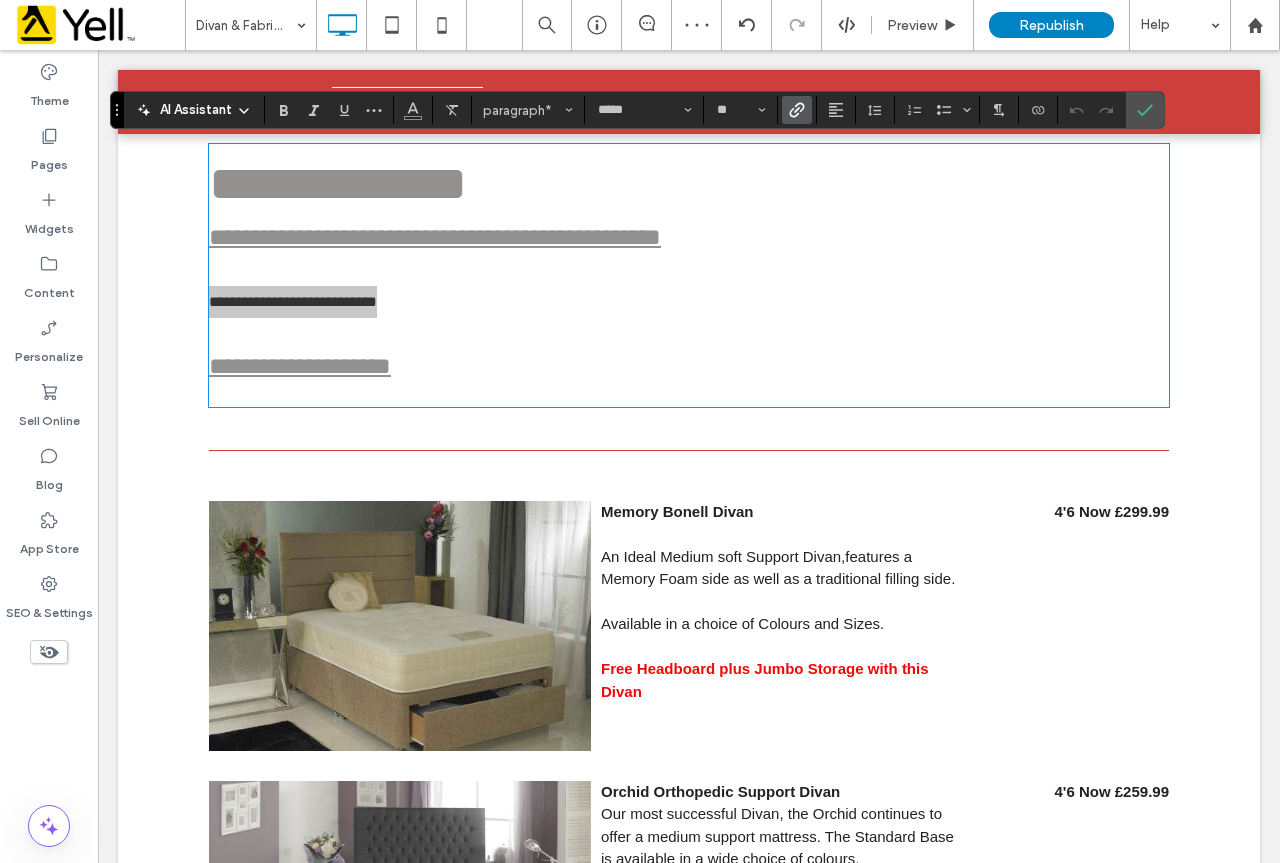 click 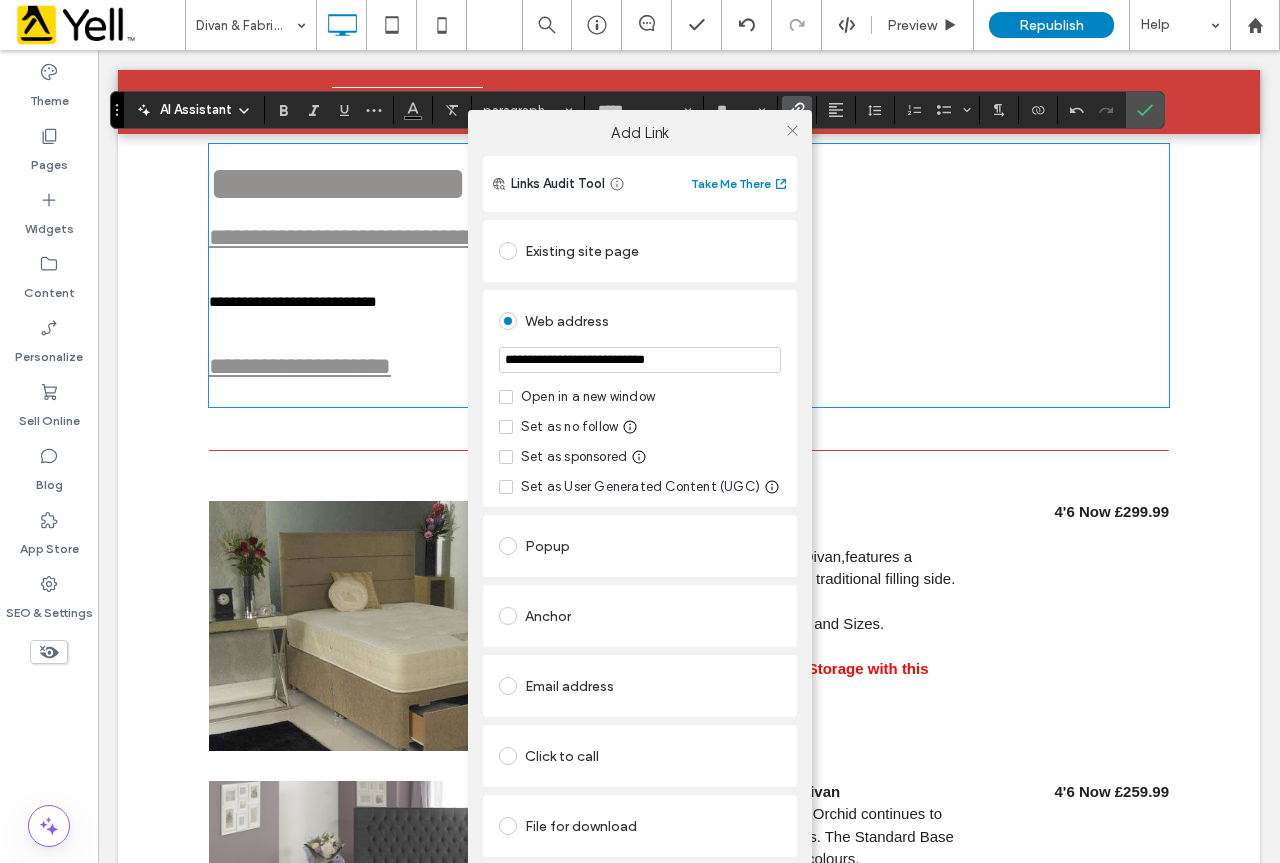 drag, startPoint x: 703, startPoint y: 363, endPoint x: 415, endPoint y: 363, distance: 288 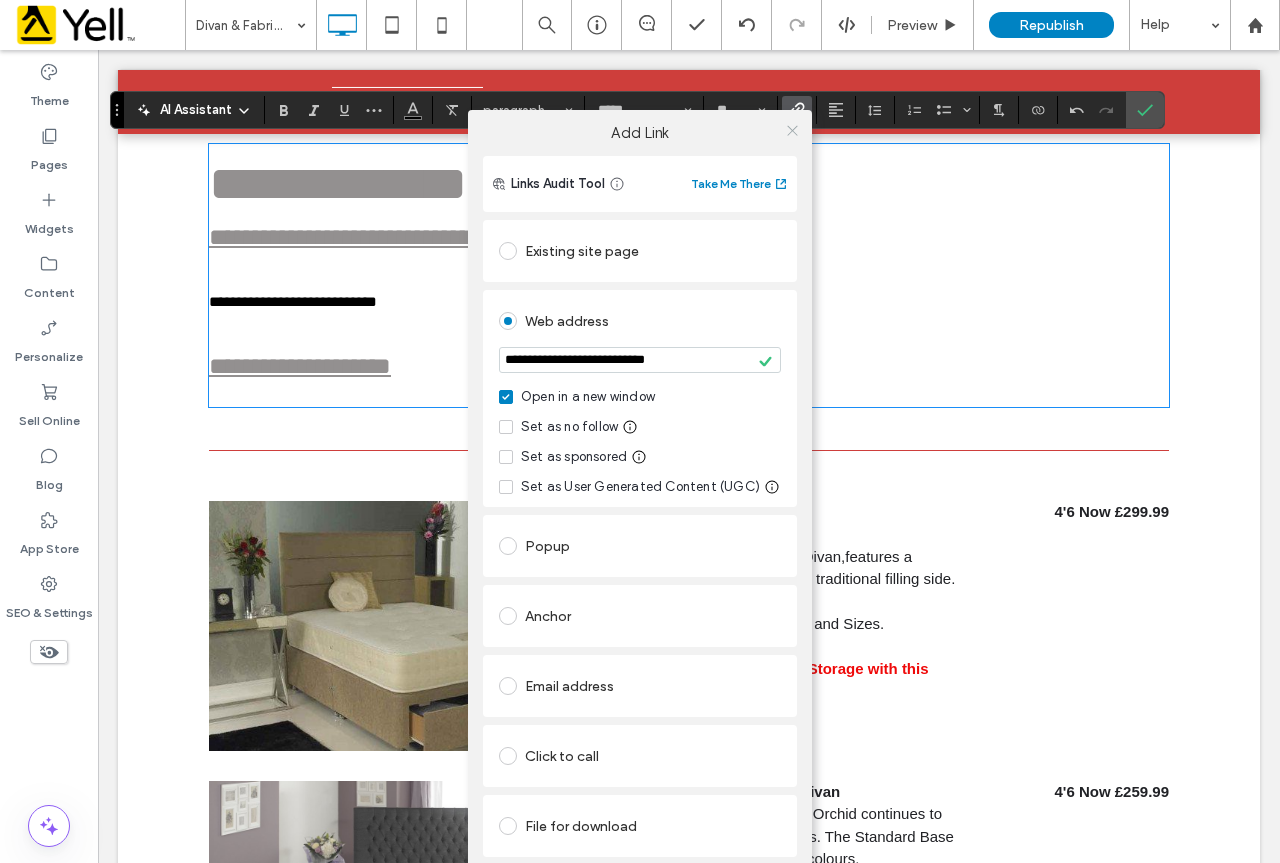 click 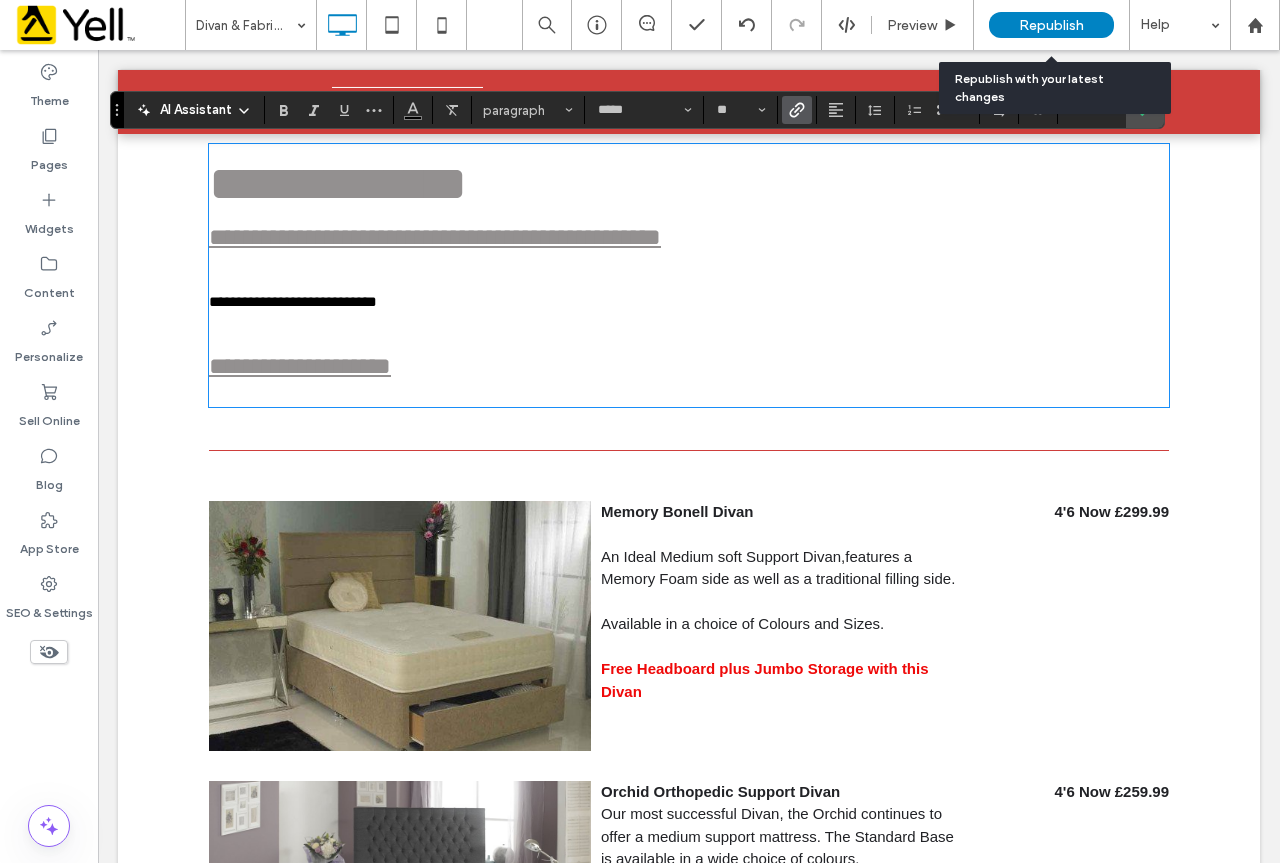 click on "Republish" at bounding box center (1051, 25) 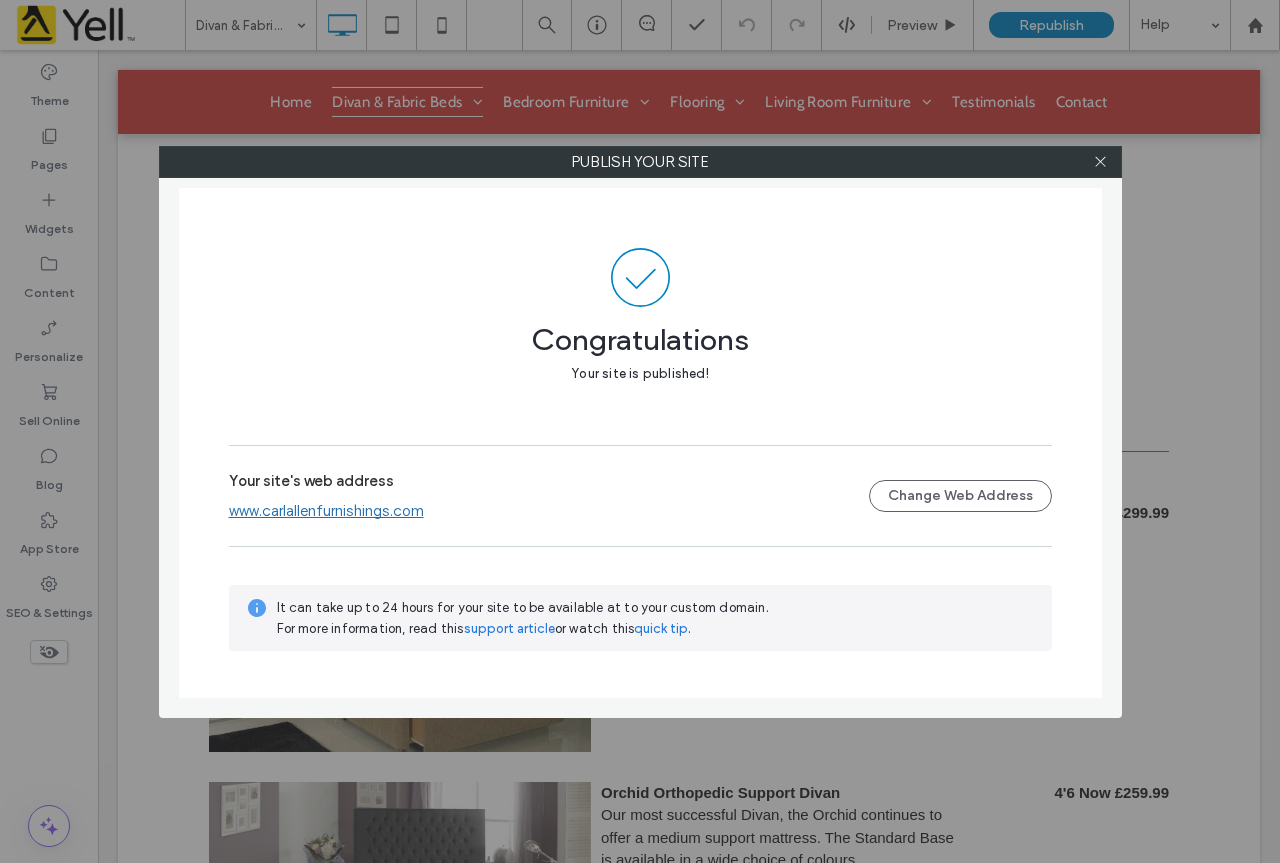click on "www.carlallenfurnishings.com" at bounding box center (326, 511) 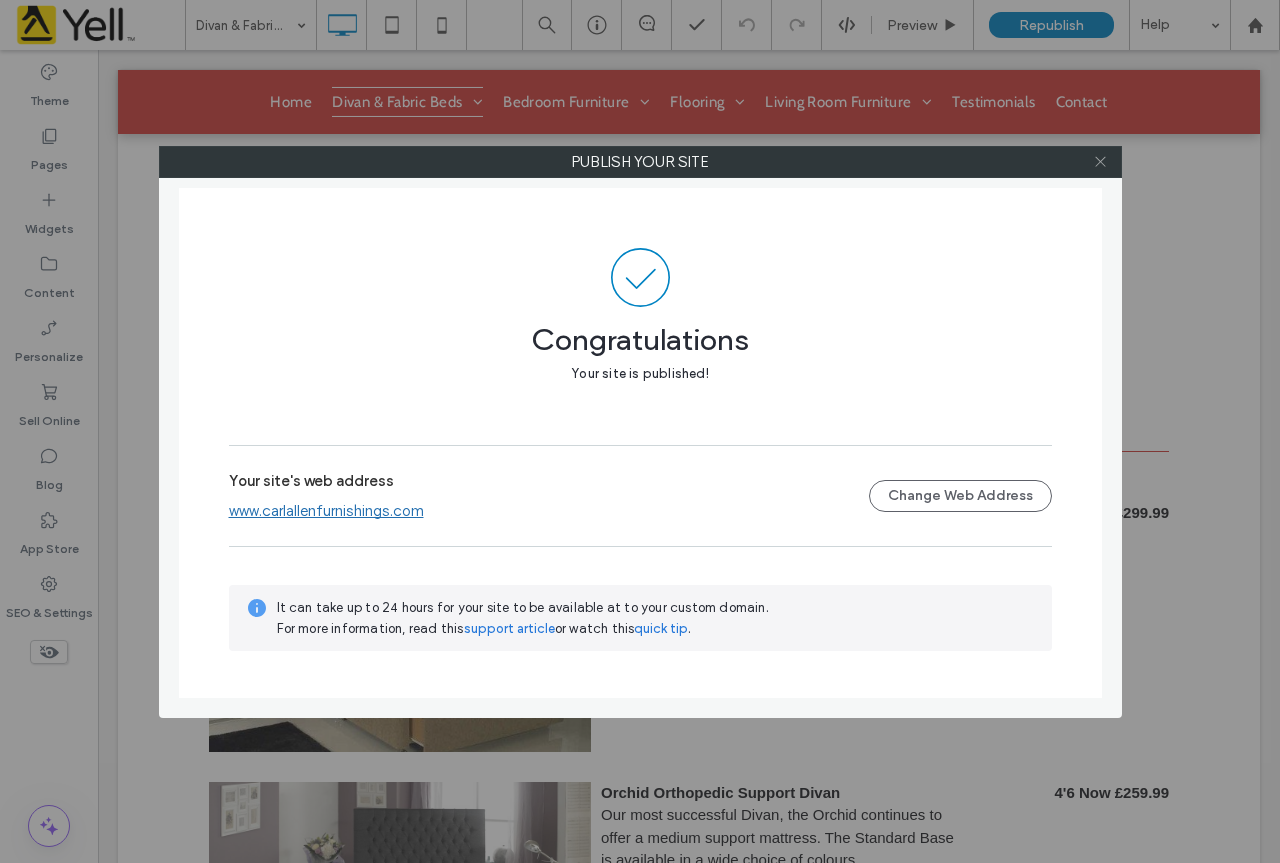 click 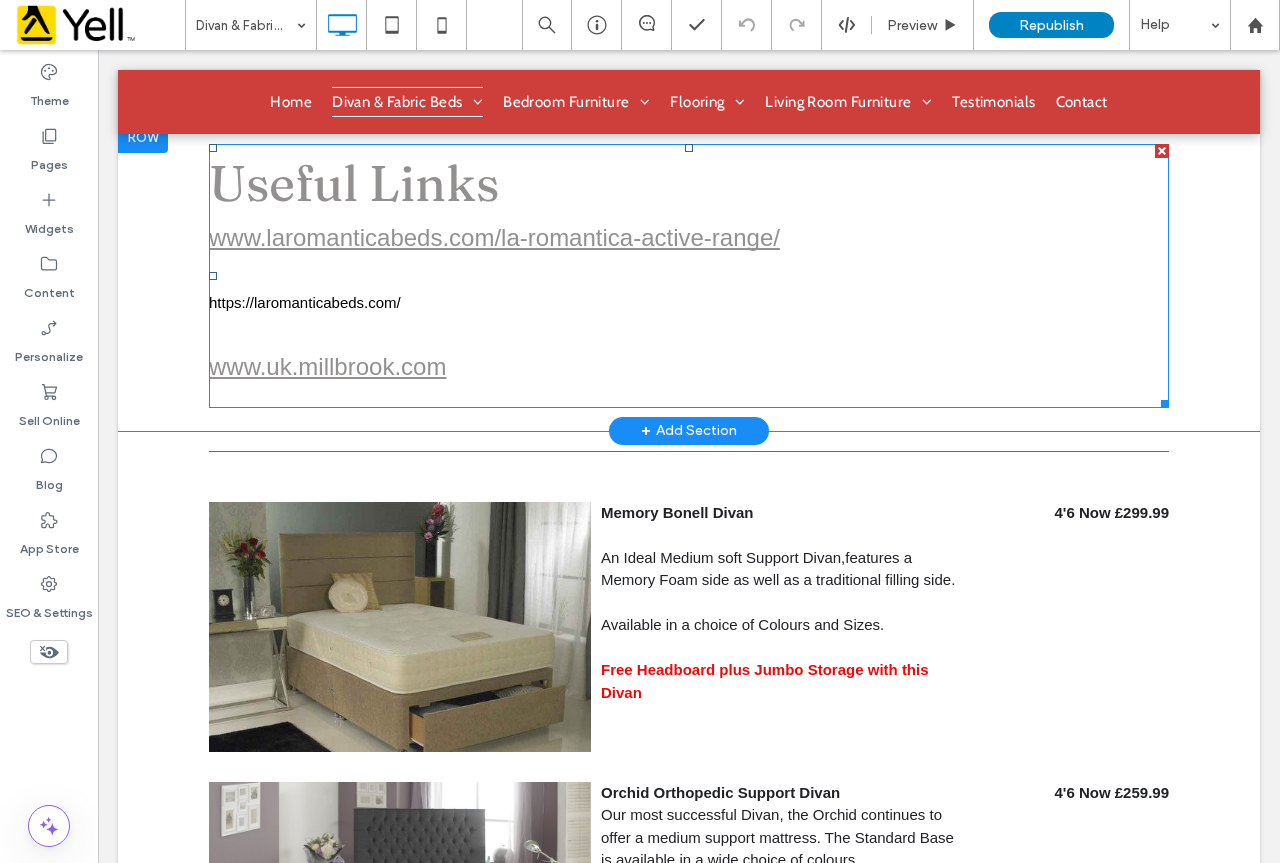 click at bounding box center (689, 335) 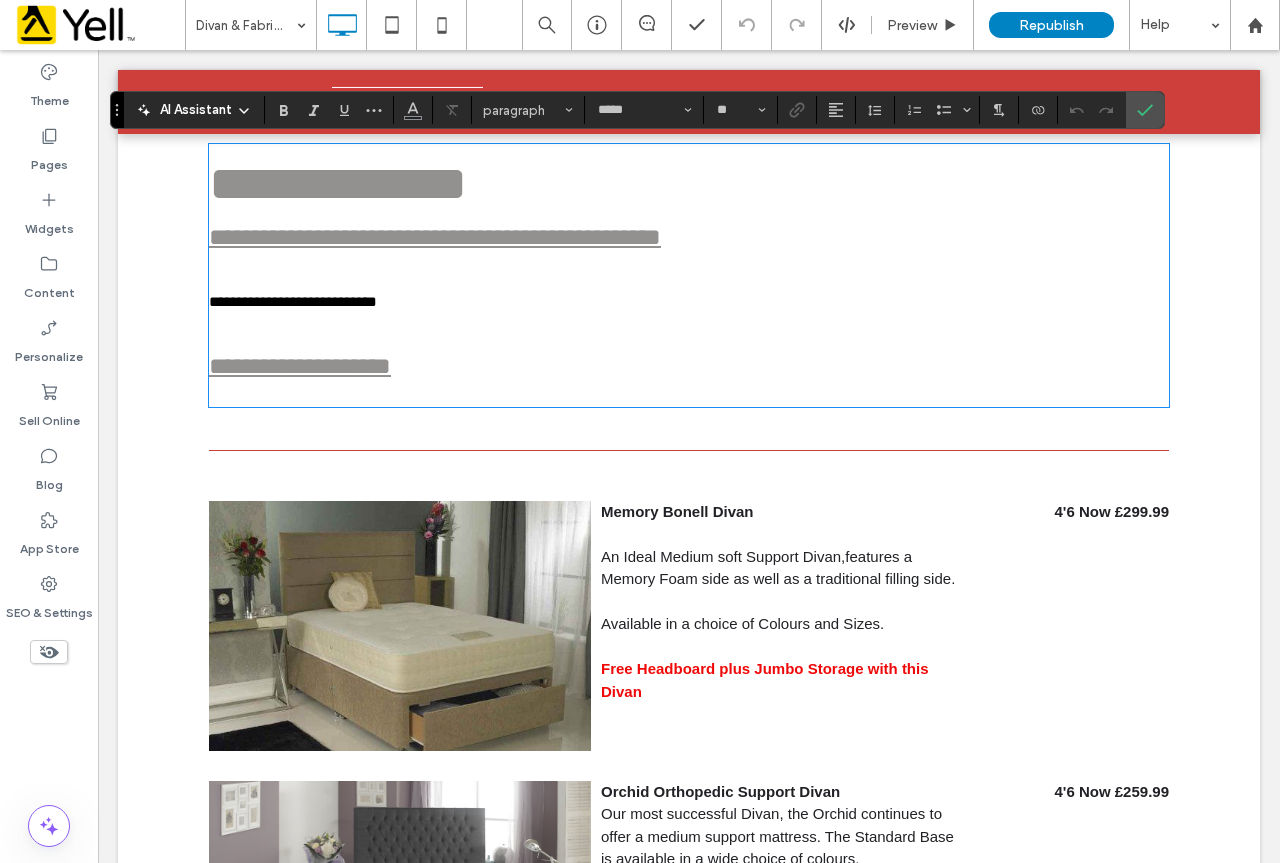 click at bounding box center (689, 334) 